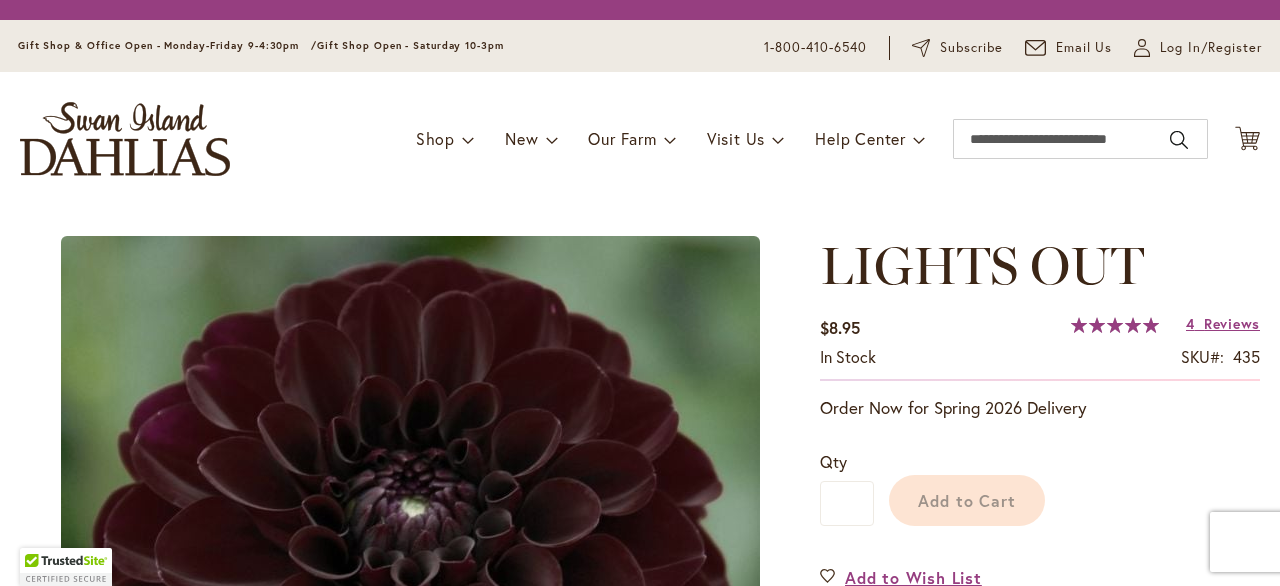 scroll, scrollTop: 0, scrollLeft: 0, axis: both 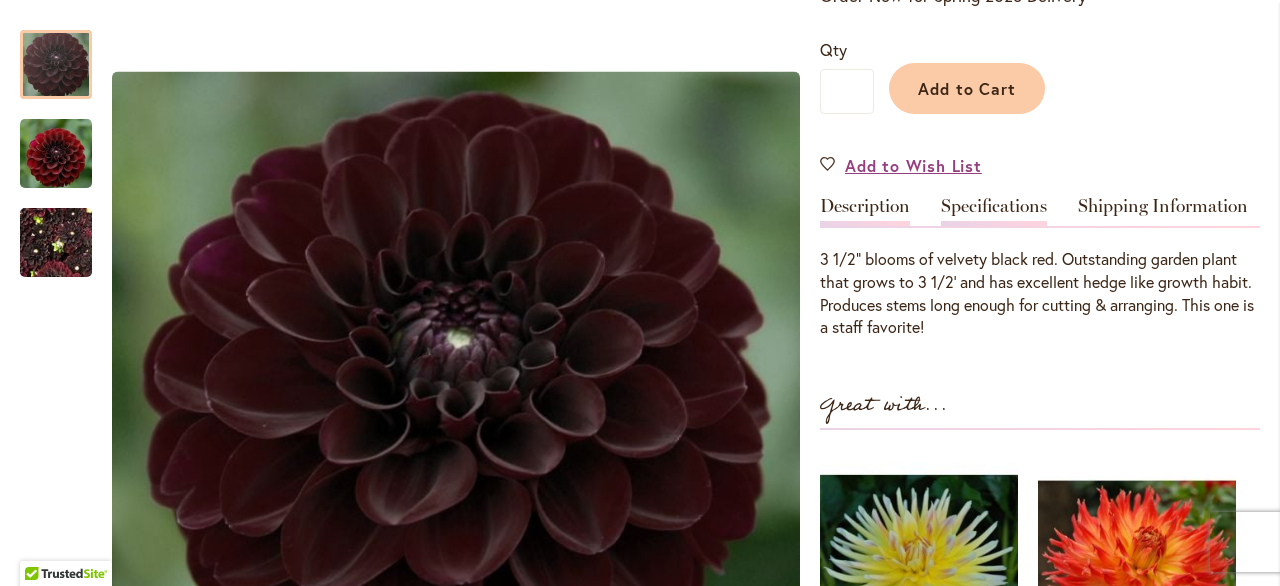 type on "**********" 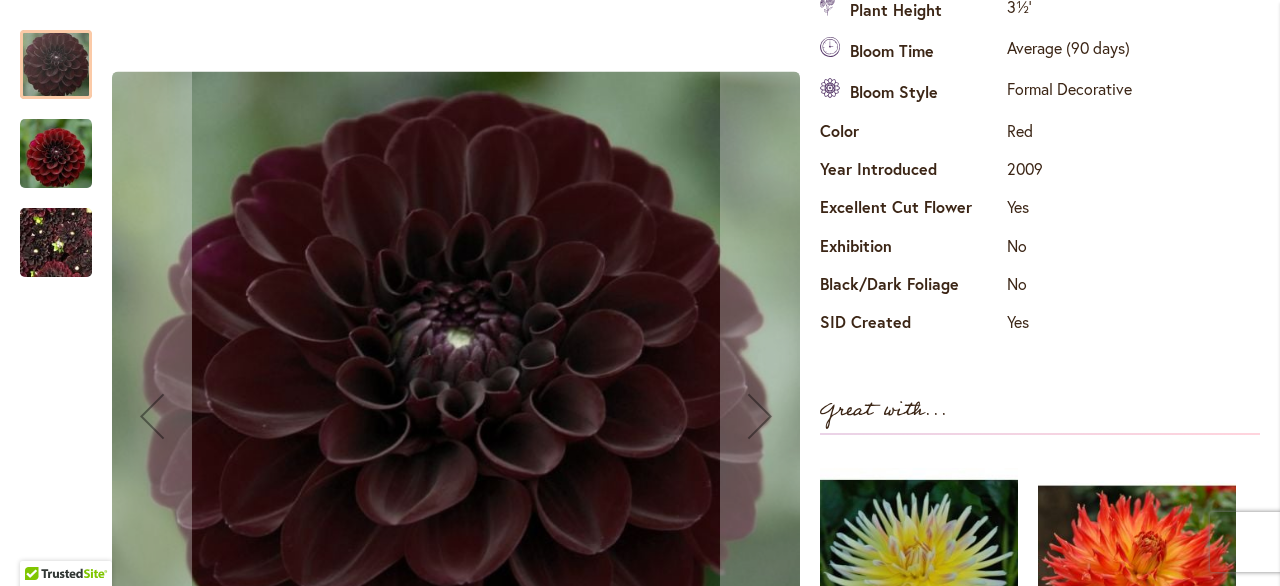 scroll, scrollTop: 820, scrollLeft: 0, axis: vertical 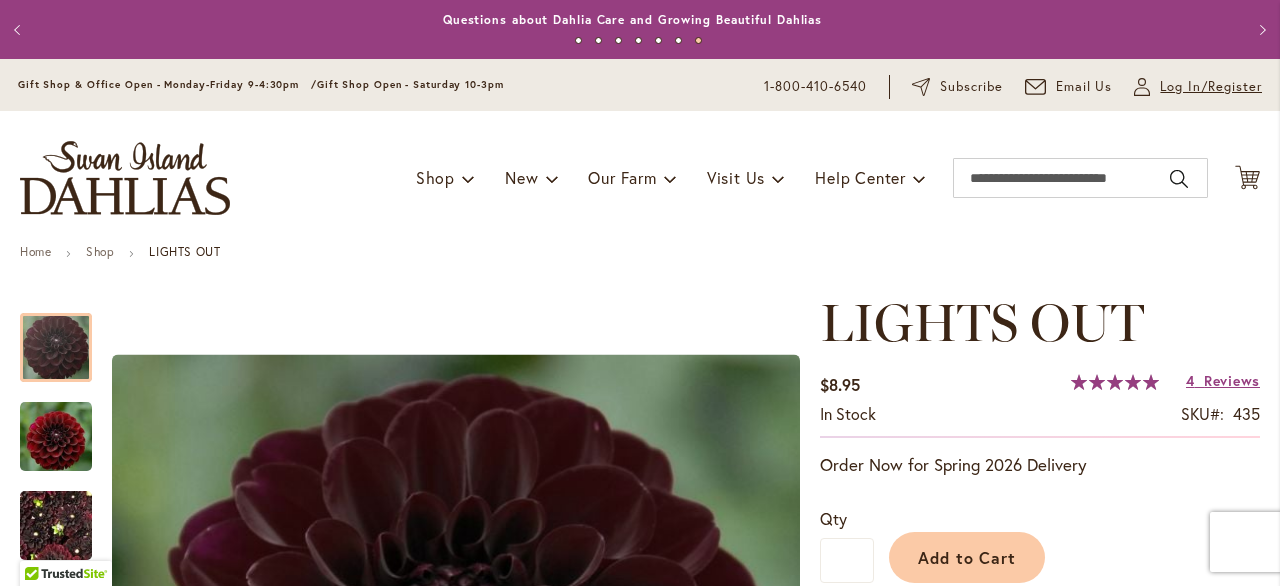 click on "Log In/Register" at bounding box center [1211, 87] 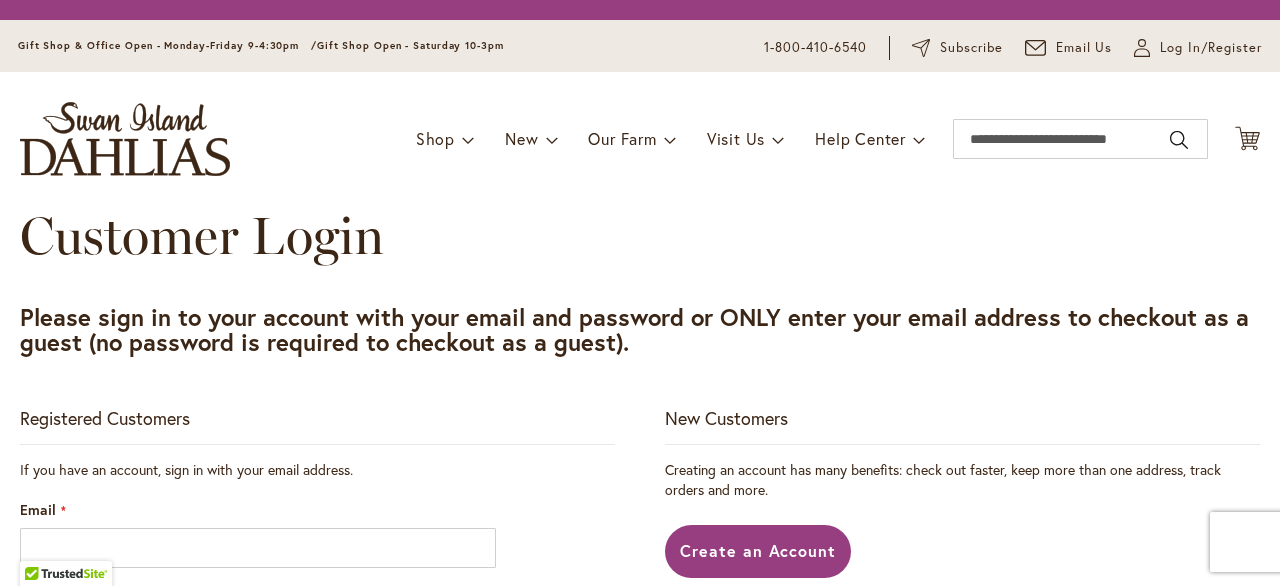 scroll, scrollTop: 0, scrollLeft: 0, axis: both 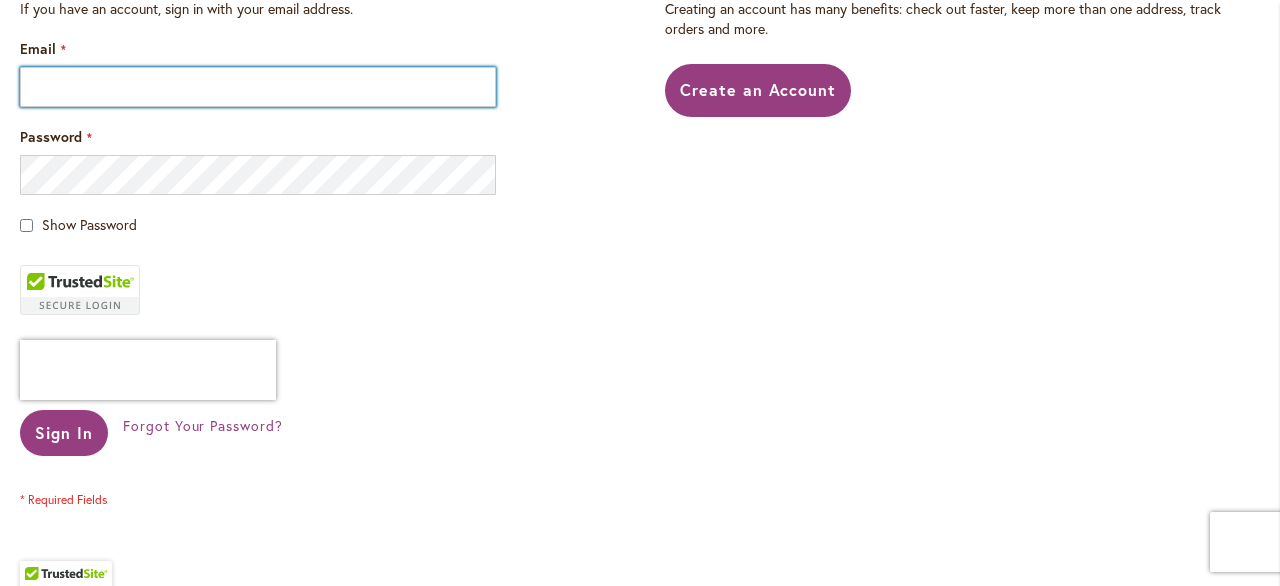 type on "**********" 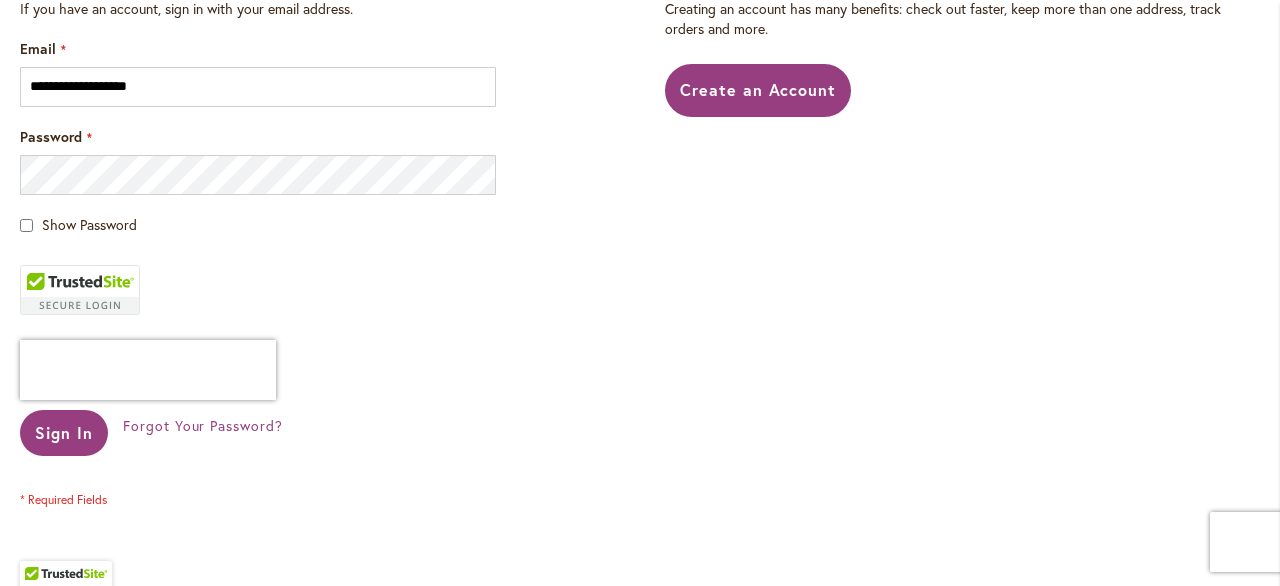 type on "**********" 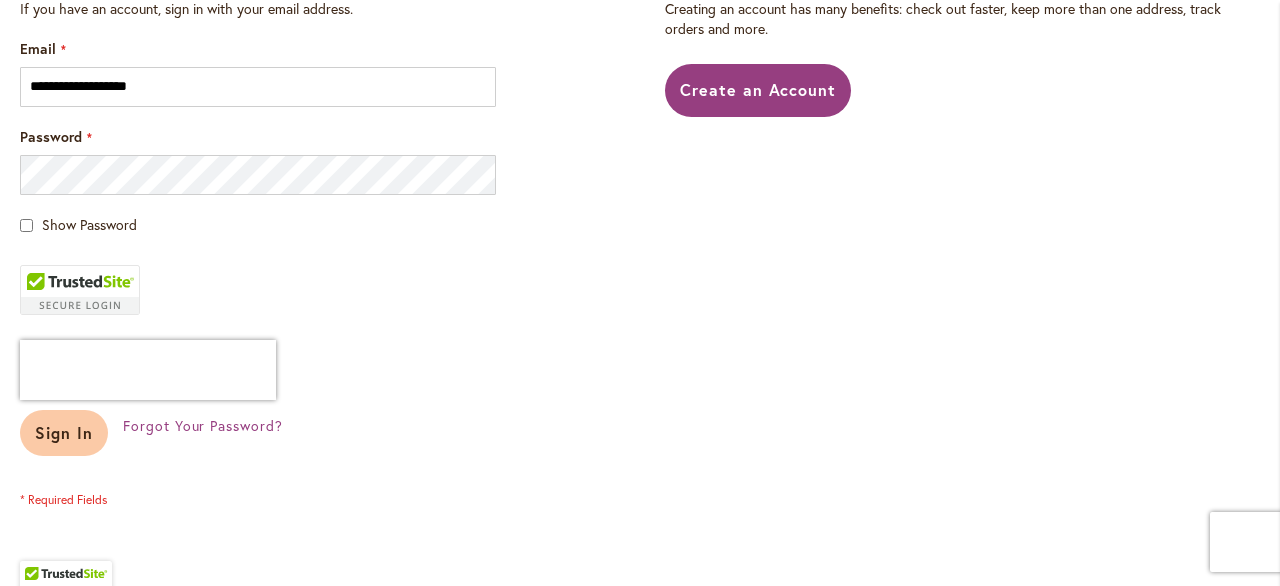 click on "Sign In" at bounding box center (64, 432) 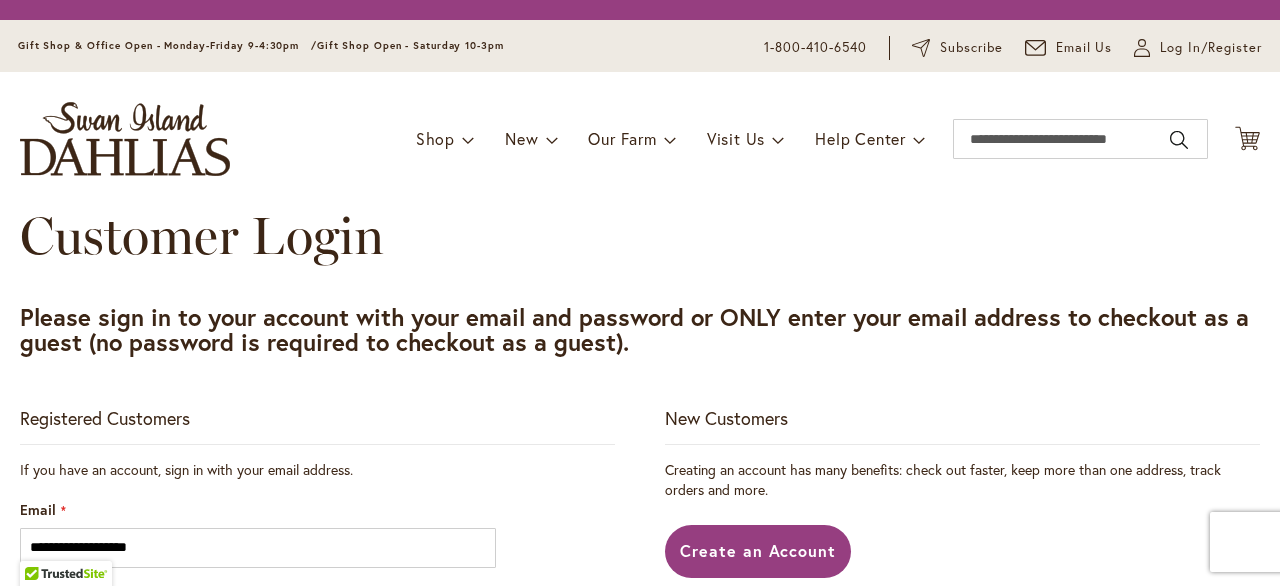 scroll, scrollTop: 0, scrollLeft: 0, axis: both 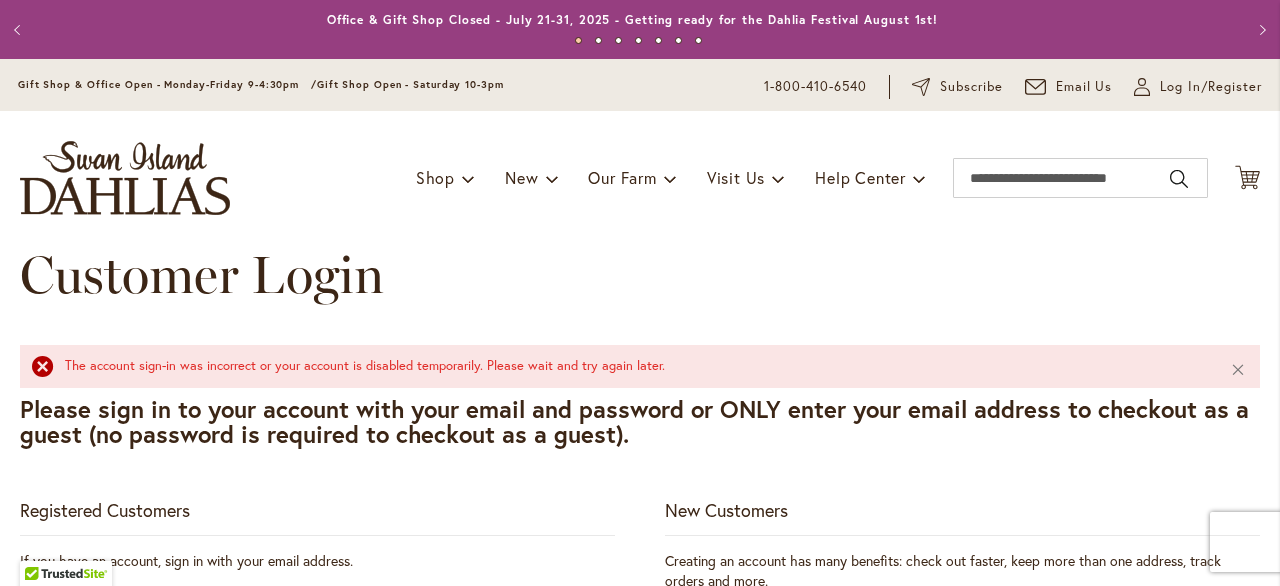 type on "**********" 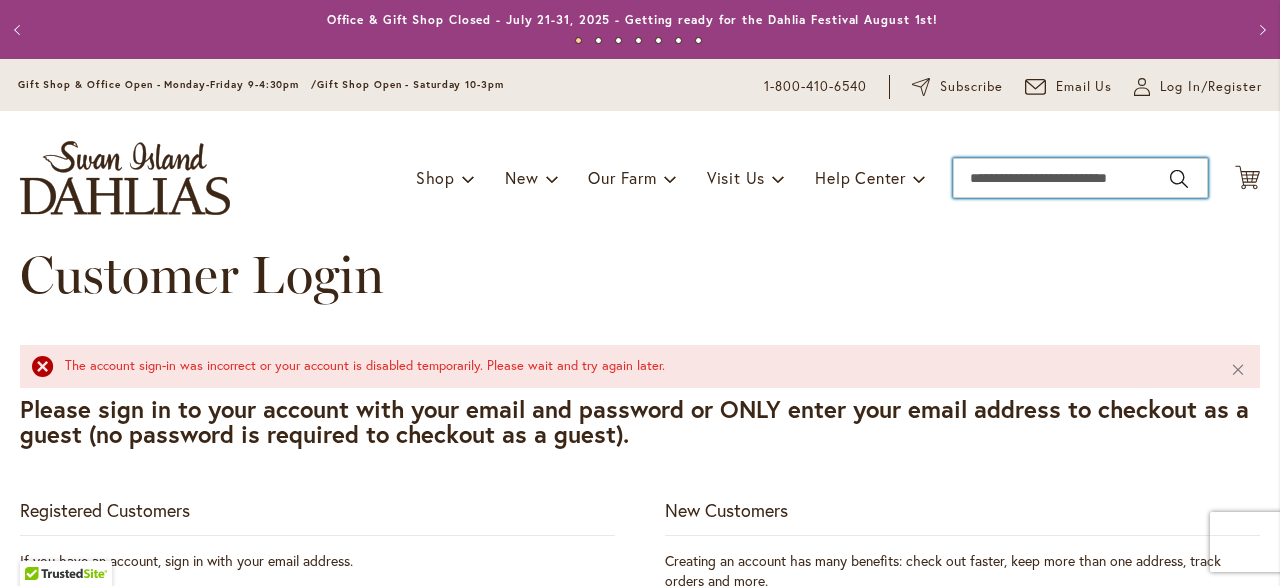 click on "Search" at bounding box center [1080, 178] 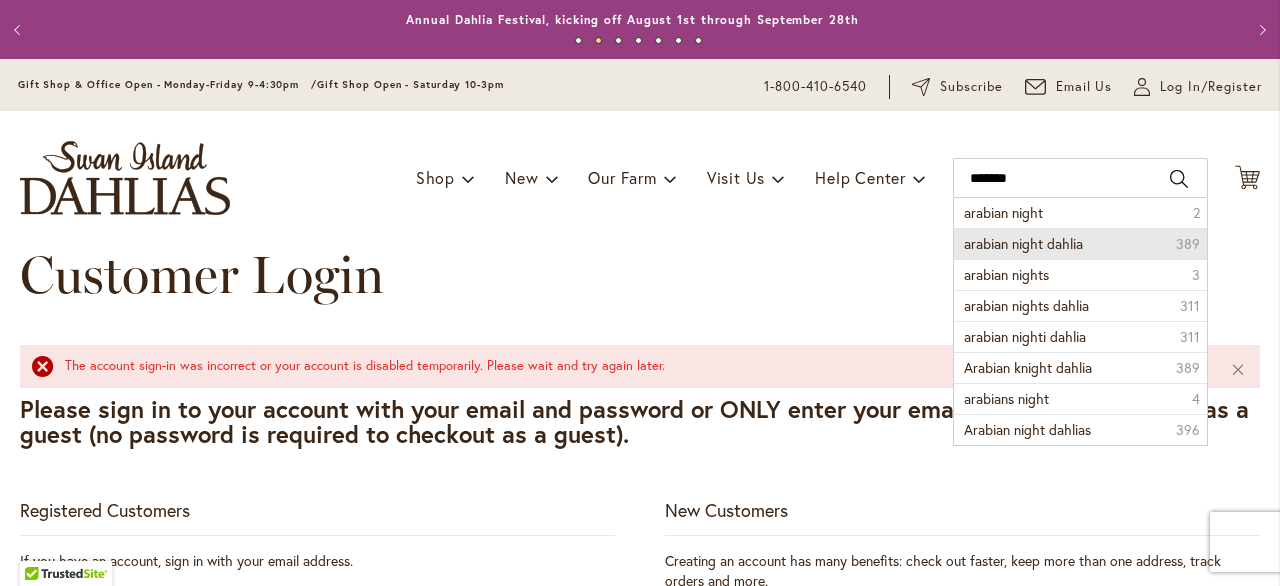 click on "arabian night dahlia" at bounding box center (1023, 243) 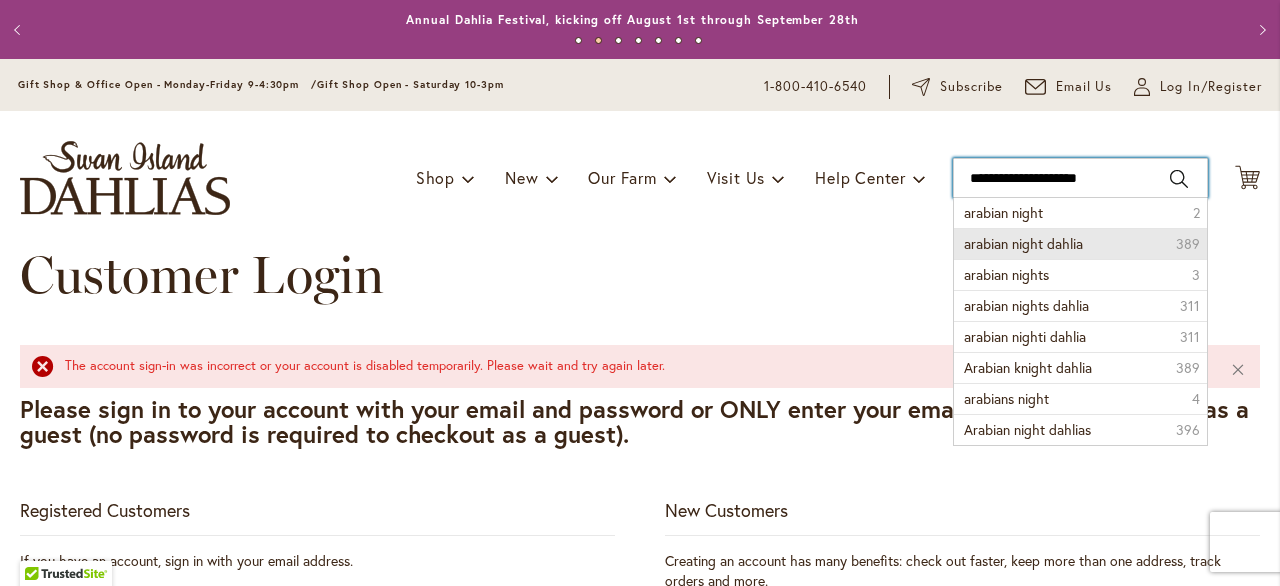 type on "**********" 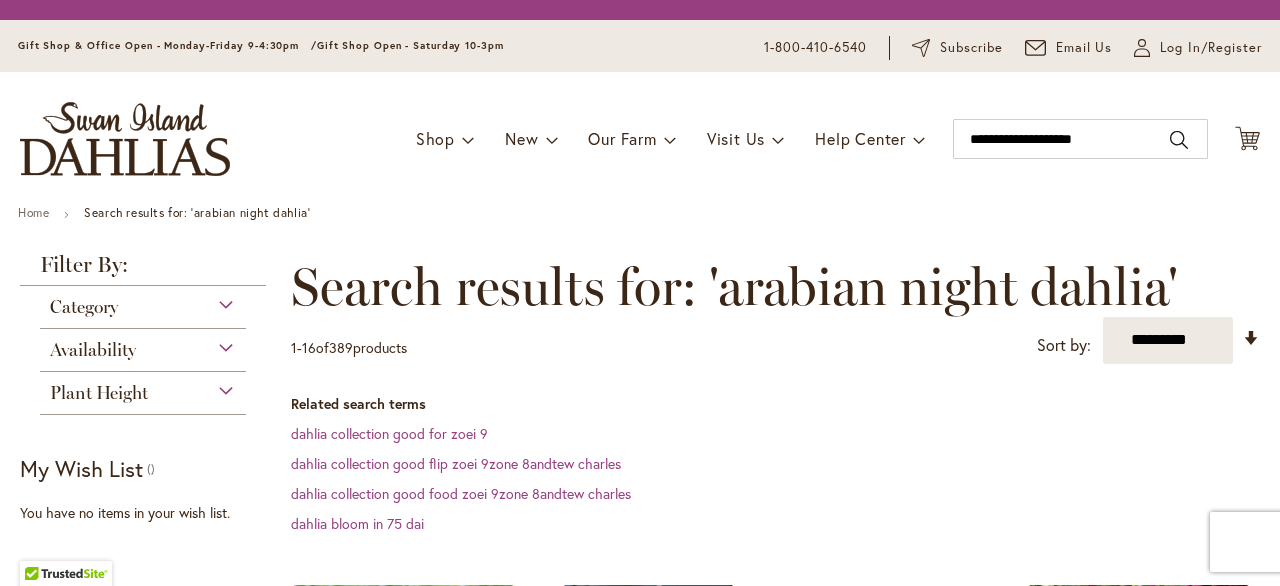 scroll, scrollTop: 0, scrollLeft: 0, axis: both 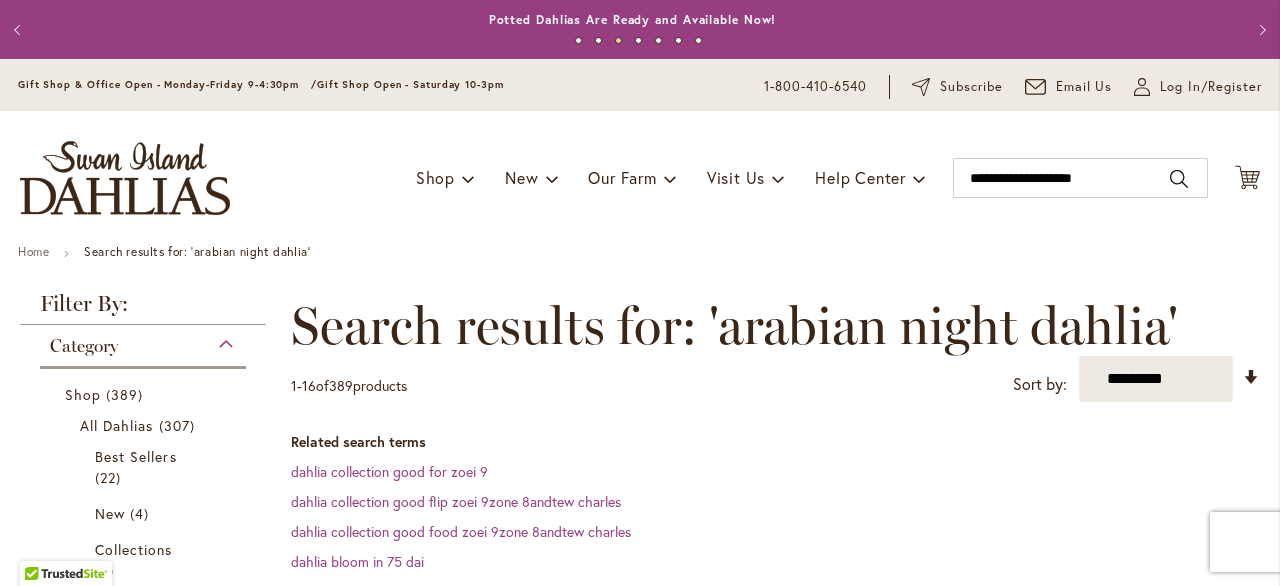 type on "**********" 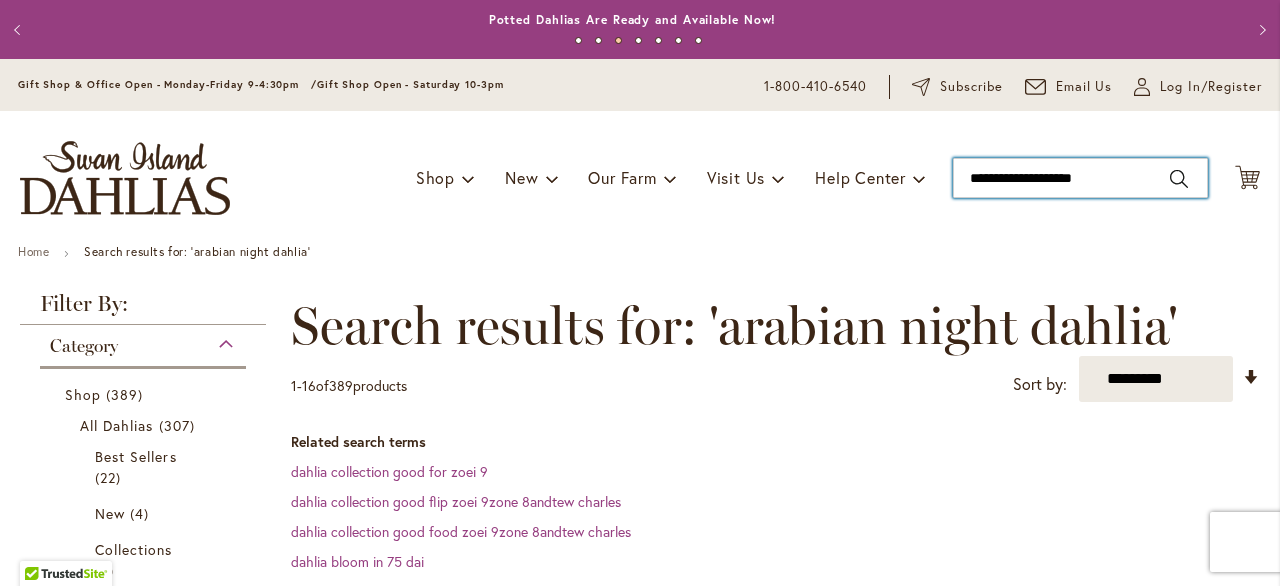 click on "**********" at bounding box center (1080, 178) 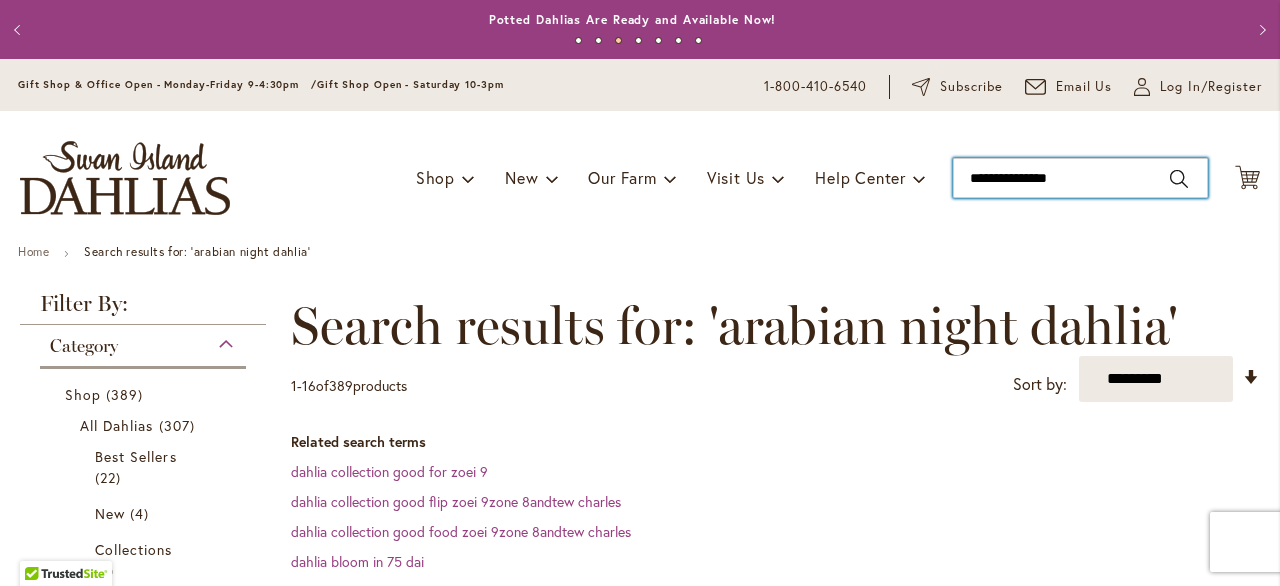 type on "**********" 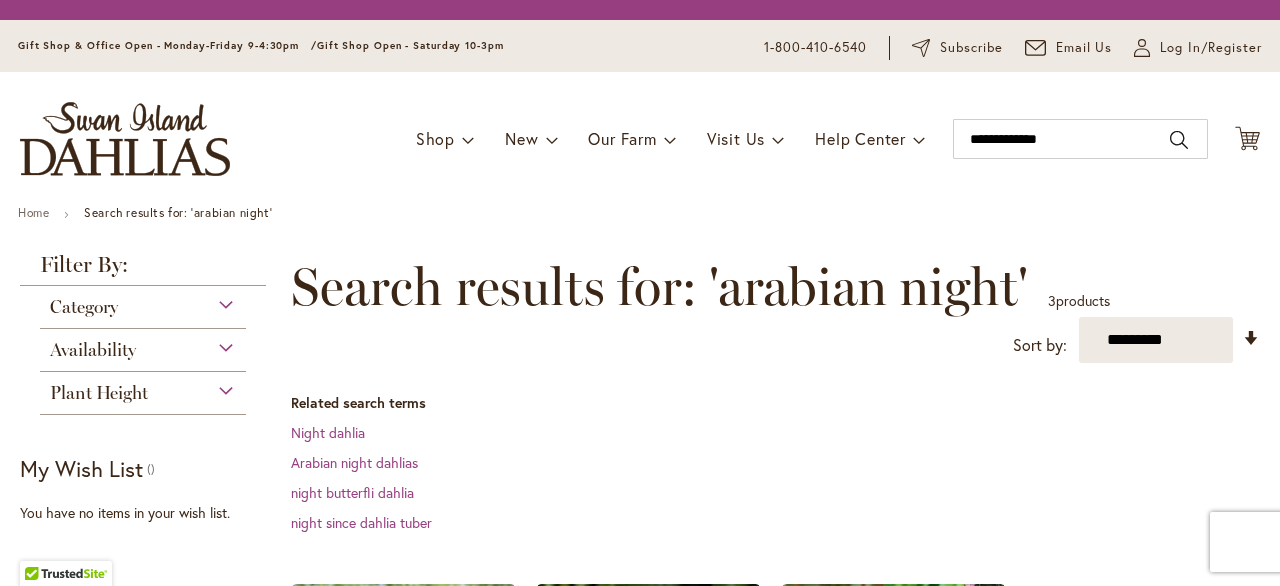 scroll, scrollTop: 0, scrollLeft: 0, axis: both 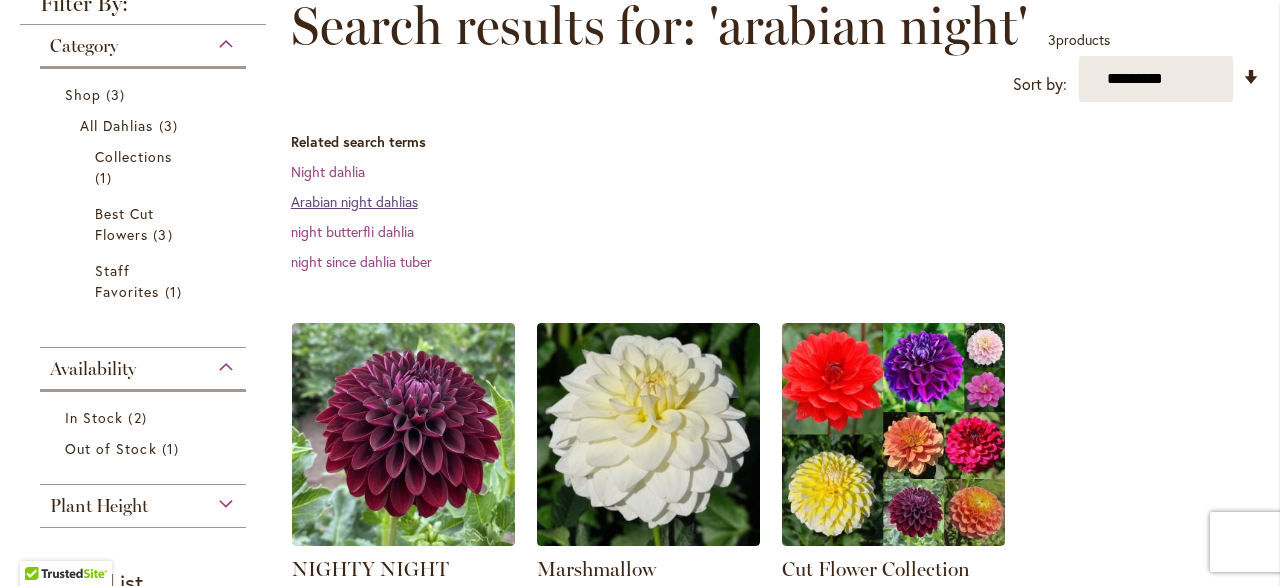 type on "**********" 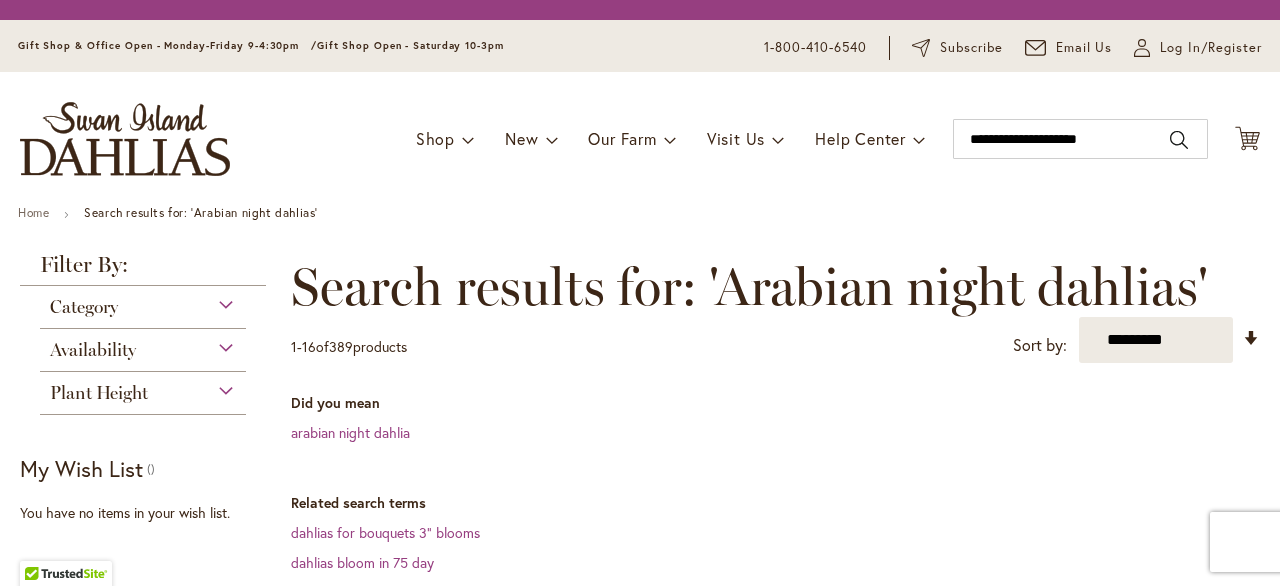 scroll, scrollTop: 0, scrollLeft: 0, axis: both 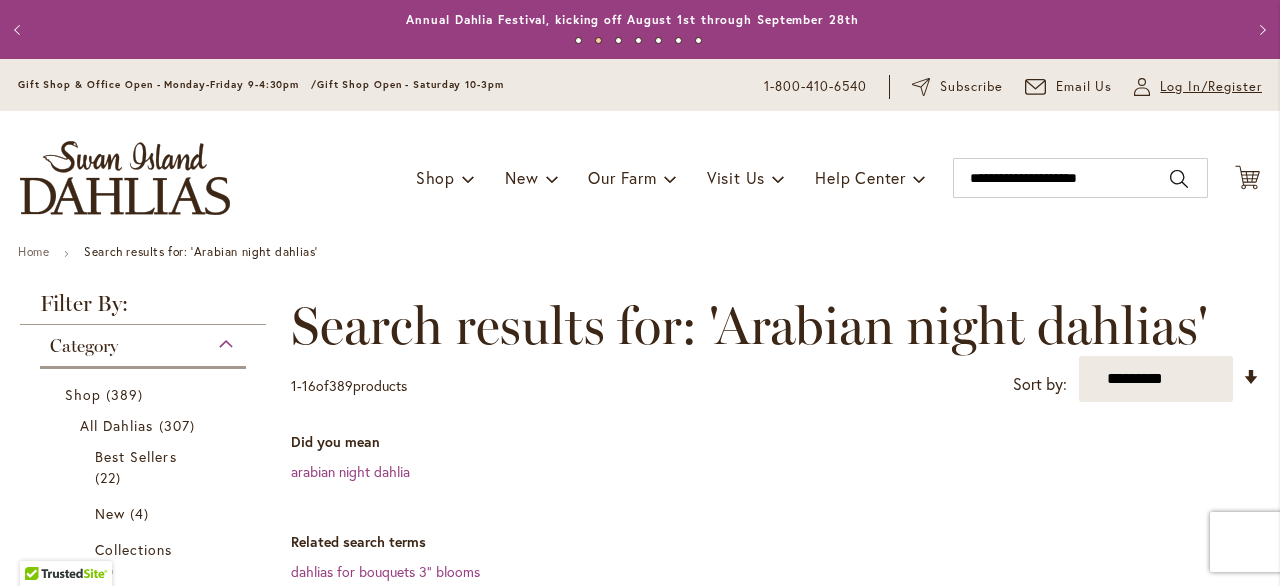 type on "**********" 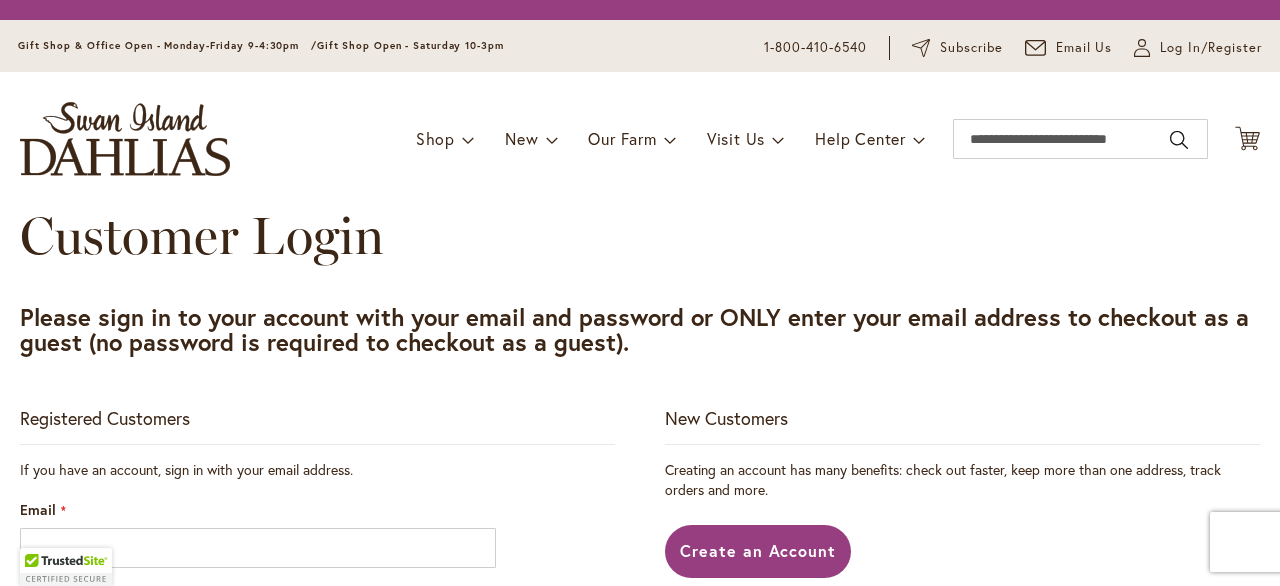 scroll, scrollTop: 0, scrollLeft: 0, axis: both 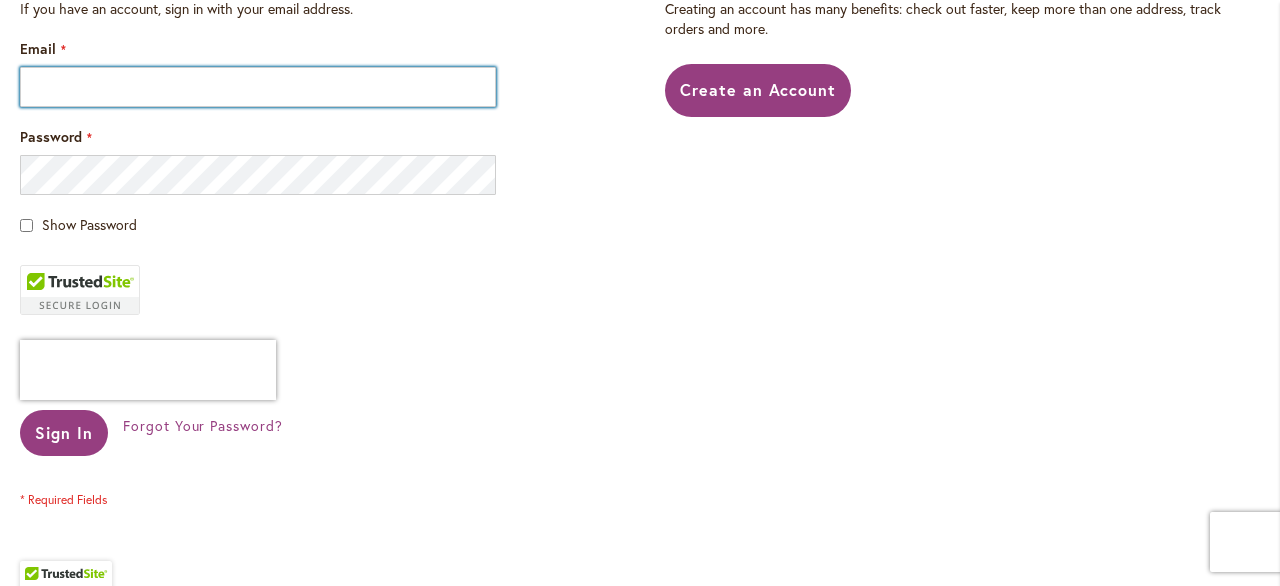 type on "**********" 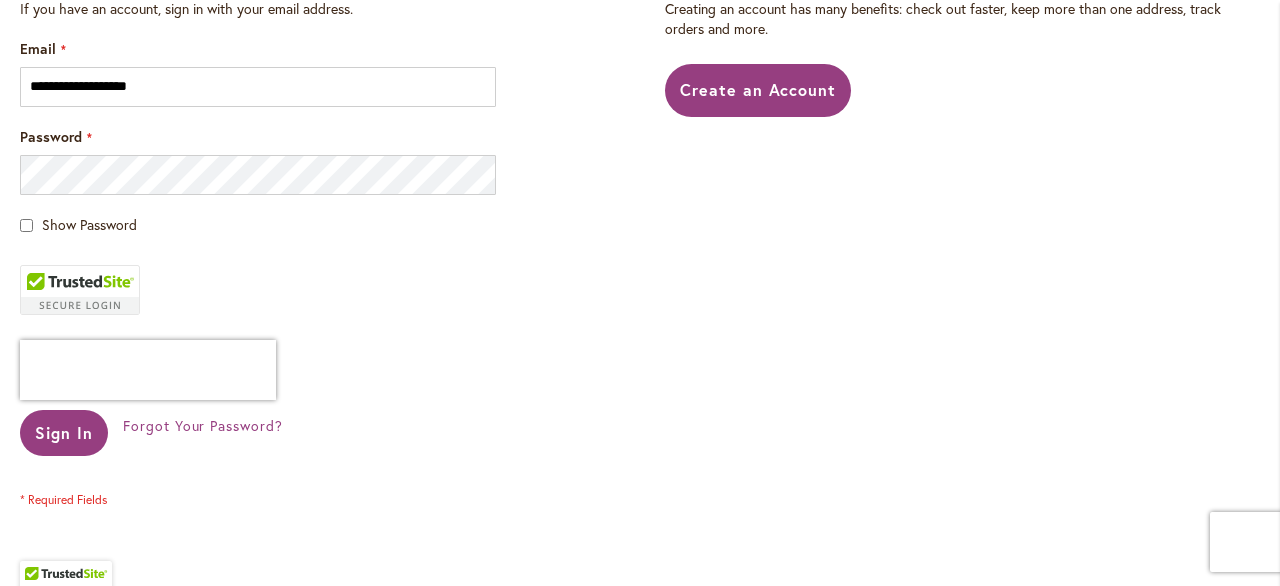type on "**********" 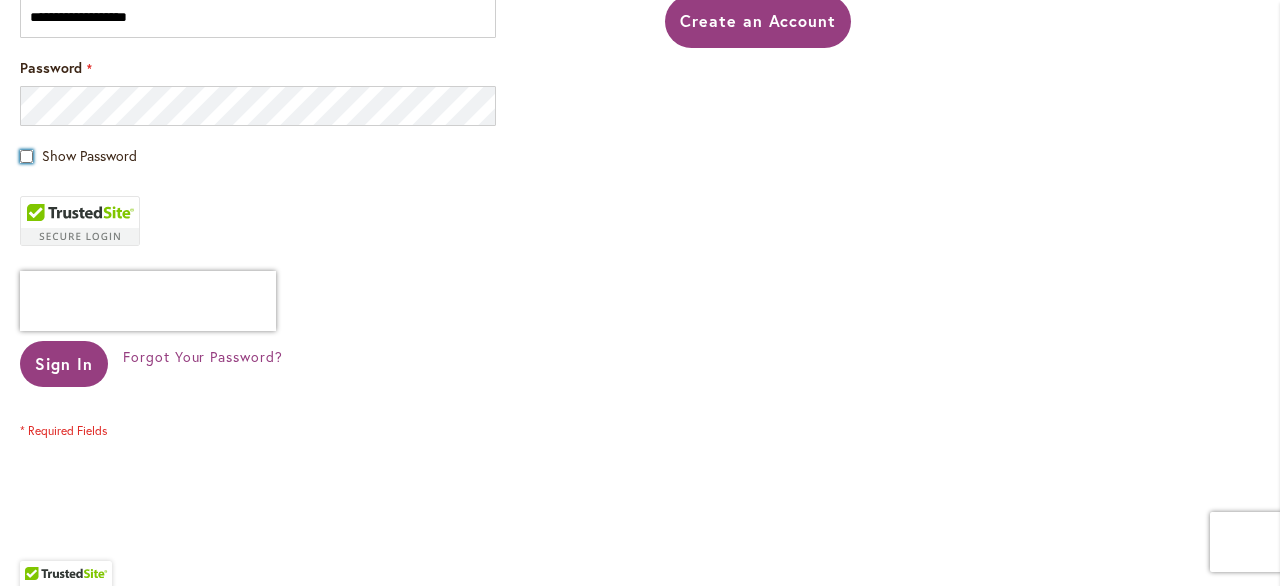 scroll, scrollTop: 700, scrollLeft: 0, axis: vertical 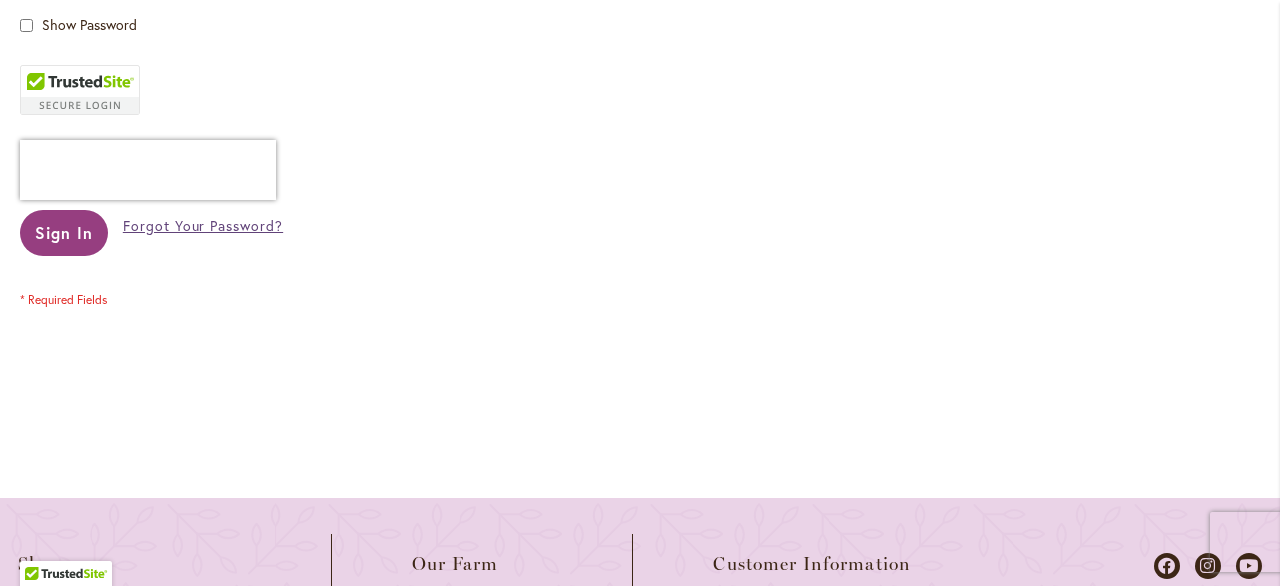 click on "Forgot Your Password?" at bounding box center [203, 225] 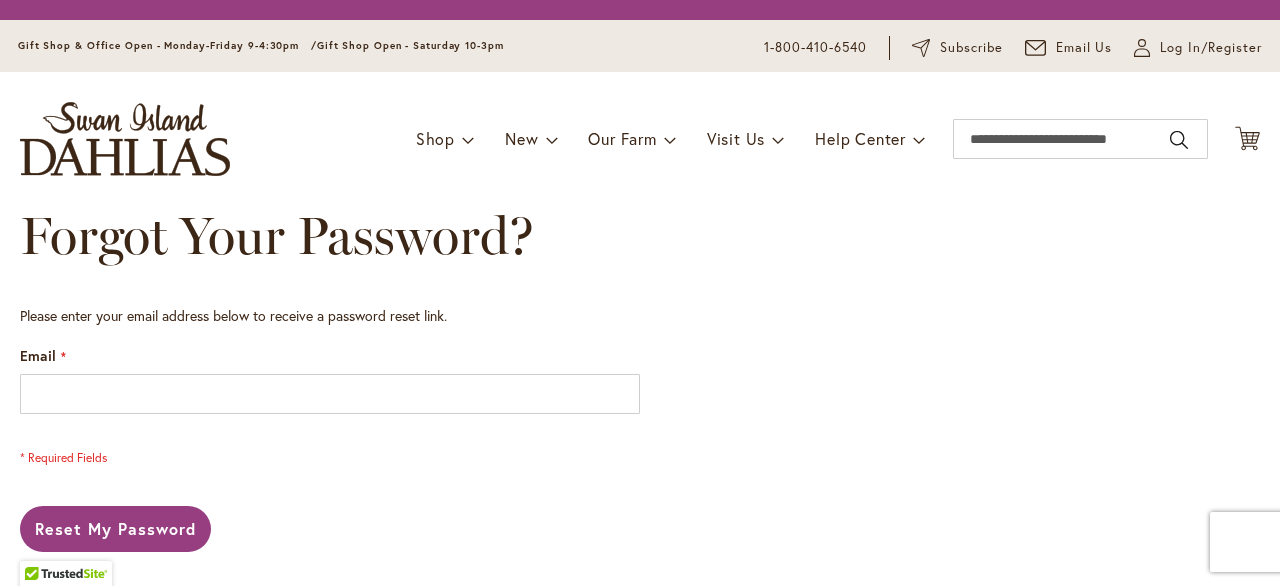 scroll, scrollTop: 0, scrollLeft: 0, axis: both 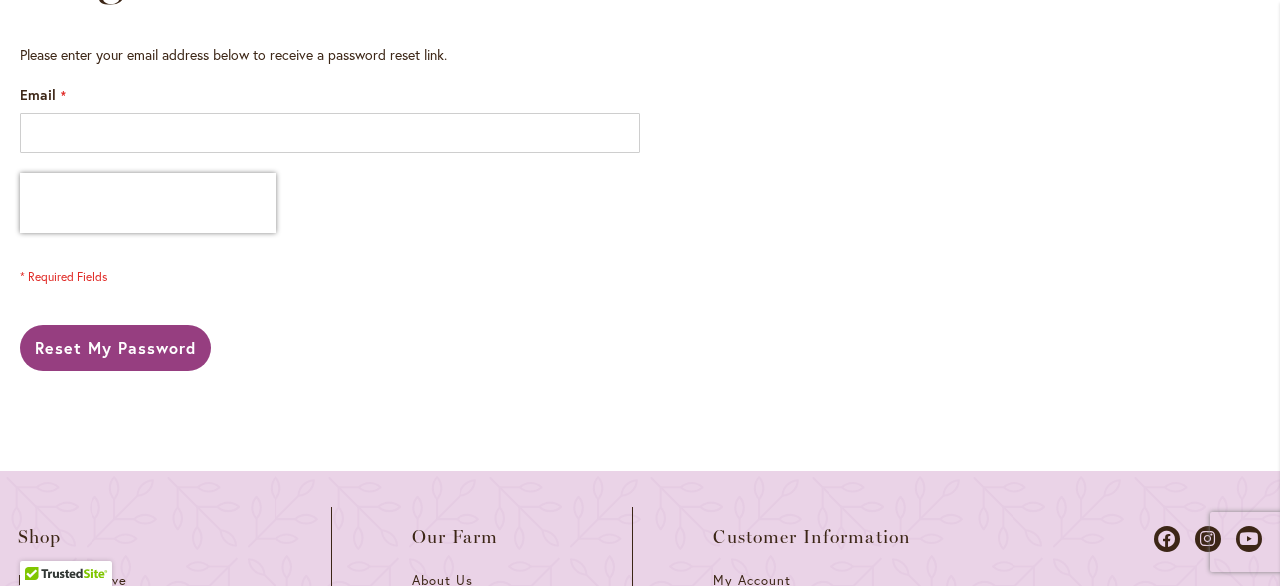 type on "**********" 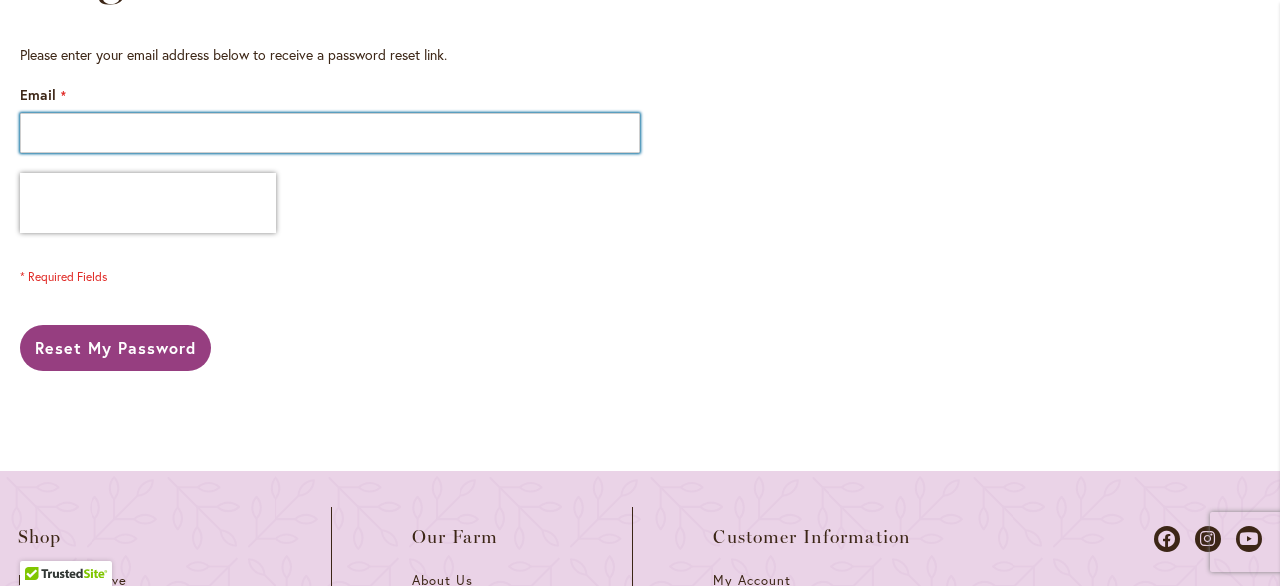 click on "Email" at bounding box center [330, 133] 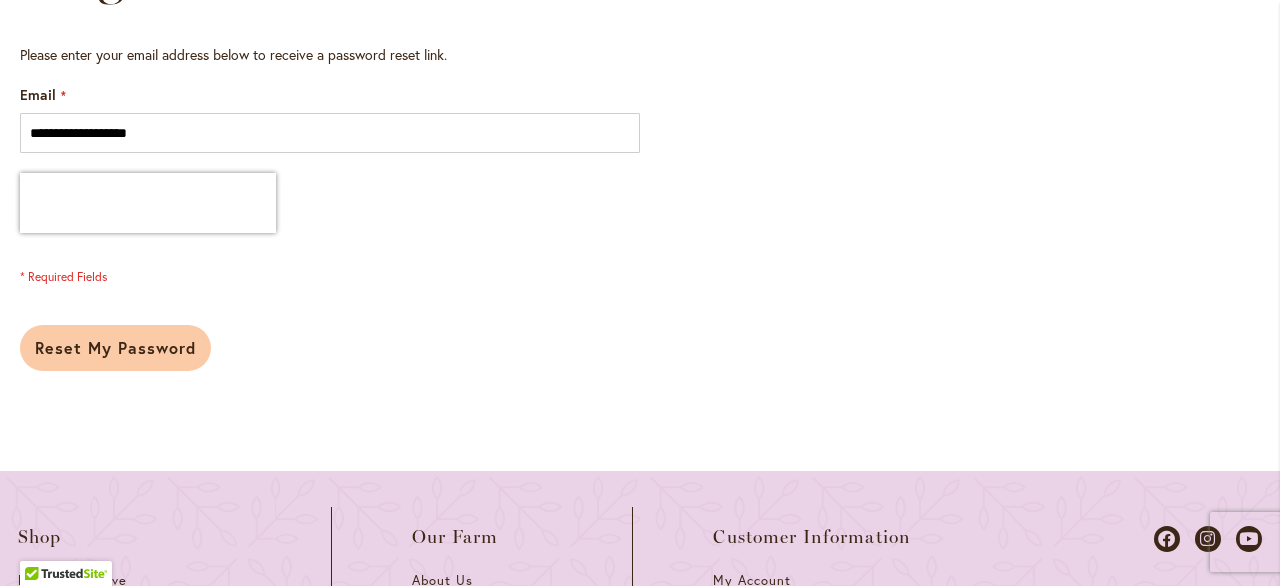 click on "Reset My Password" at bounding box center (115, 347) 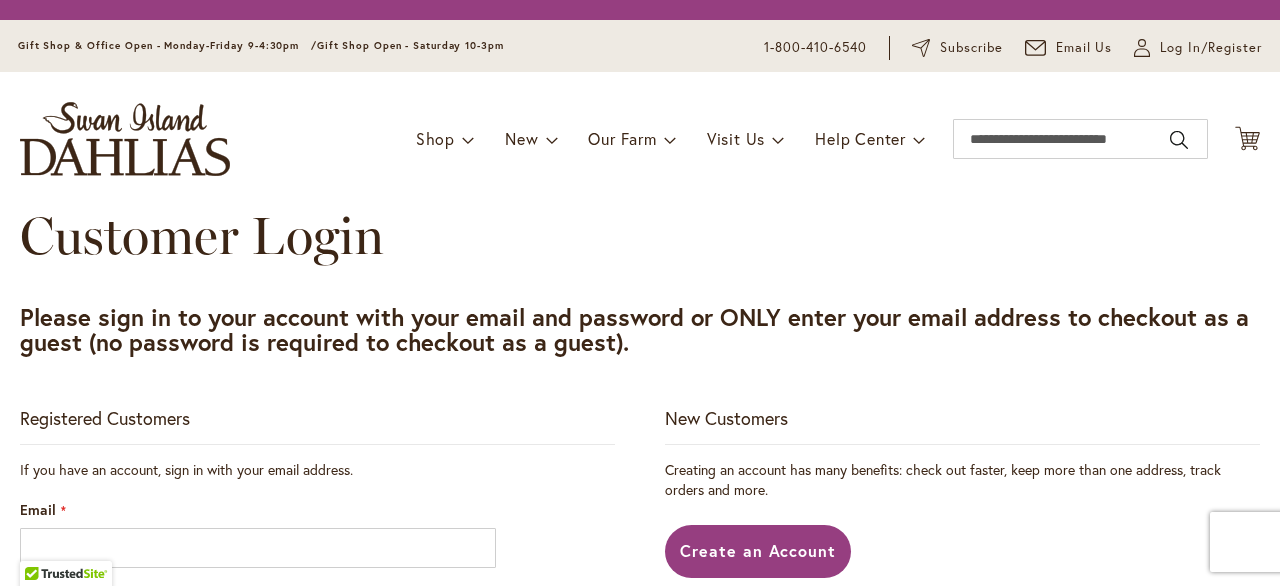 scroll, scrollTop: 0, scrollLeft: 0, axis: both 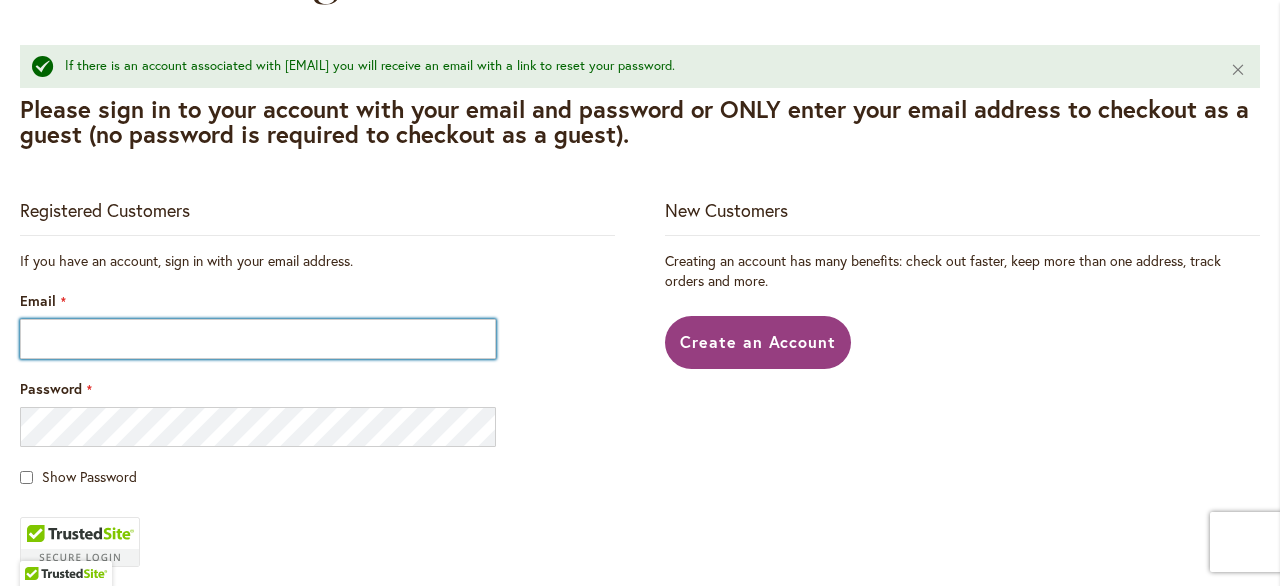 type on "**********" 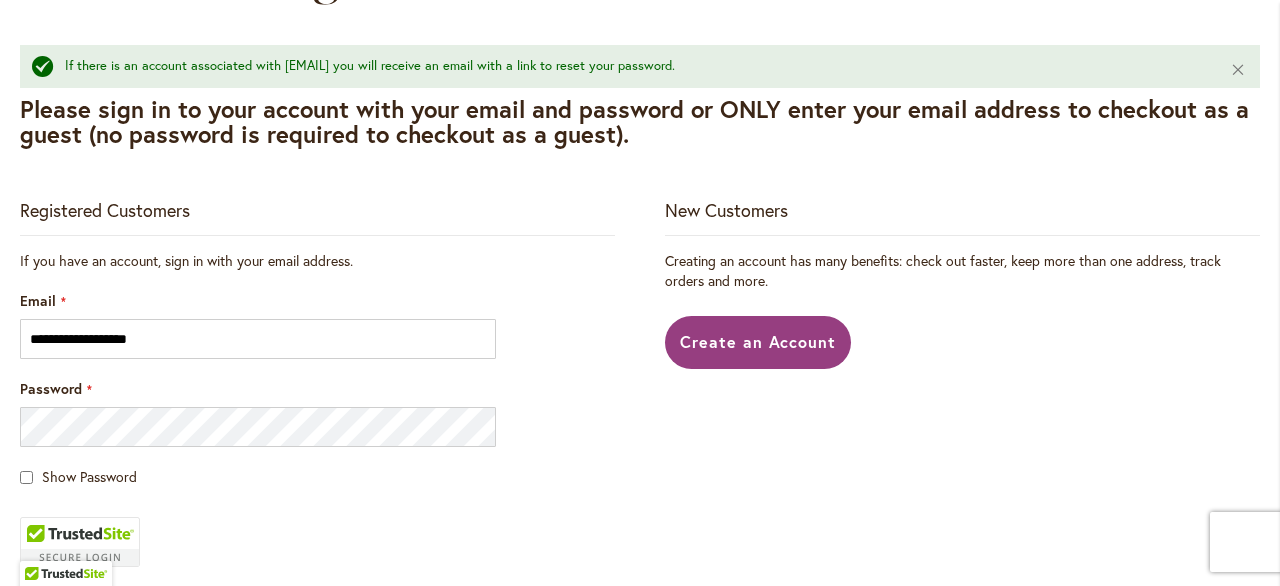 type on "**********" 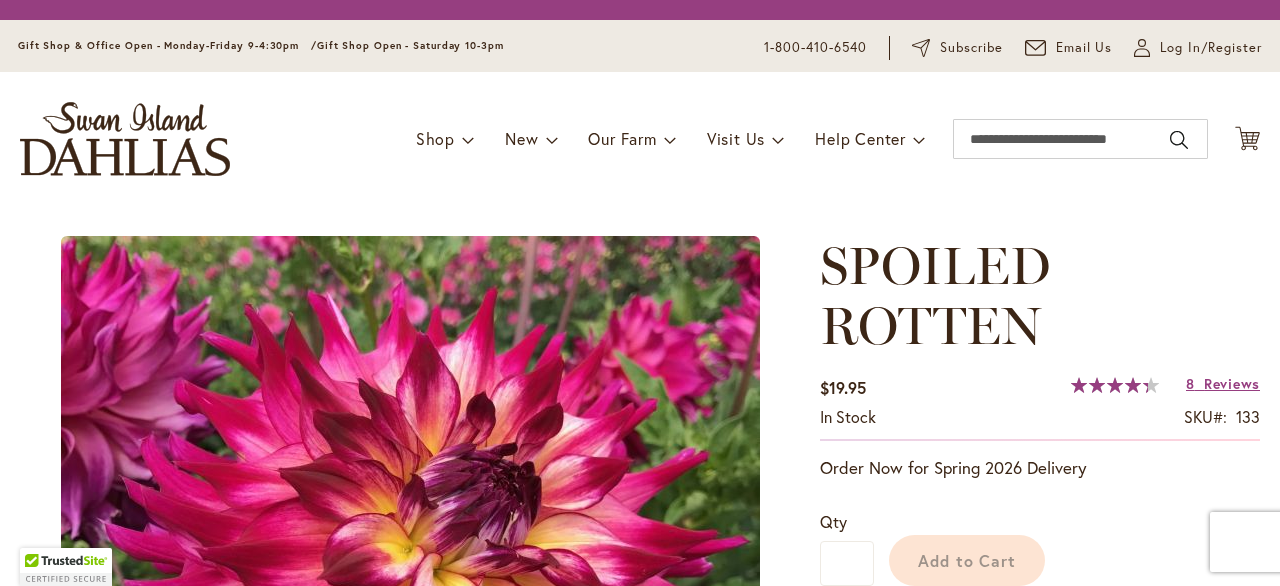 scroll, scrollTop: 0, scrollLeft: 0, axis: both 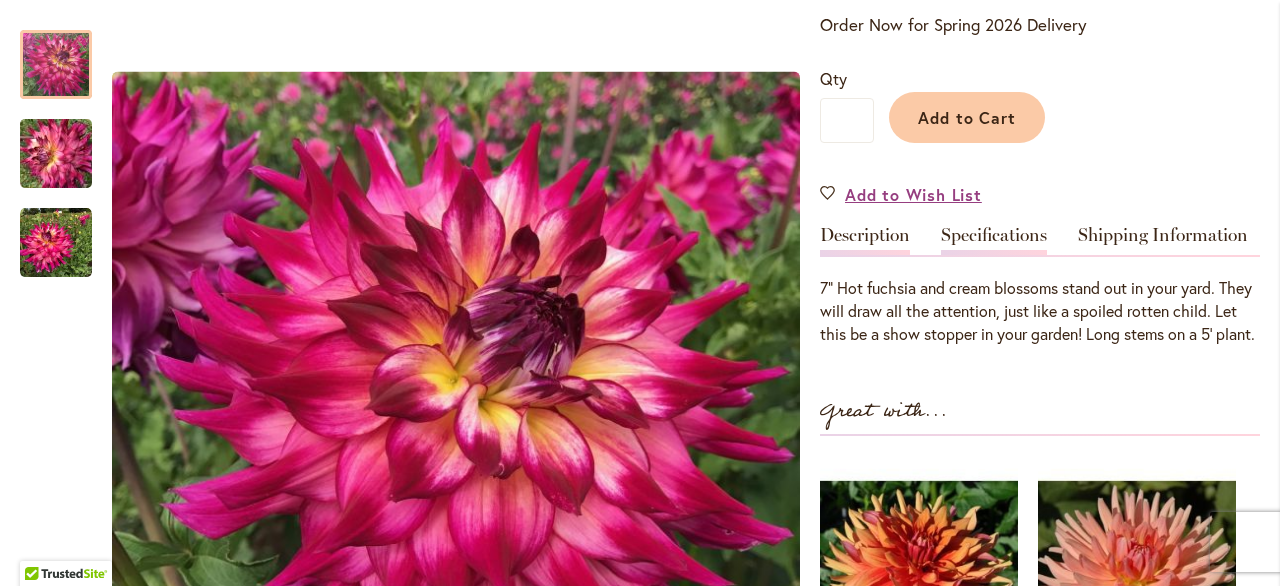 type on "**********" 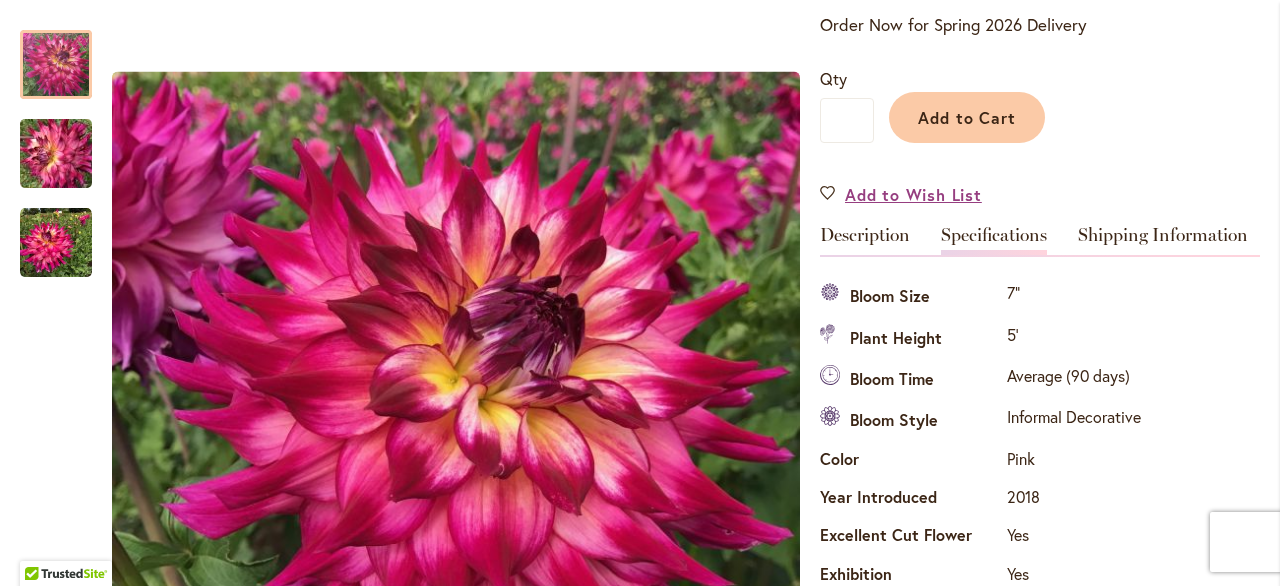 scroll, scrollTop: 724, scrollLeft: 0, axis: vertical 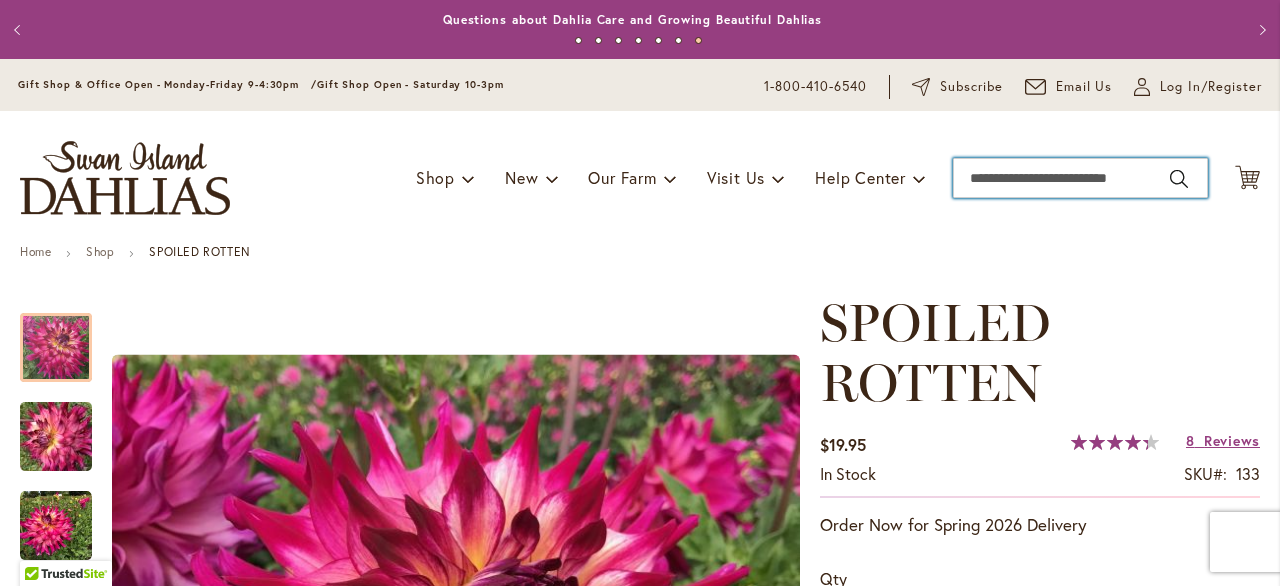 click on "Search" at bounding box center [1080, 178] 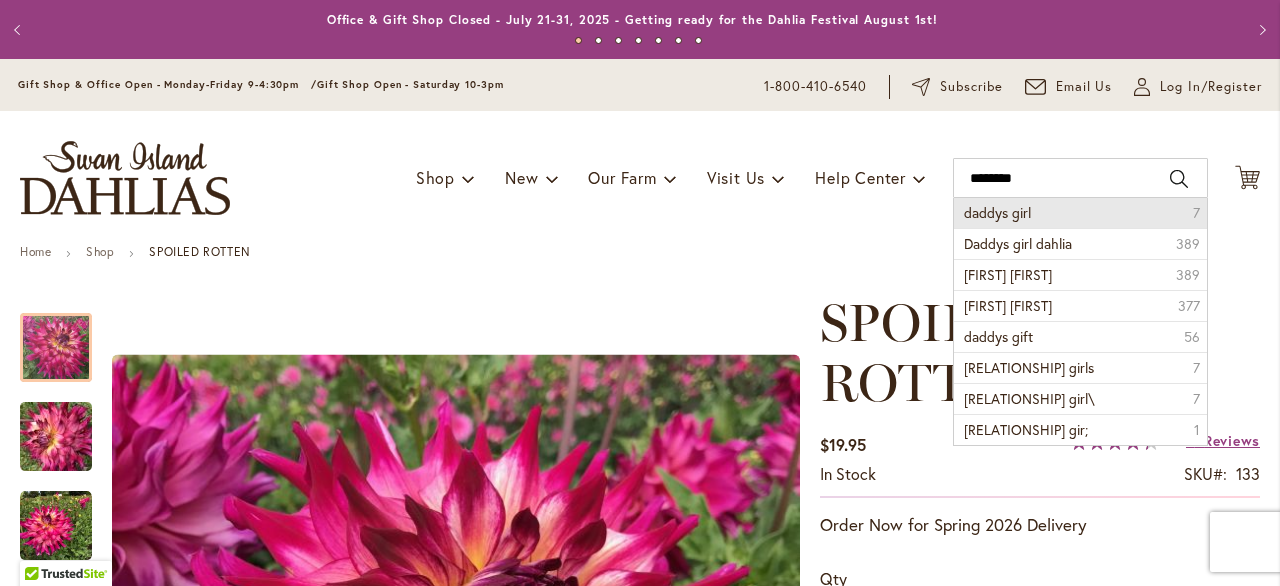 click on "daddys girl" at bounding box center (997, 212) 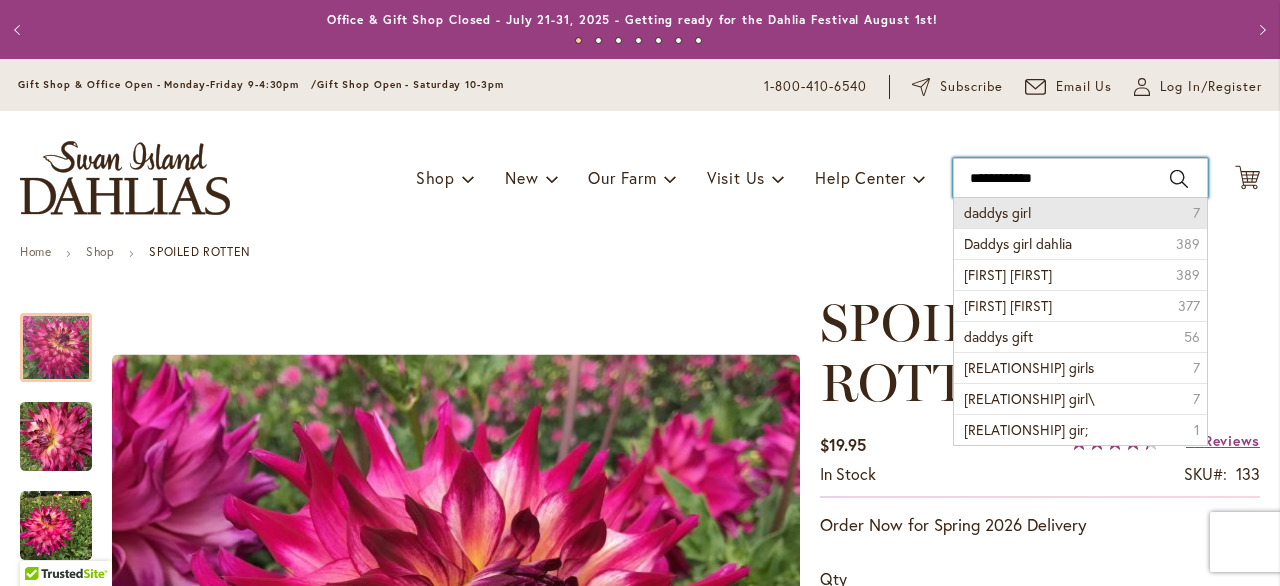 type on "**********" 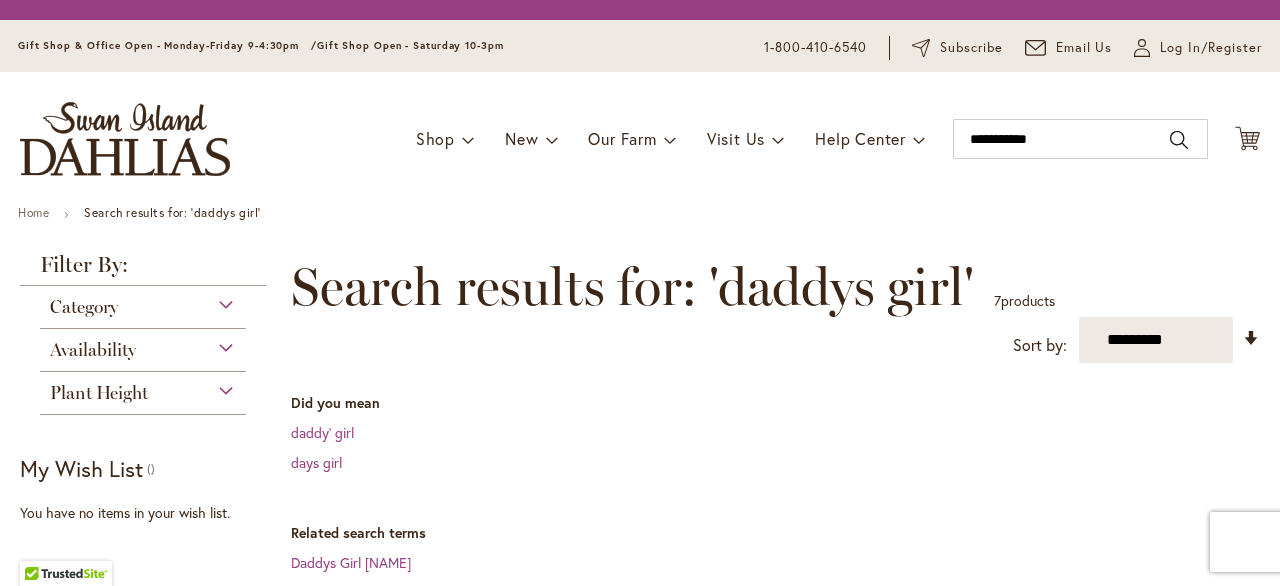scroll, scrollTop: 0, scrollLeft: 0, axis: both 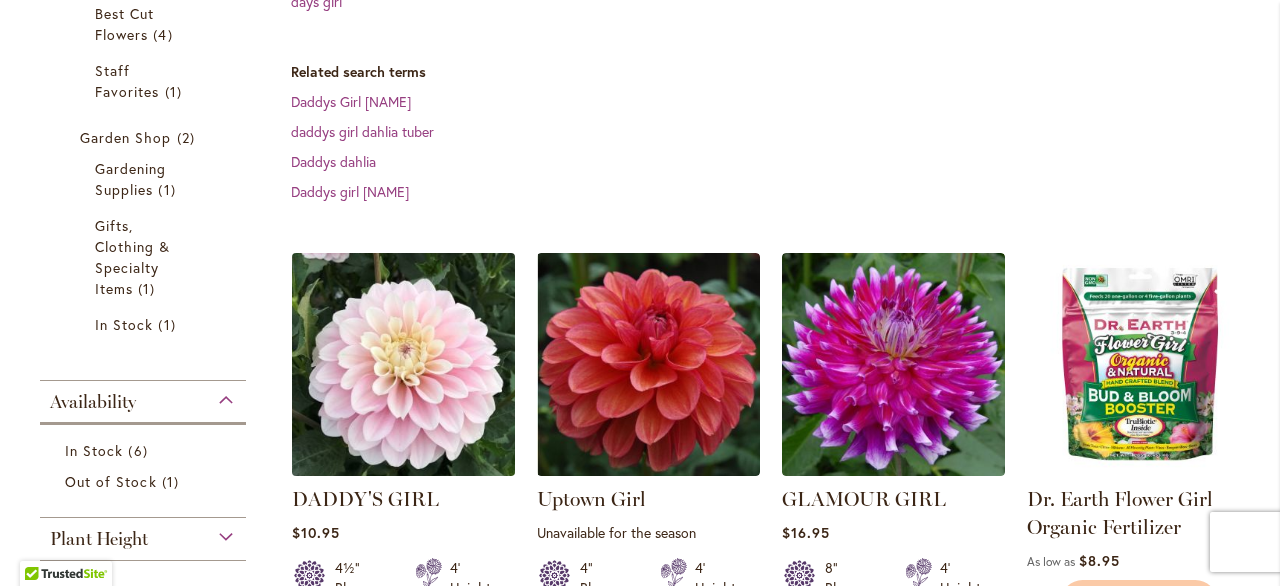 type on "**********" 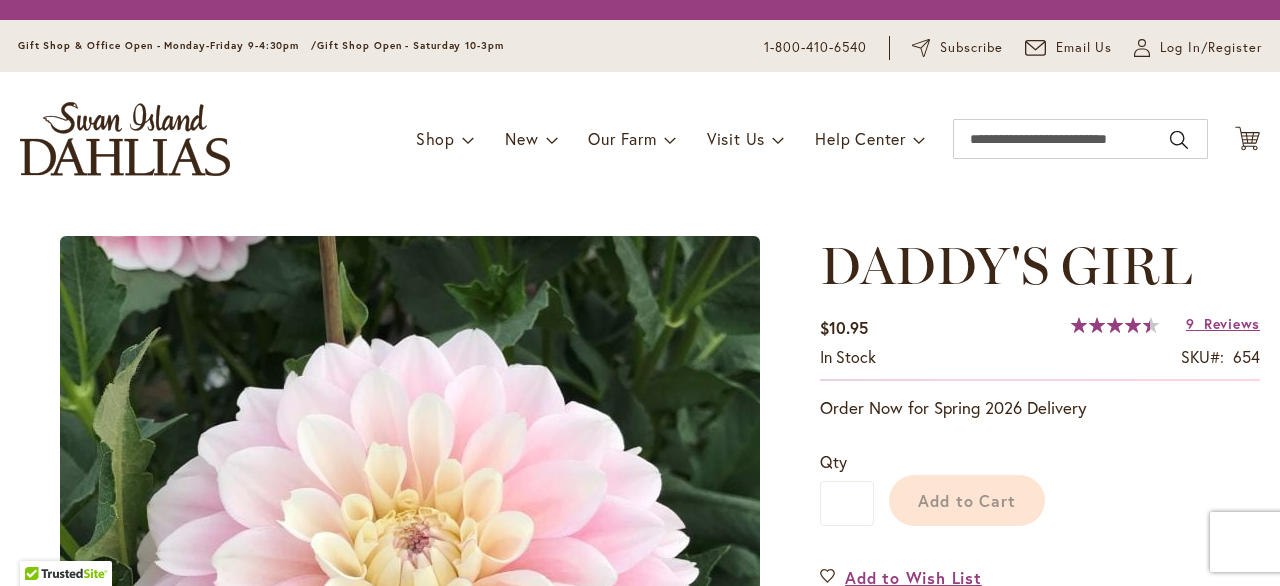scroll, scrollTop: 0, scrollLeft: 0, axis: both 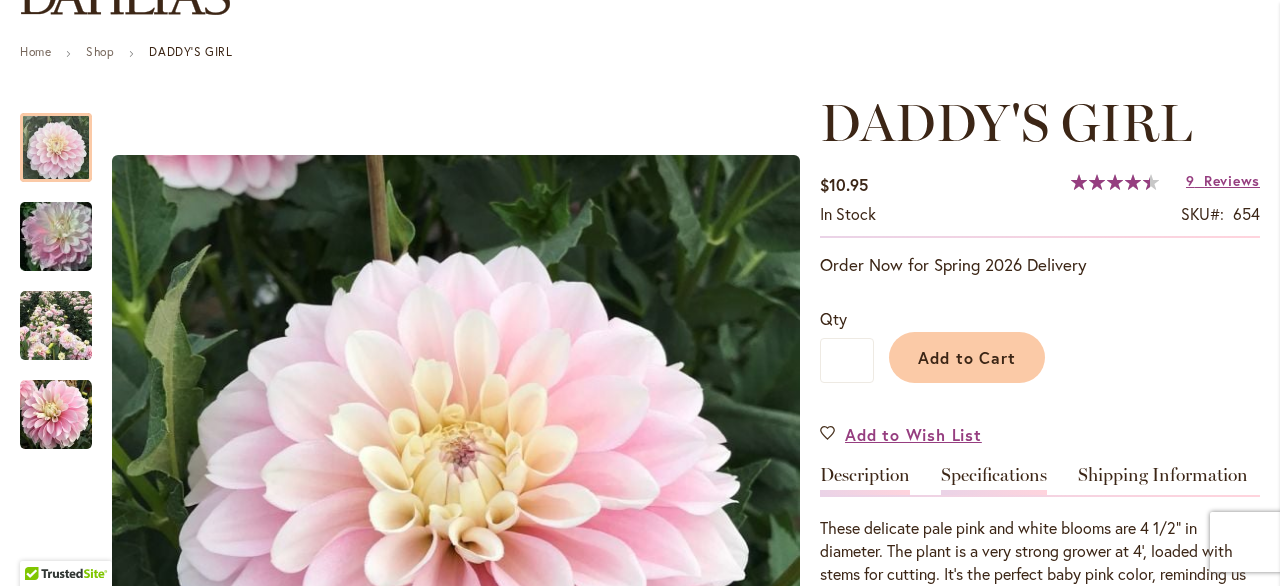 type on "**********" 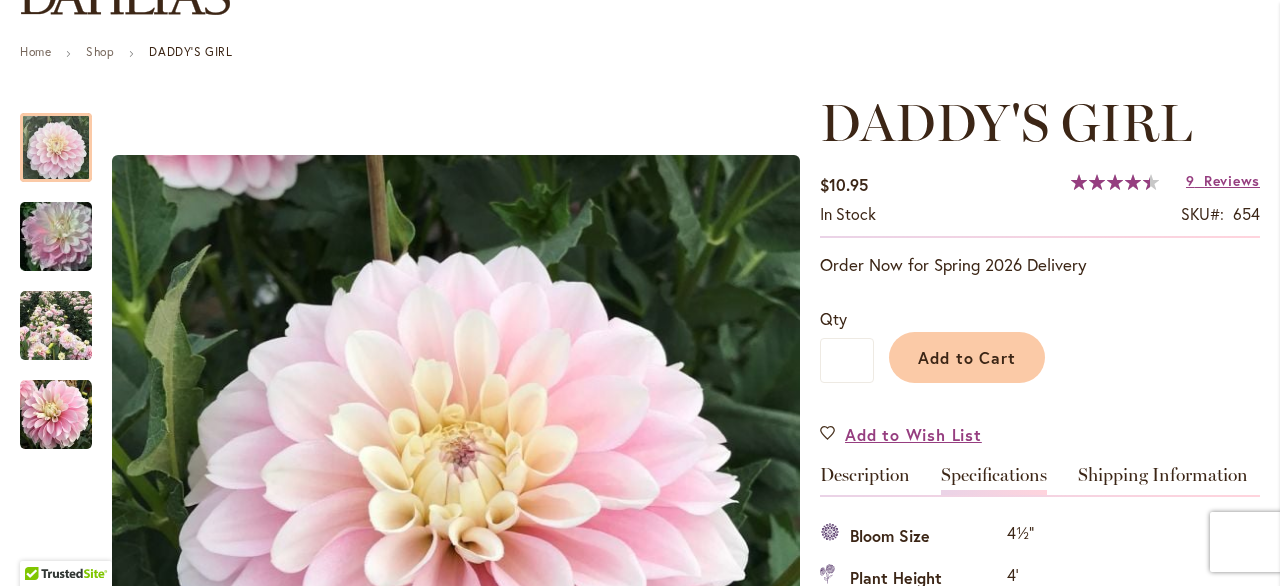 scroll, scrollTop: 664, scrollLeft: 0, axis: vertical 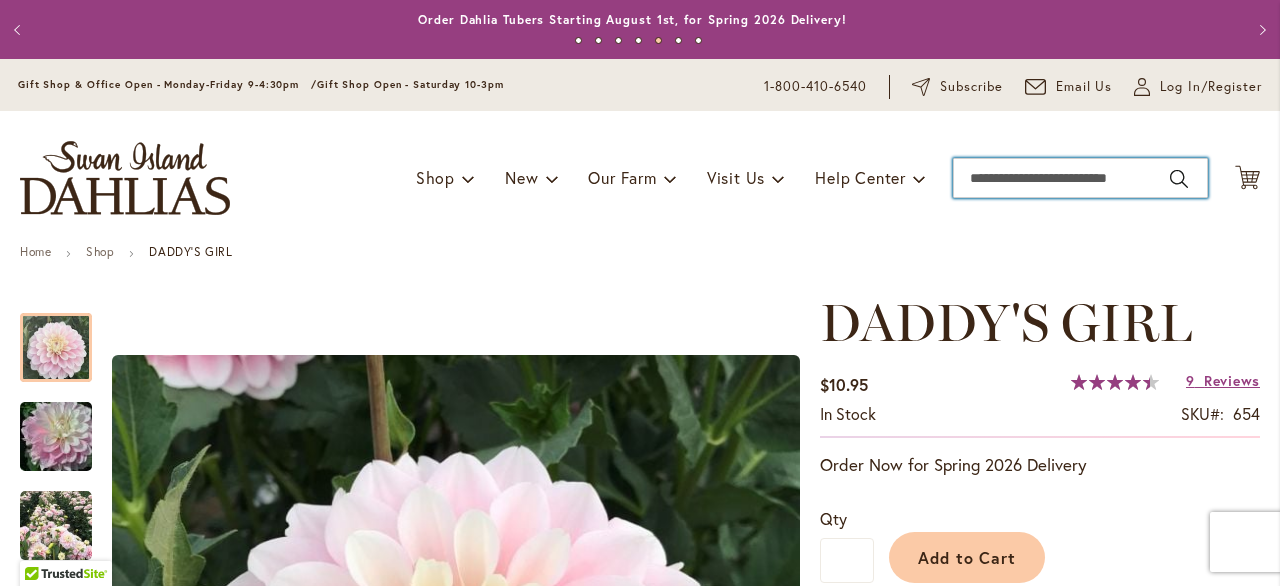click on "Search" at bounding box center [1080, 178] 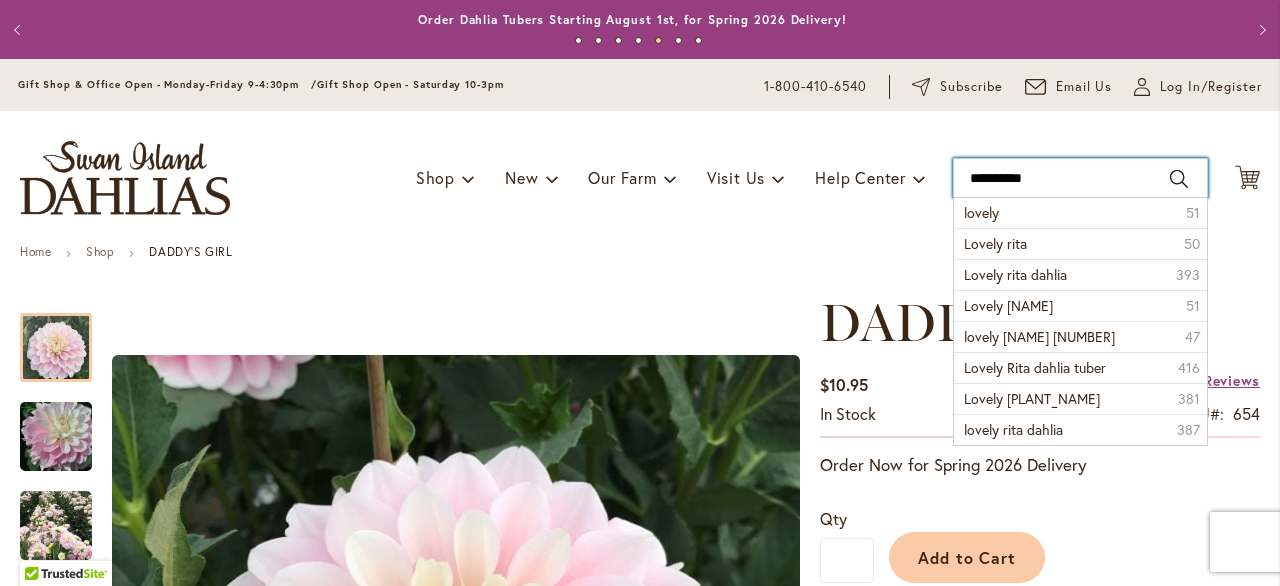 type on "**********" 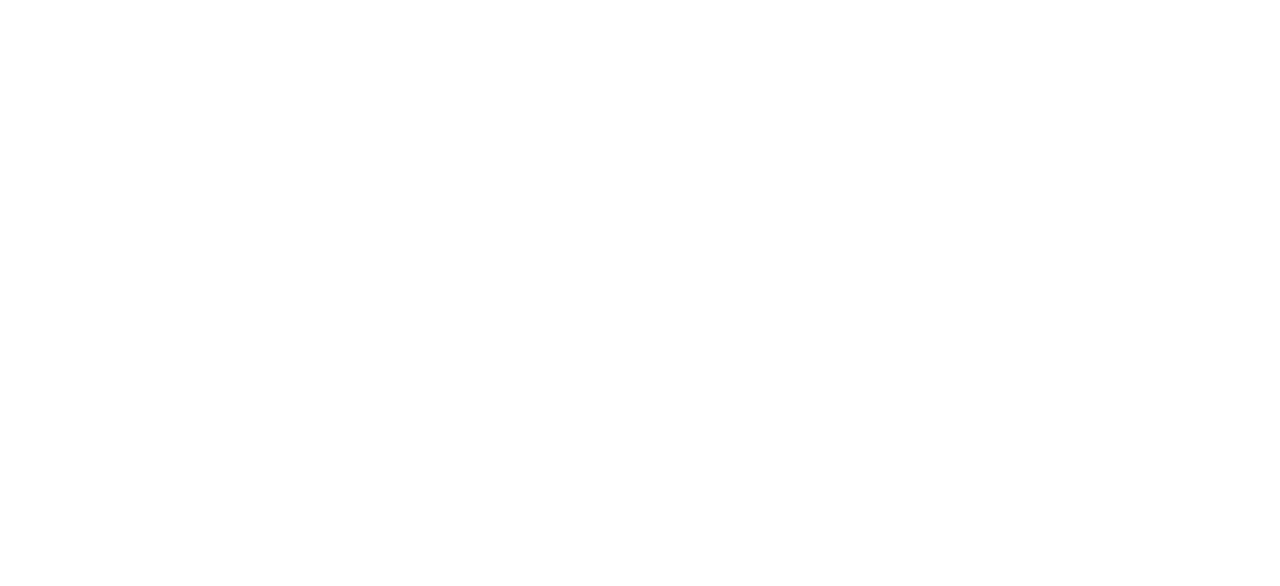 scroll, scrollTop: 0, scrollLeft: 0, axis: both 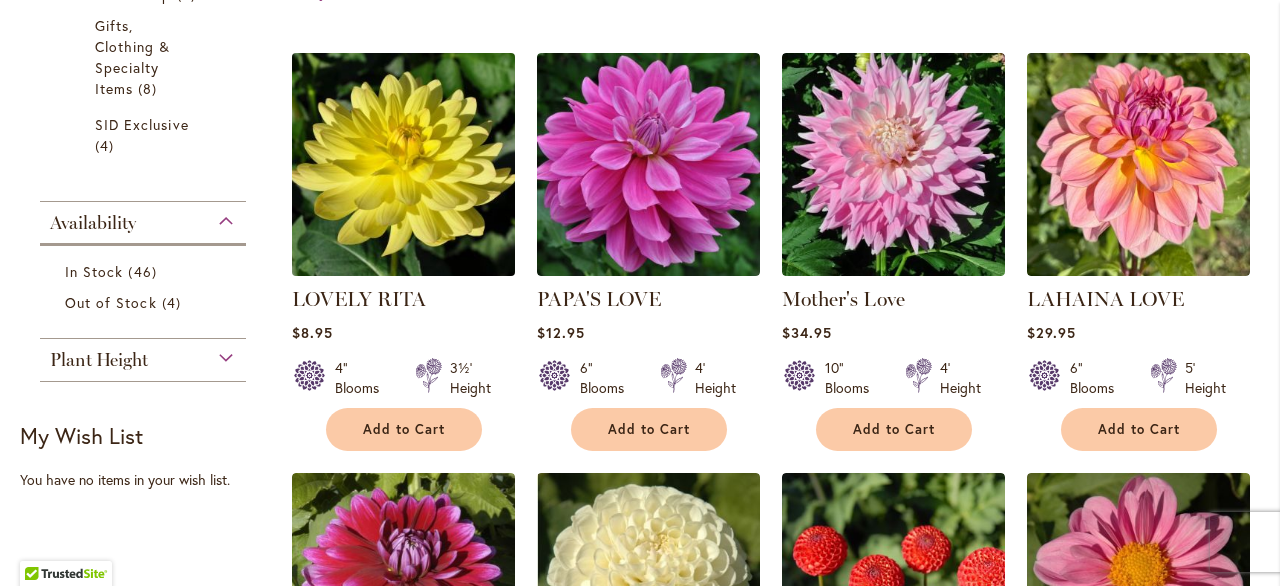 type on "**********" 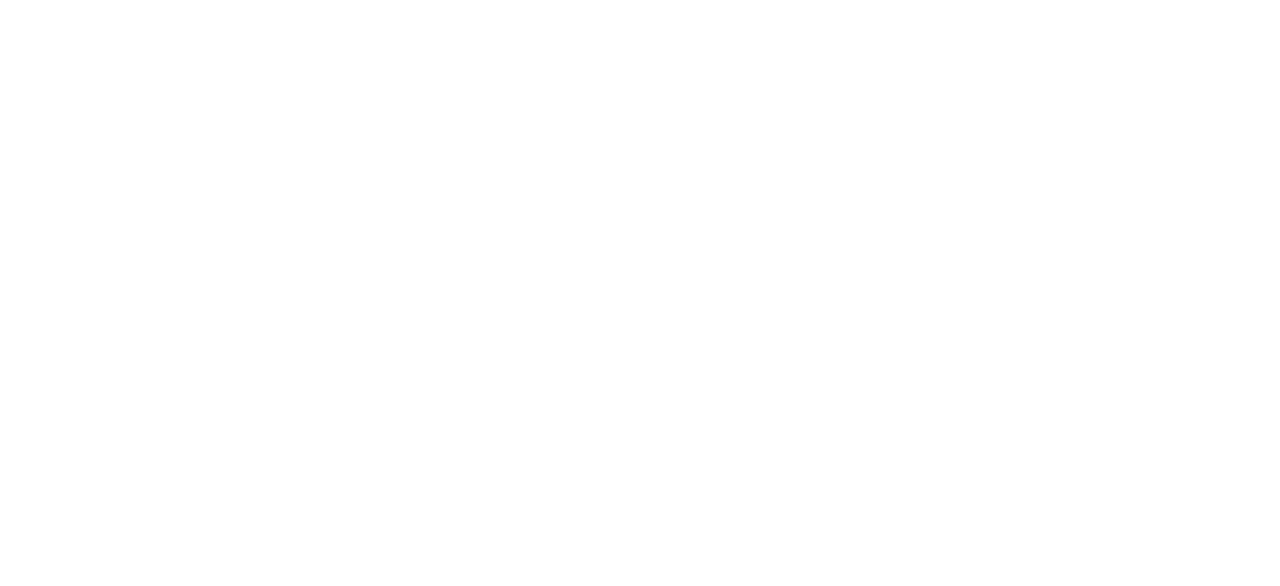 scroll, scrollTop: 0, scrollLeft: 0, axis: both 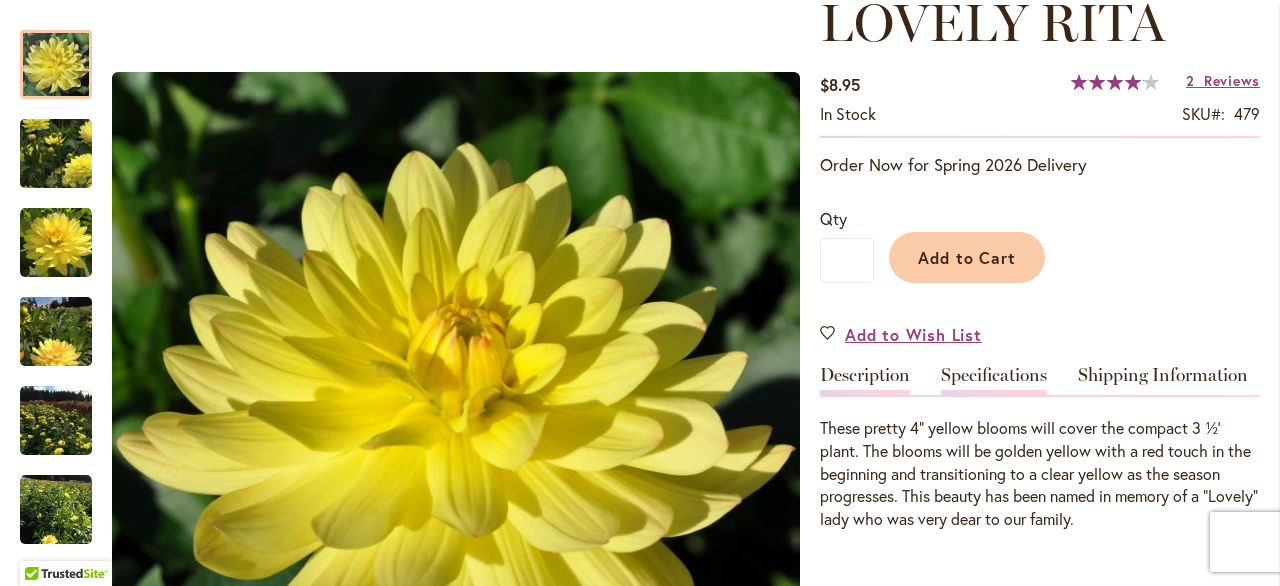 type on "**********" 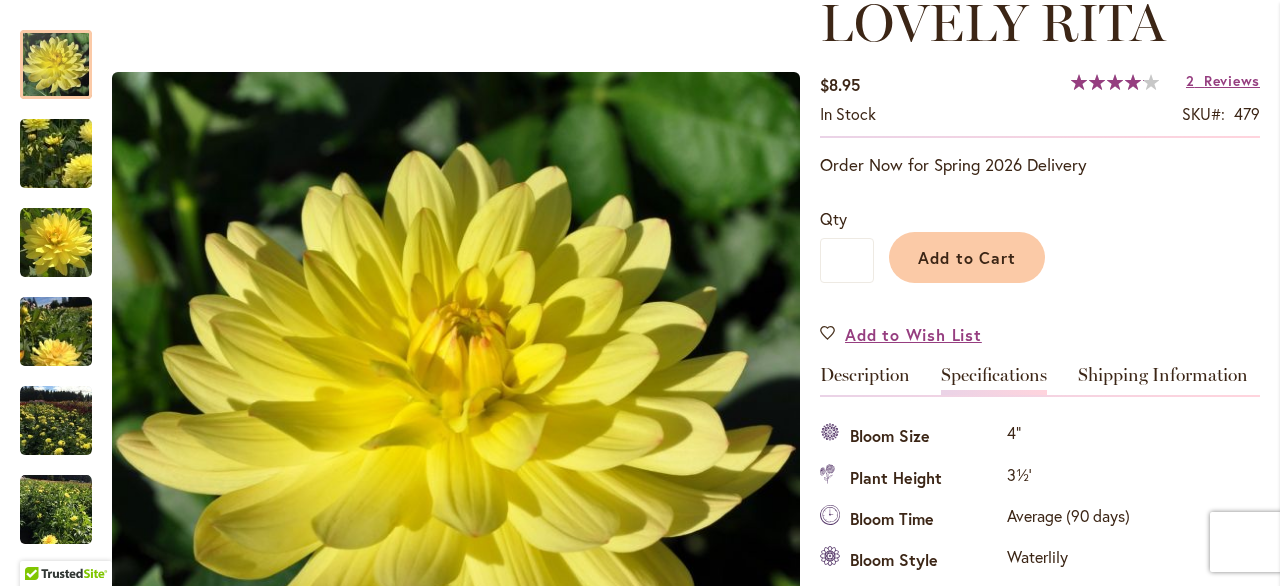 scroll, scrollTop: 664, scrollLeft: 0, axis: vertical 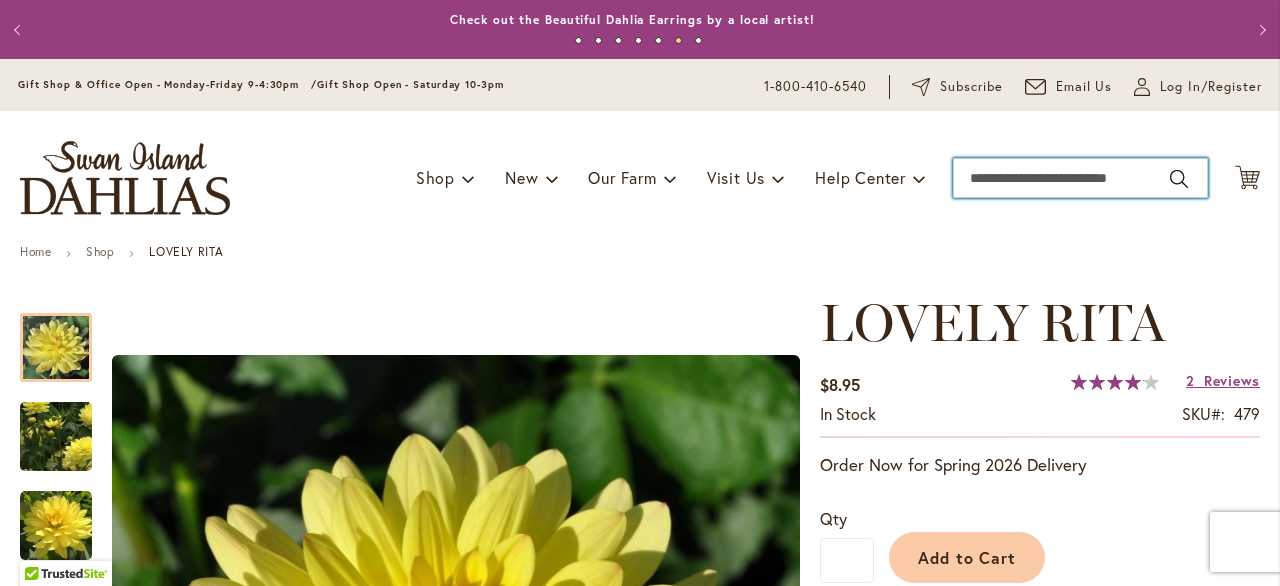 click on "Search" at bounding box center (1080, 178) 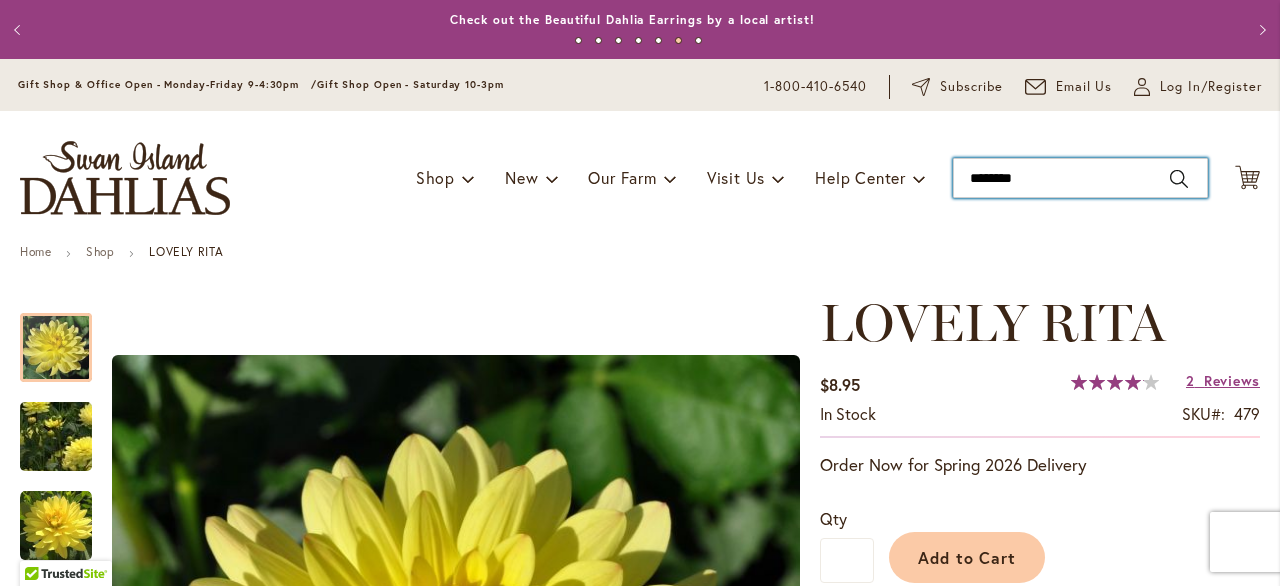 type on "*********" 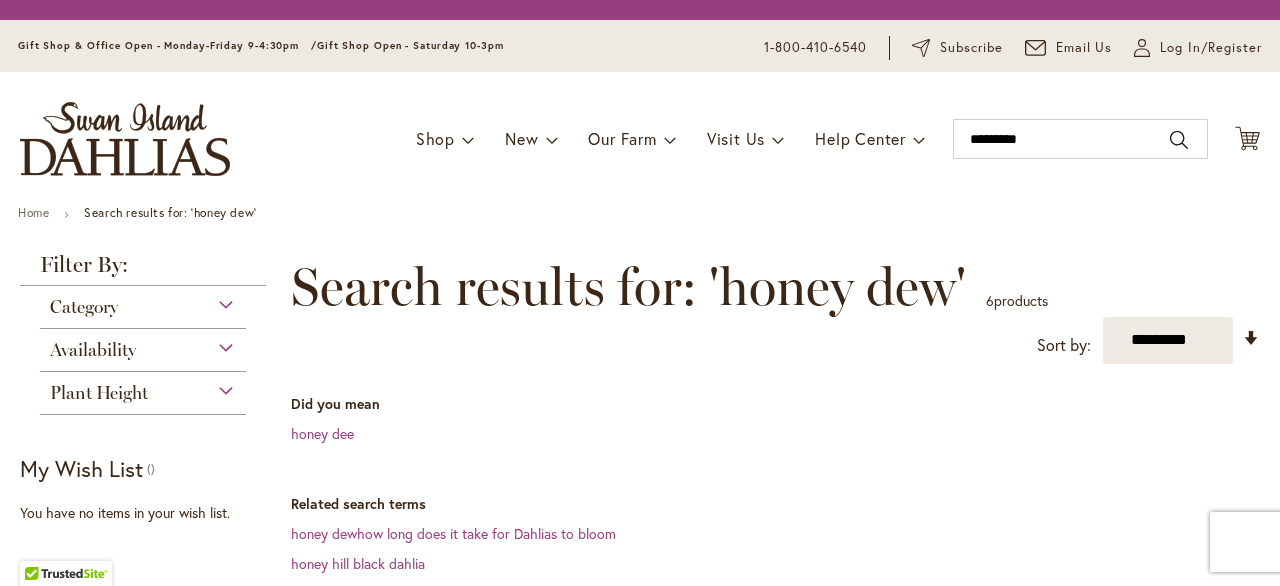 scroll, scrollTop: 0, scrollLeft: 0, axis: both 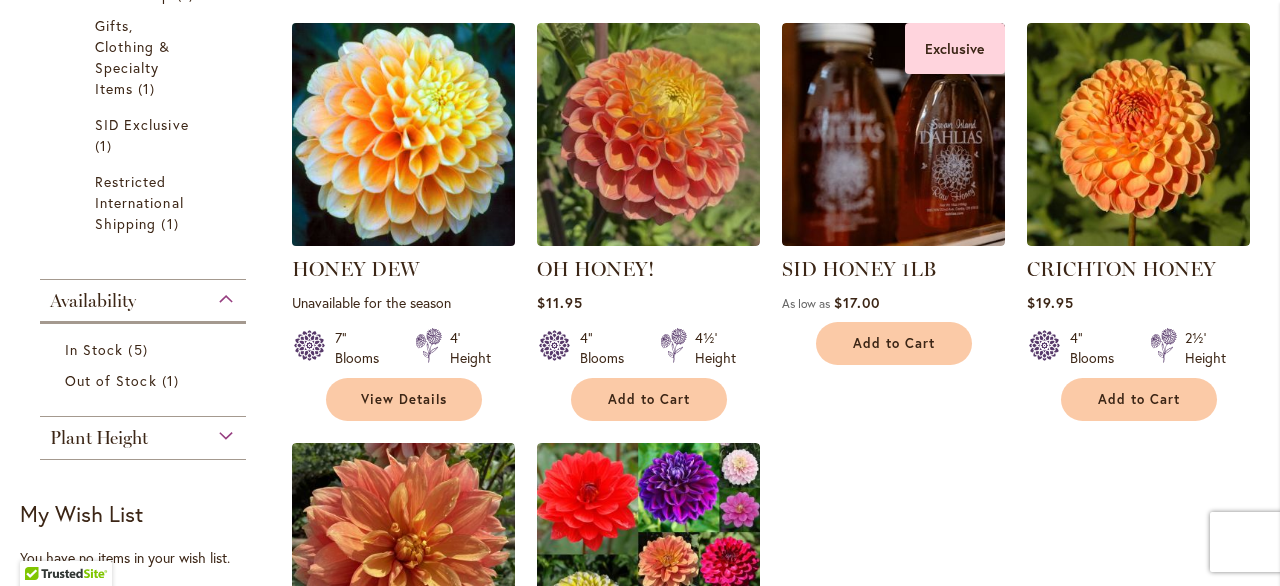 type on "**********" 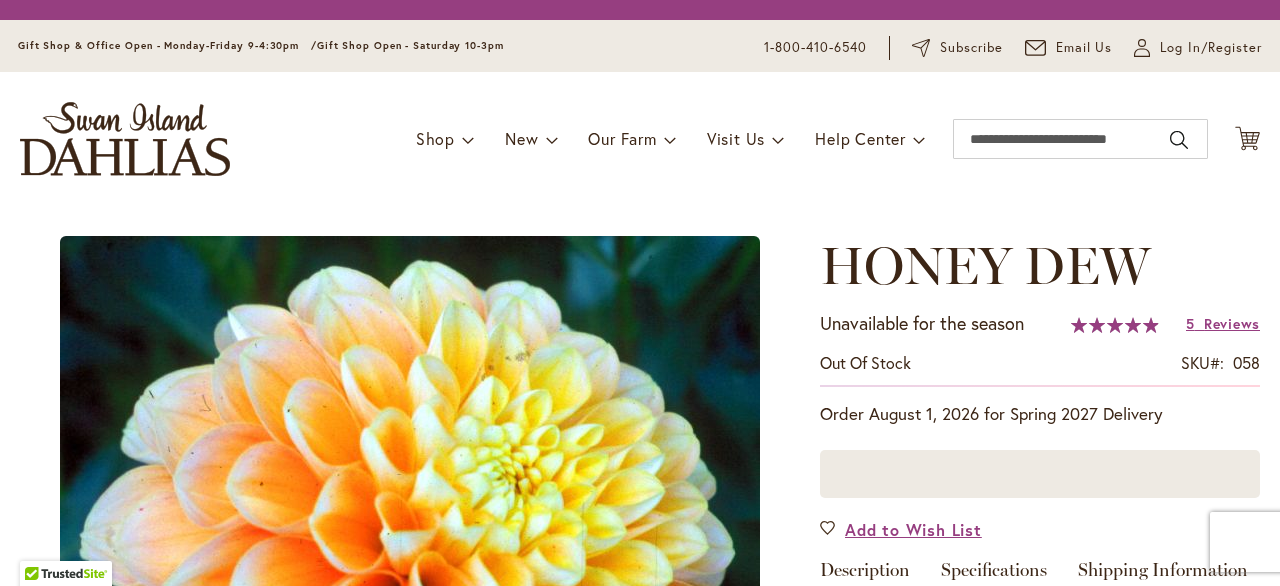 scroll, scrollTop: 0, scrollLeft: 0, axis: both 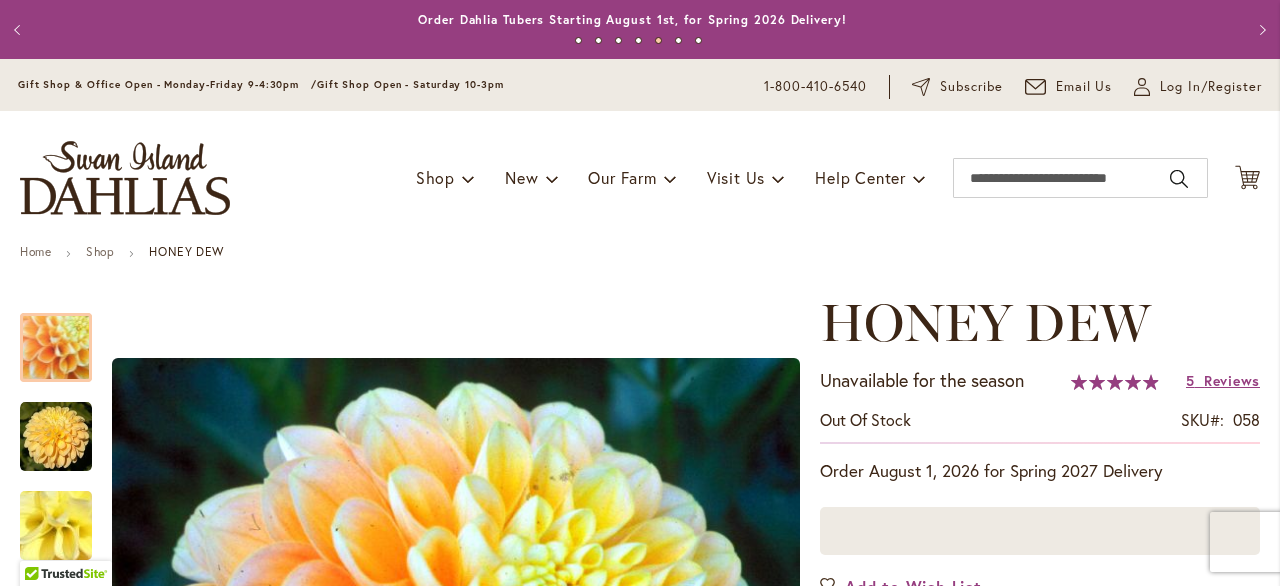 type on "**********" 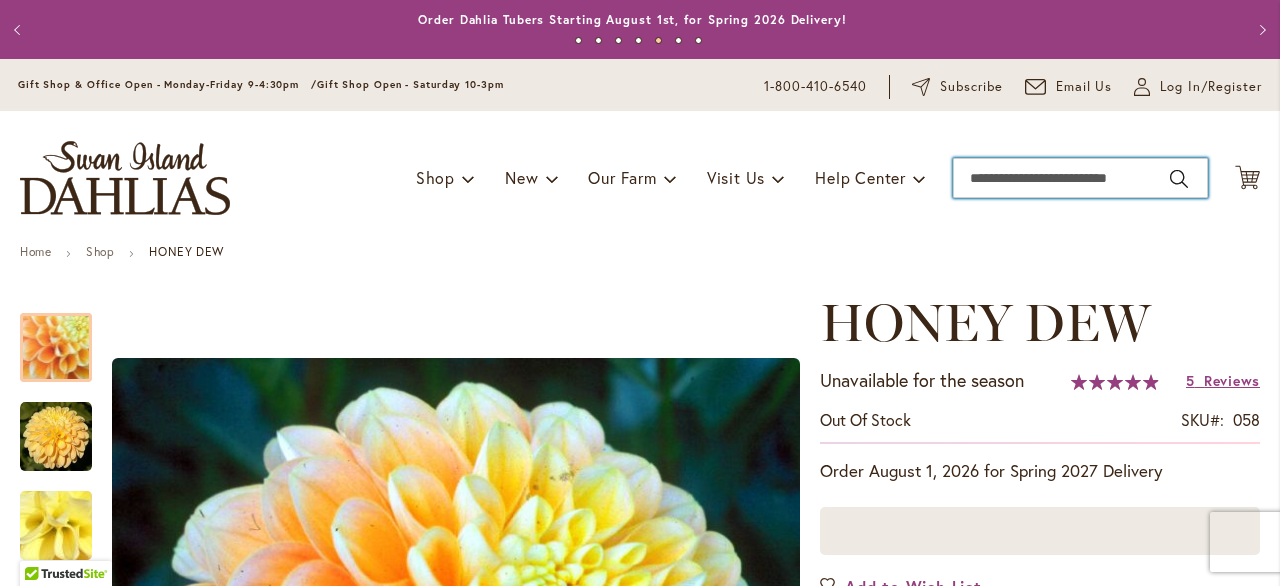 click on "Search" at bounding box center [1080, 178] 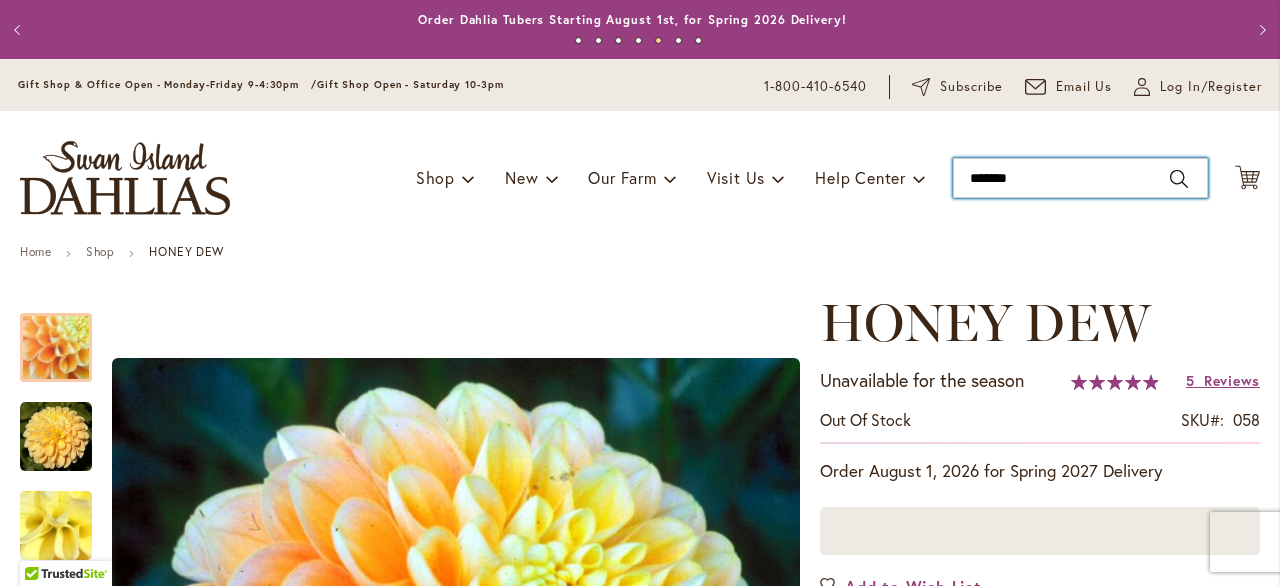 type on "********" 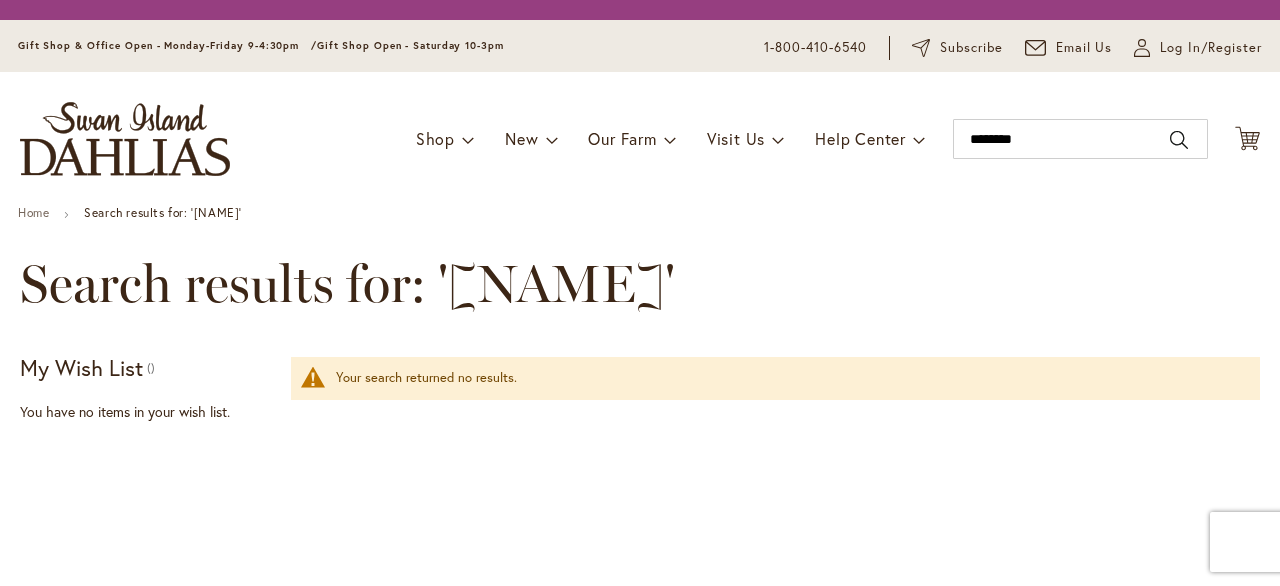 scroll, scrollTop: 0, scrollLeft: 0, axis: both 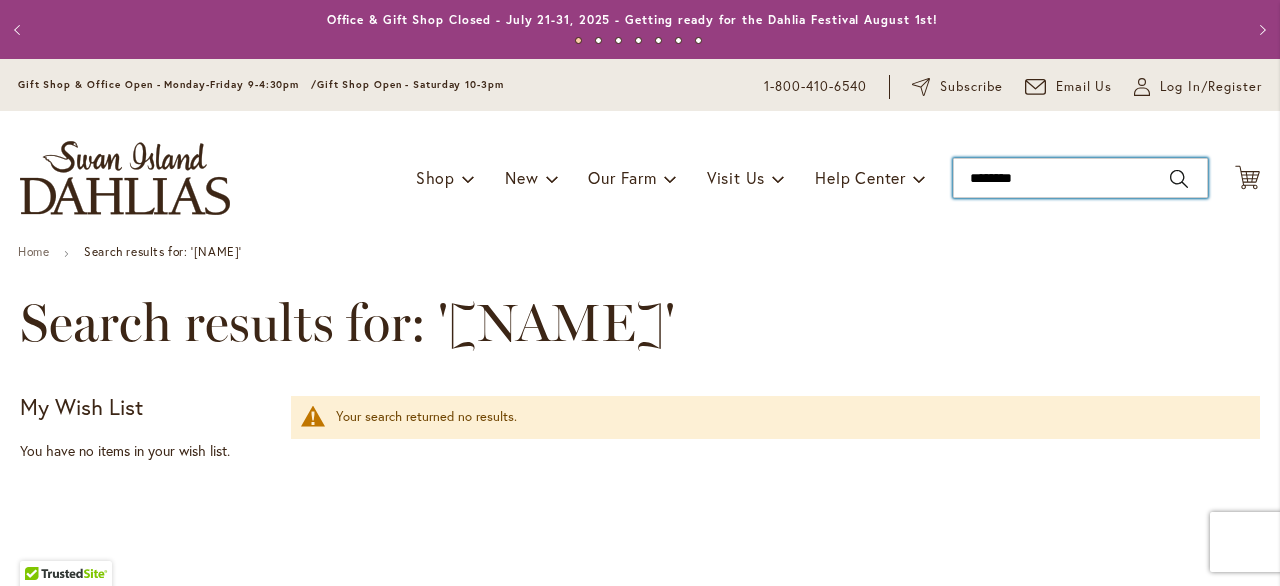 type on "********" 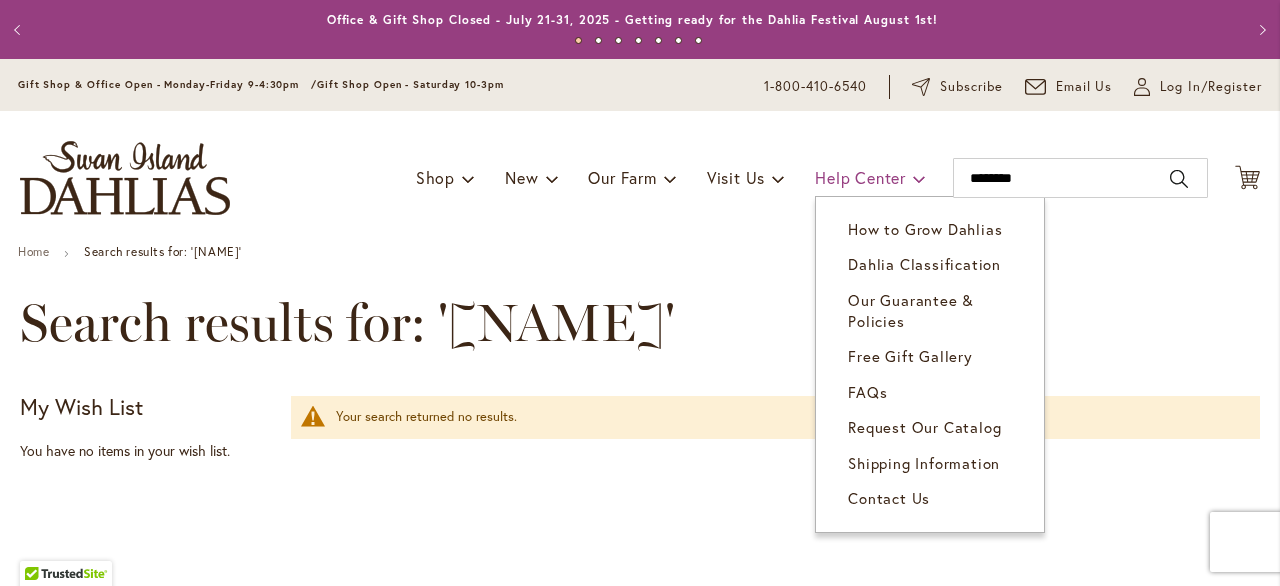 drag, startPoint x: 991, startPoint y: 176, endPoint x: 860, endPoint y: 192, distance: 131.97348 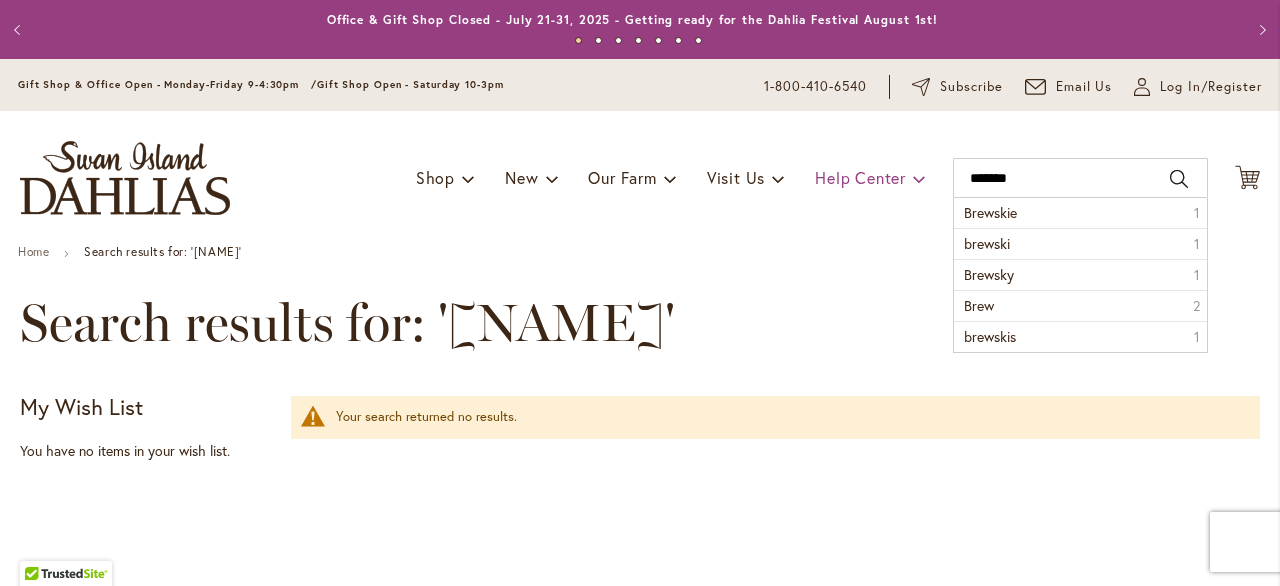 type on "********" 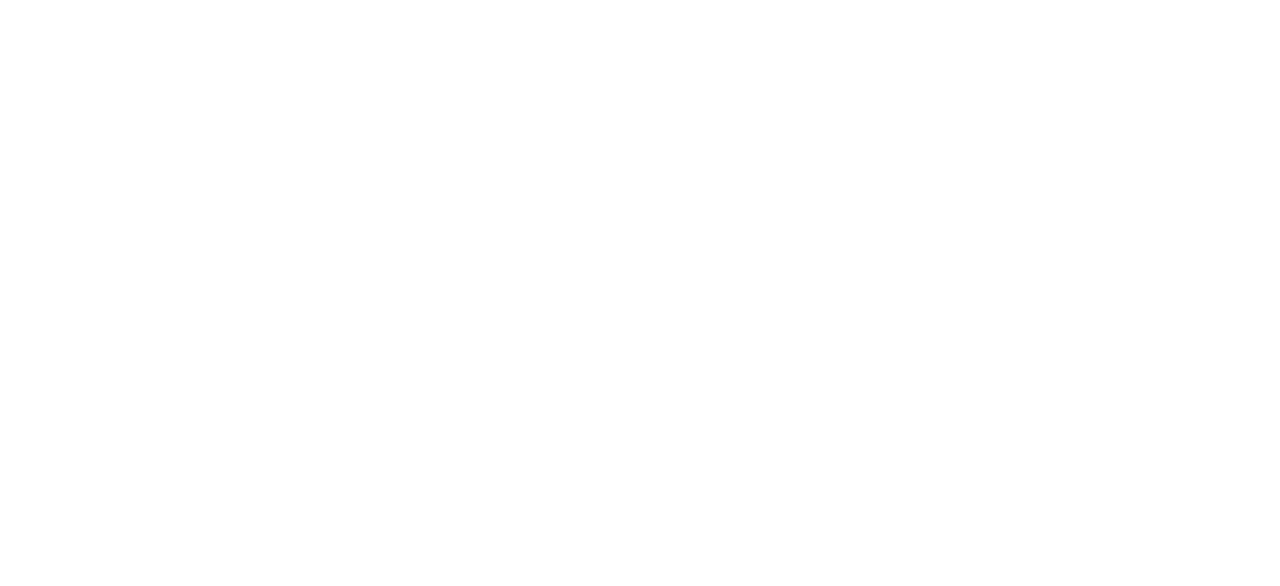 scroll, scrollTop: 0, scrollLeft: 0, axis: both 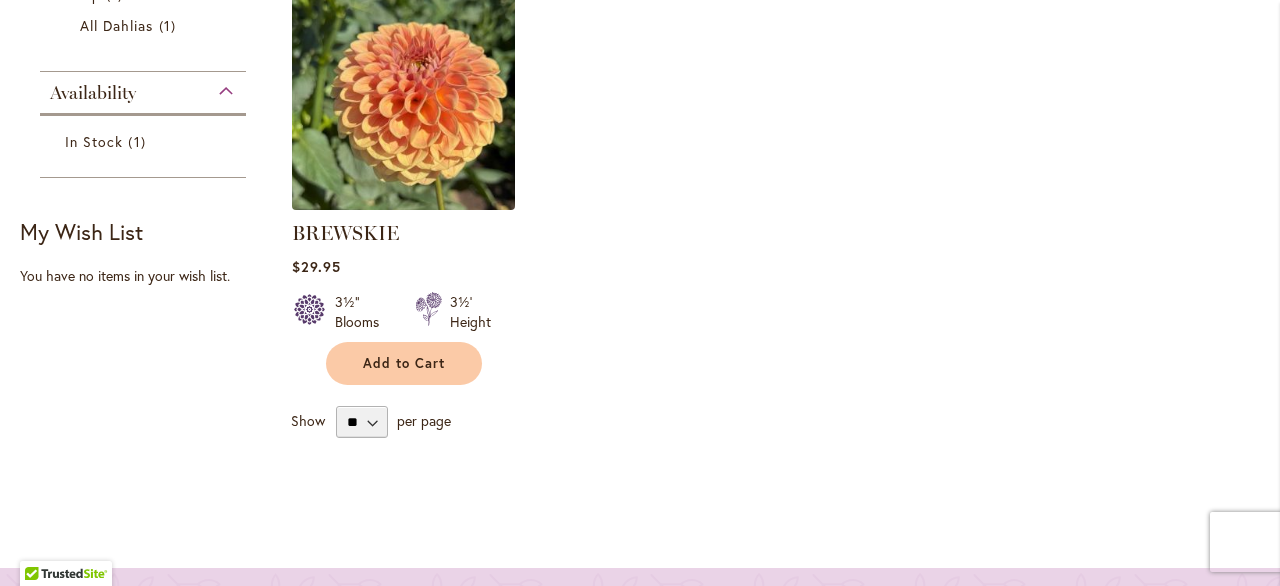 type on "**********" 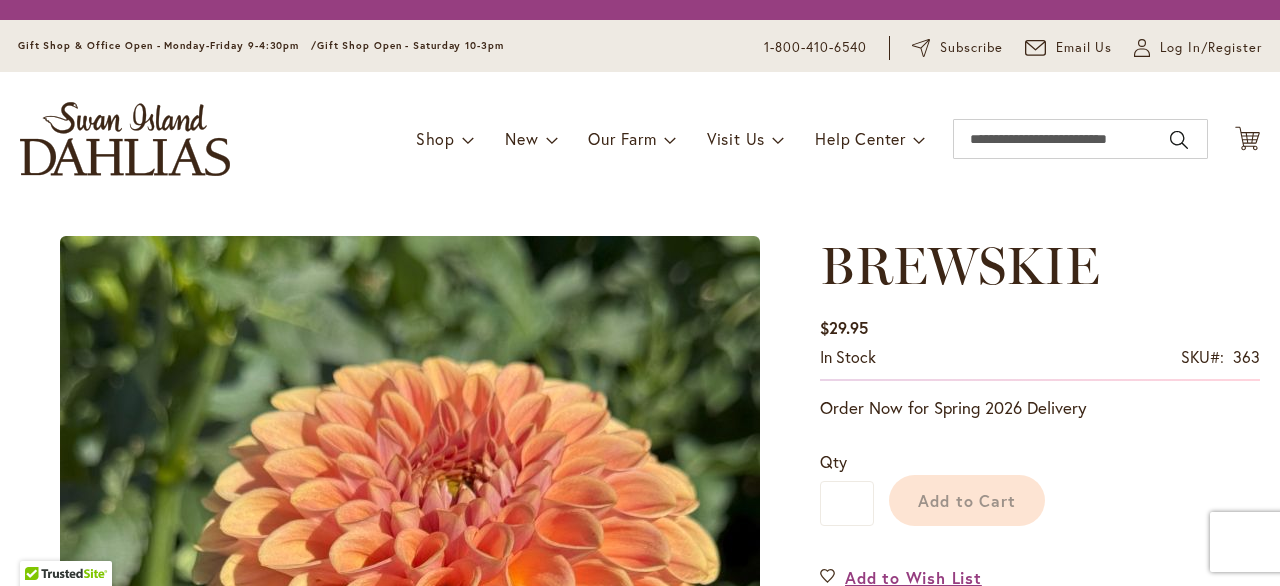 scroll, scrollTop: 0, scrollLeft: 0, axis: both 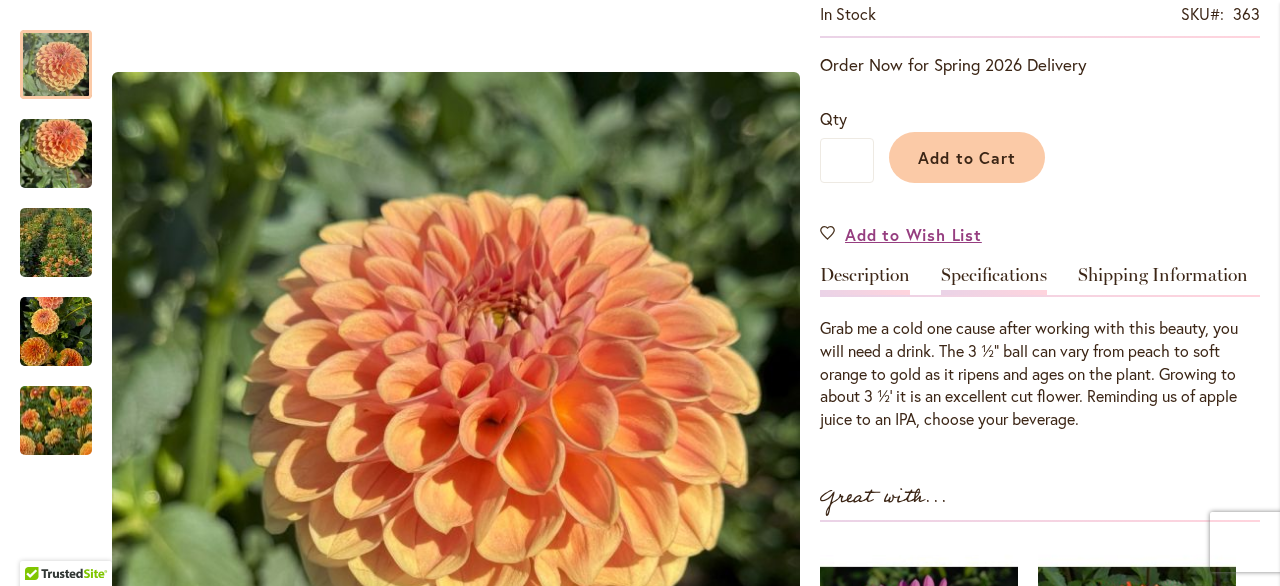 type on "**********" 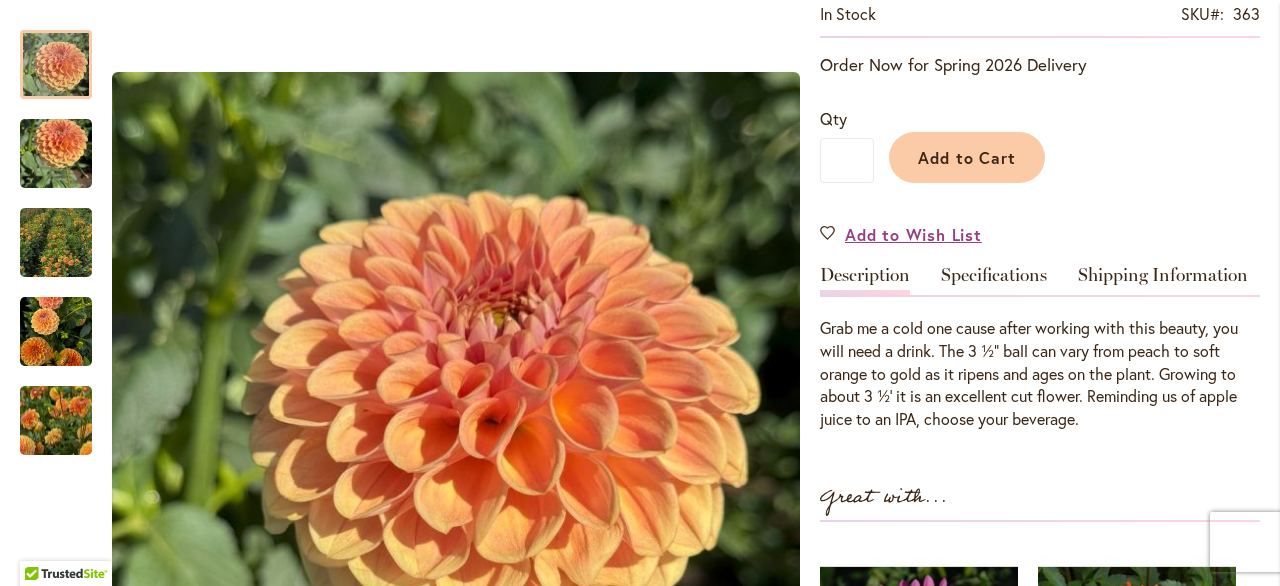 click on "Specifications" at bounding box center [994, 280] 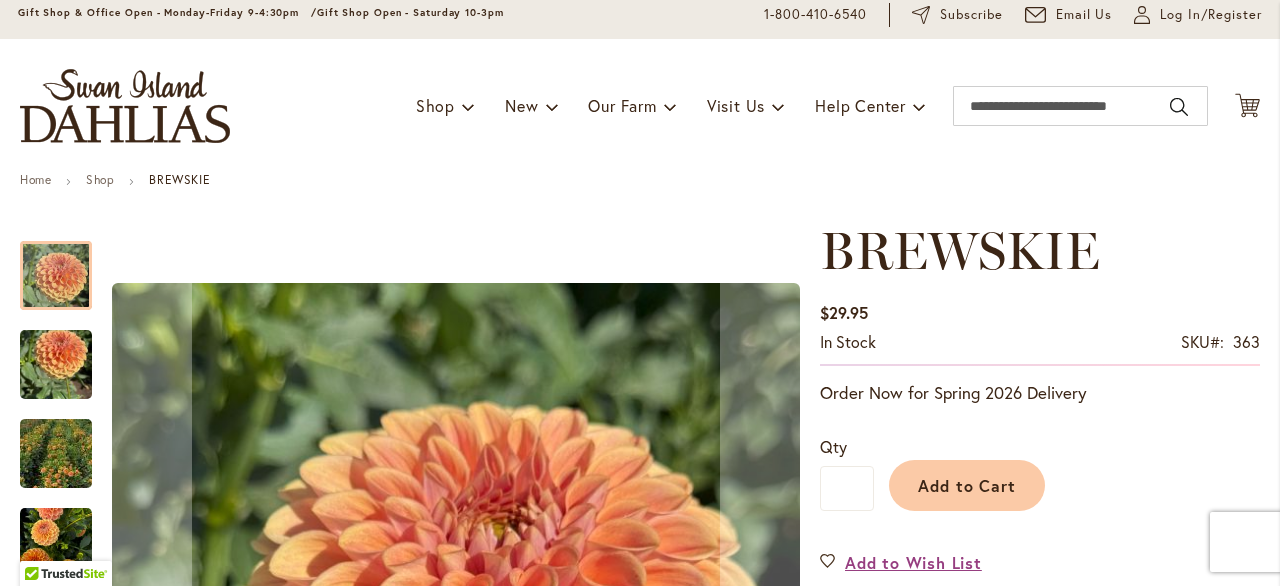 scroll, scrollTop: 64, scrollLeft: 0, axis: vertical 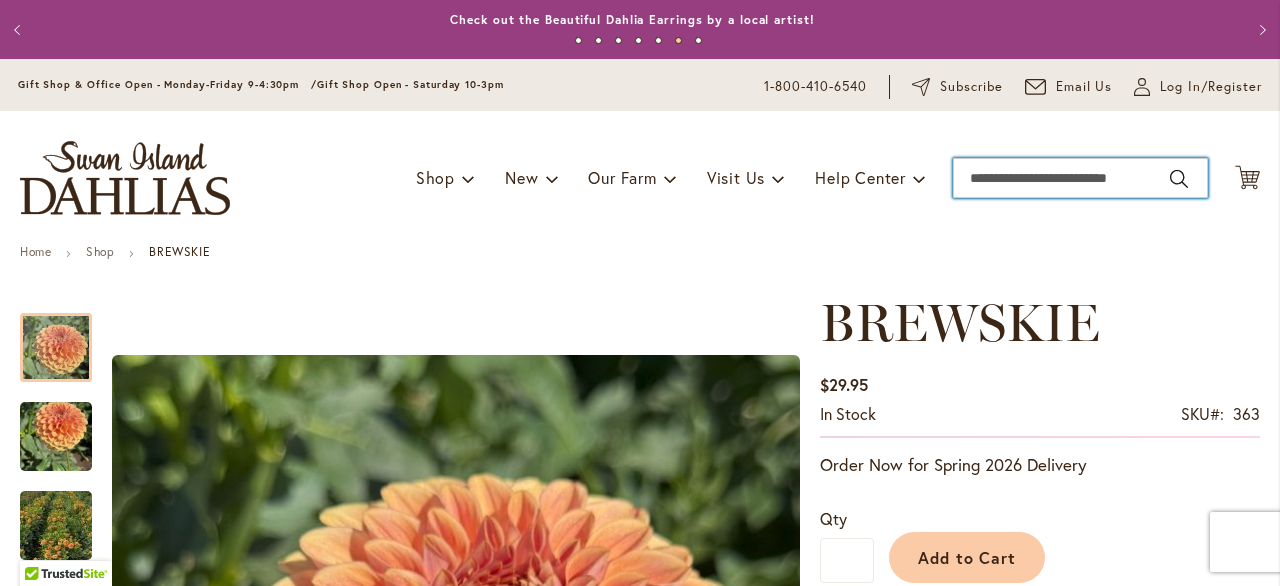 click on "Search" at bounding box center (1080, 178) 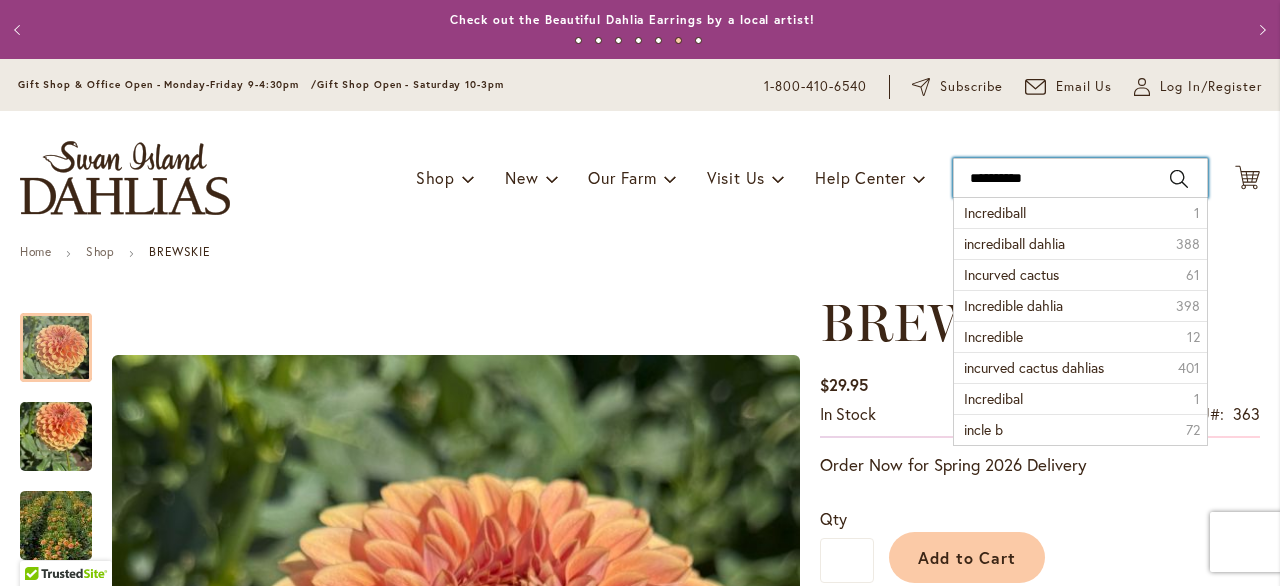 type on "**********" 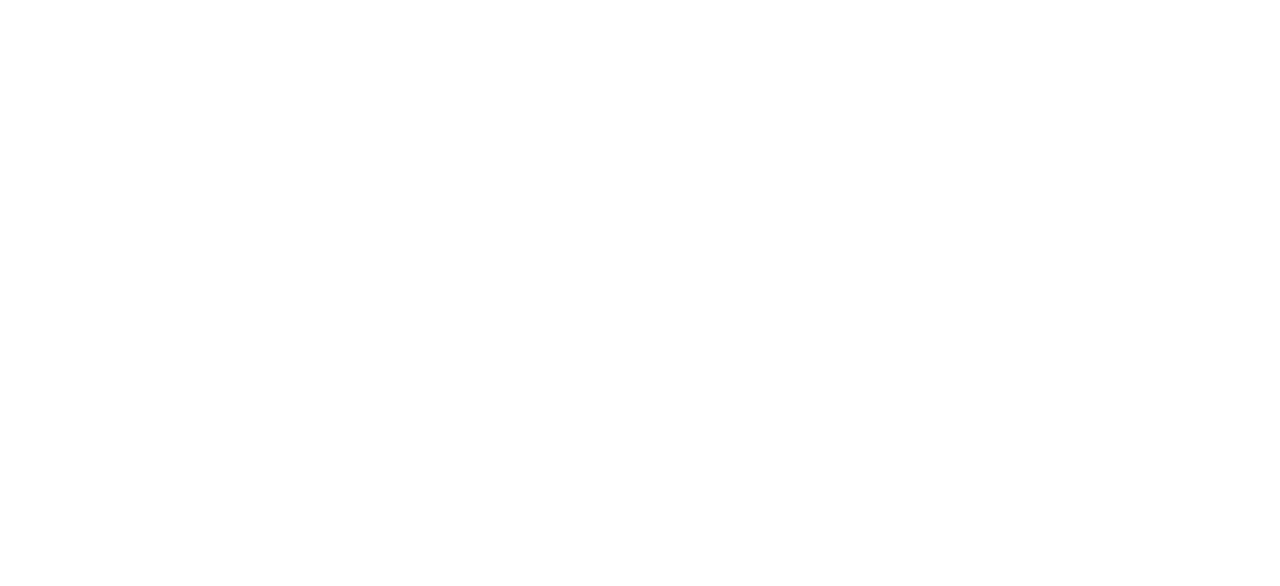 scroll, scrollTop: 0, scrollLeft: 0, axis: both 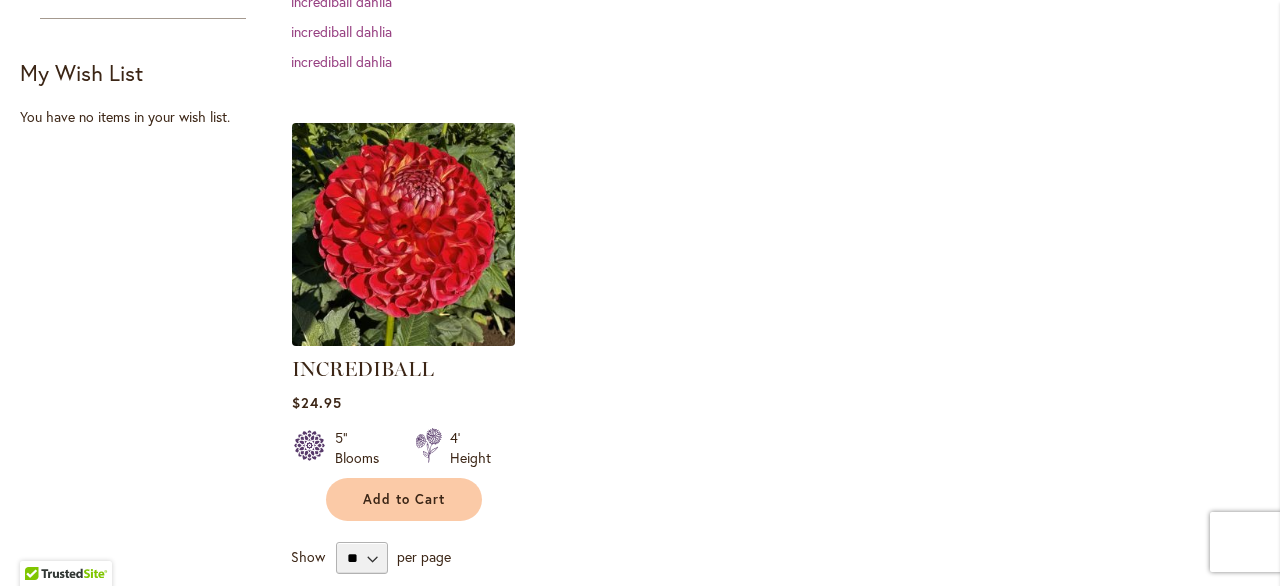 type on "**********" 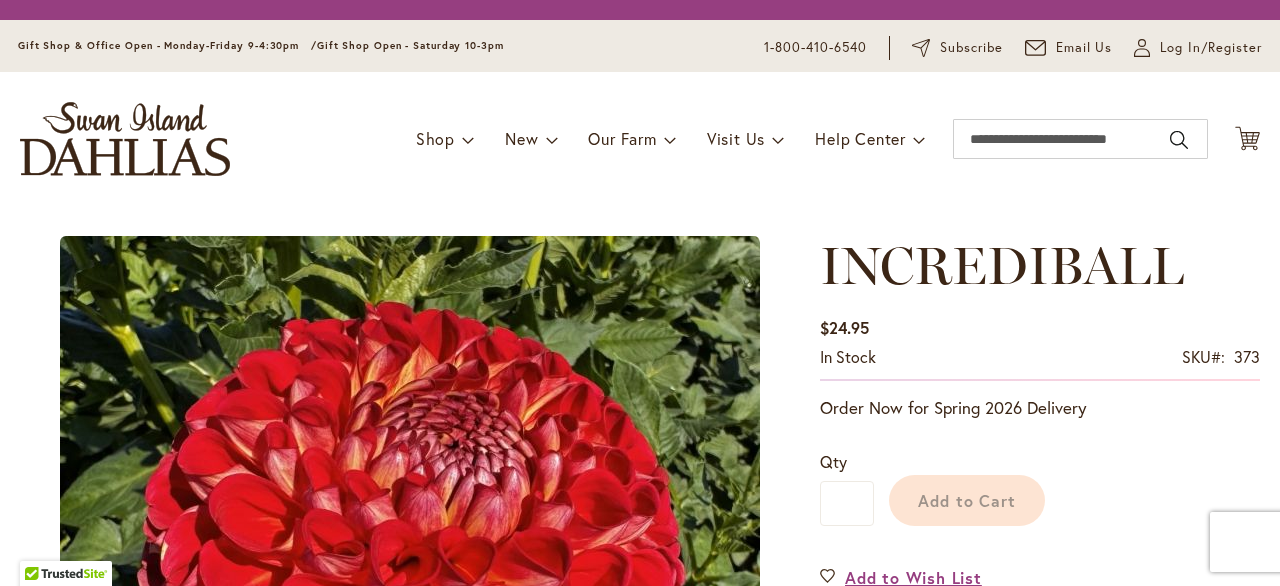 scroll, scrollTop: 0, scrollLeft: 0, axis: both 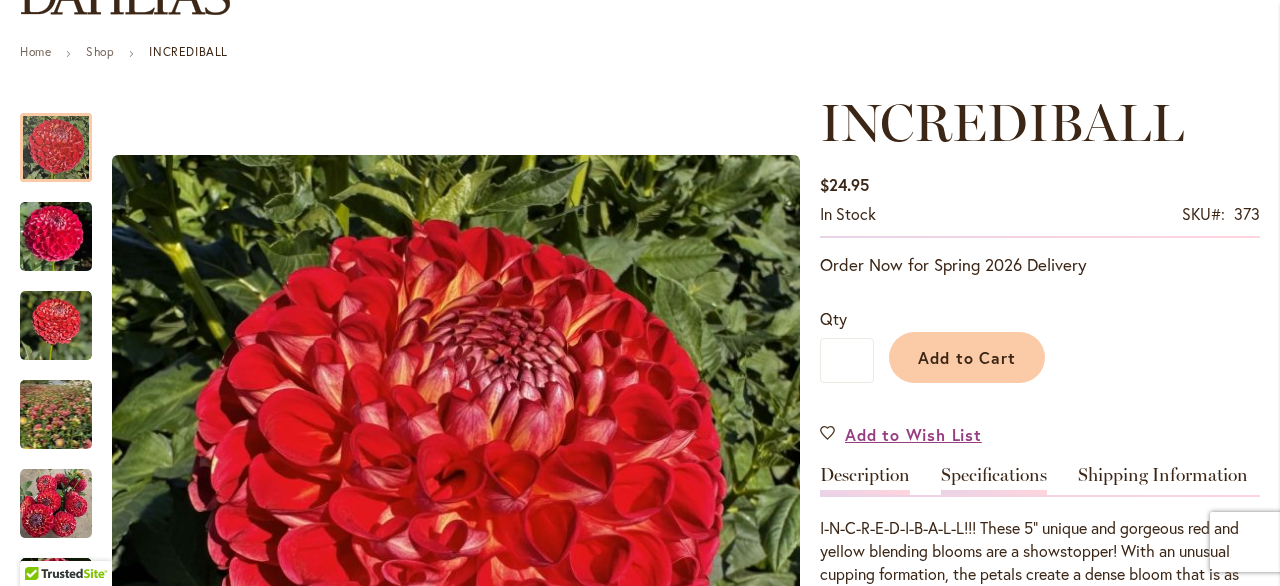 type on "**********" 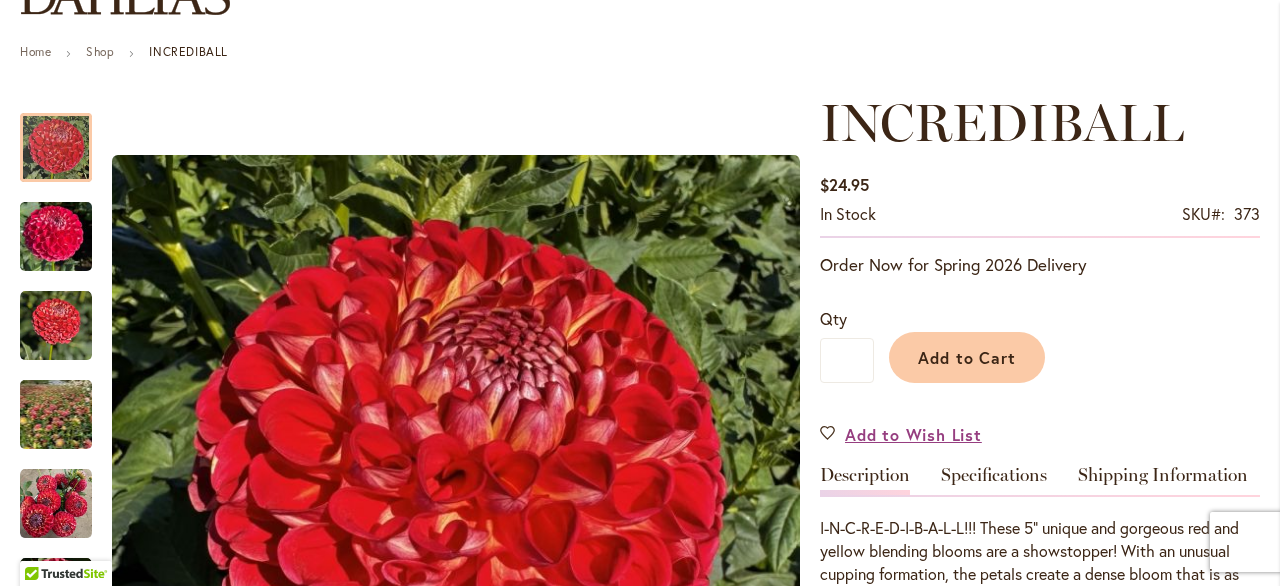 scroll, scrollTop: 664, scrollLeft: 0, axis: vertical 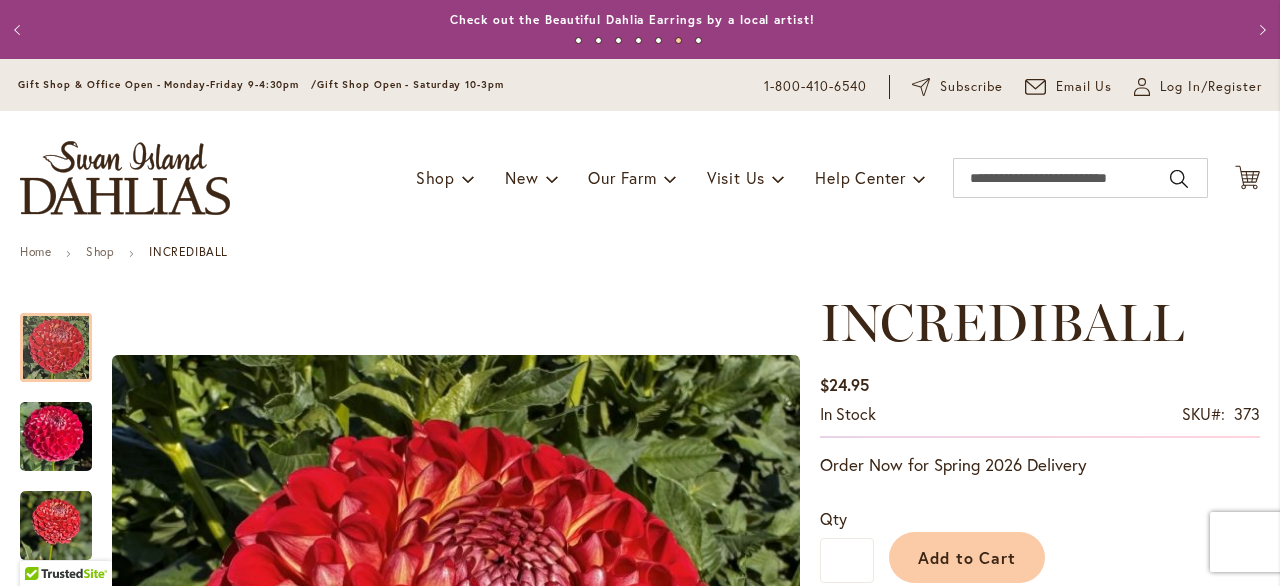 click on "Home
Shop
INCREDIBALL" at bounding box center (640, 254) 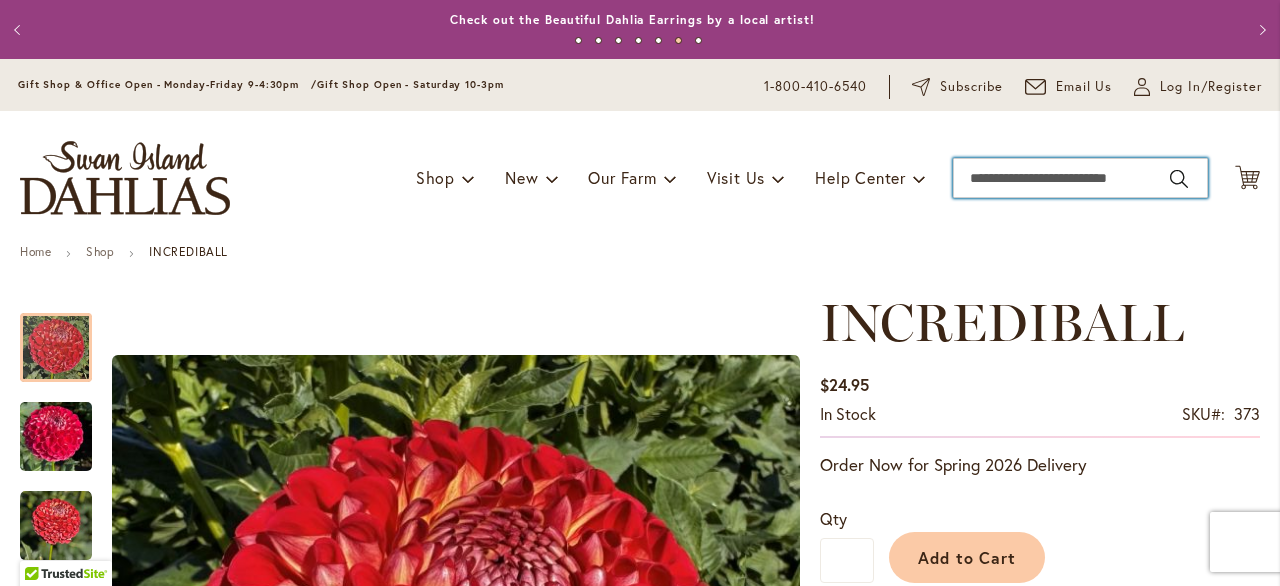 click on "Search" at bounding box center (1080, 178) 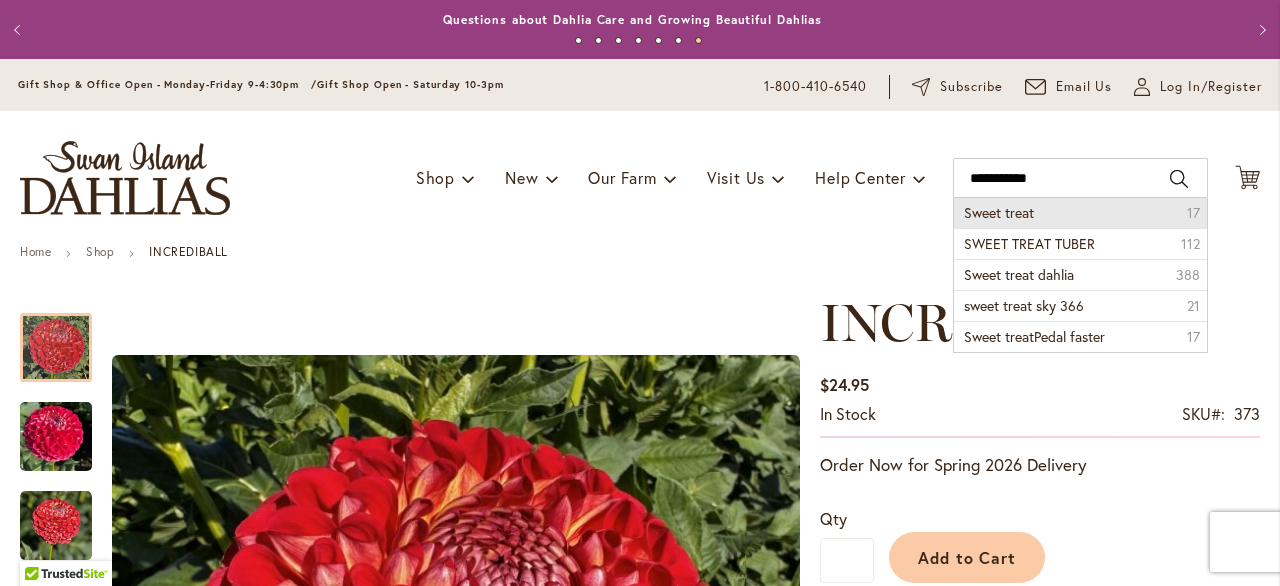 click on "Sweet treat" at bounding box center (999, 212) 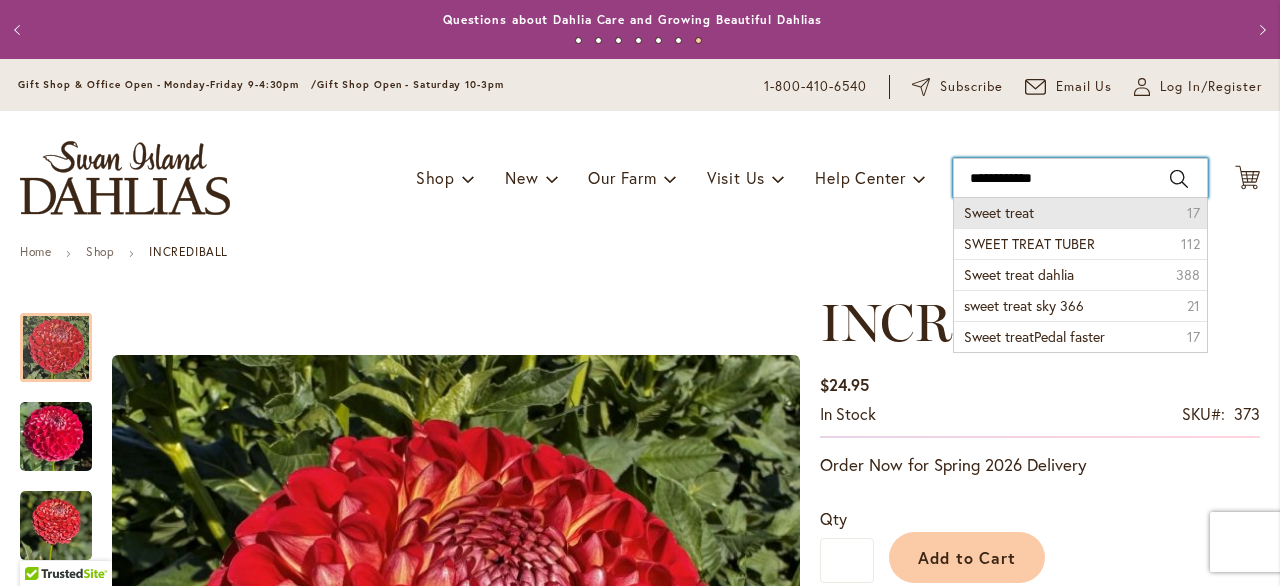 type on "**********" 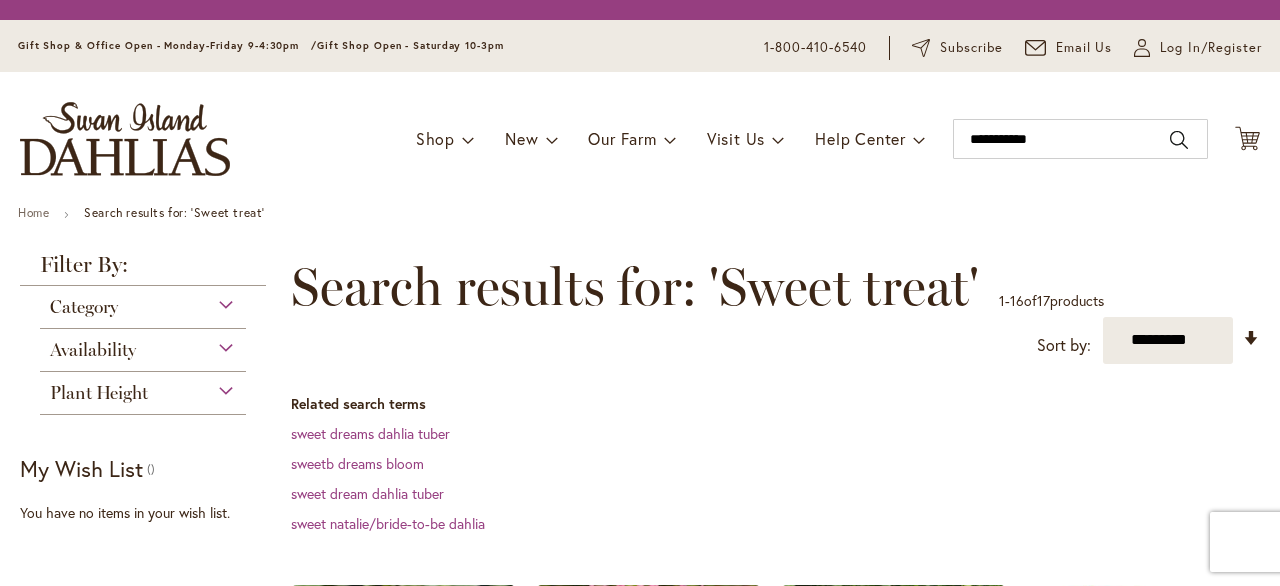 scroll, scrollTop: 0, scrollLeft: 0, axis: both 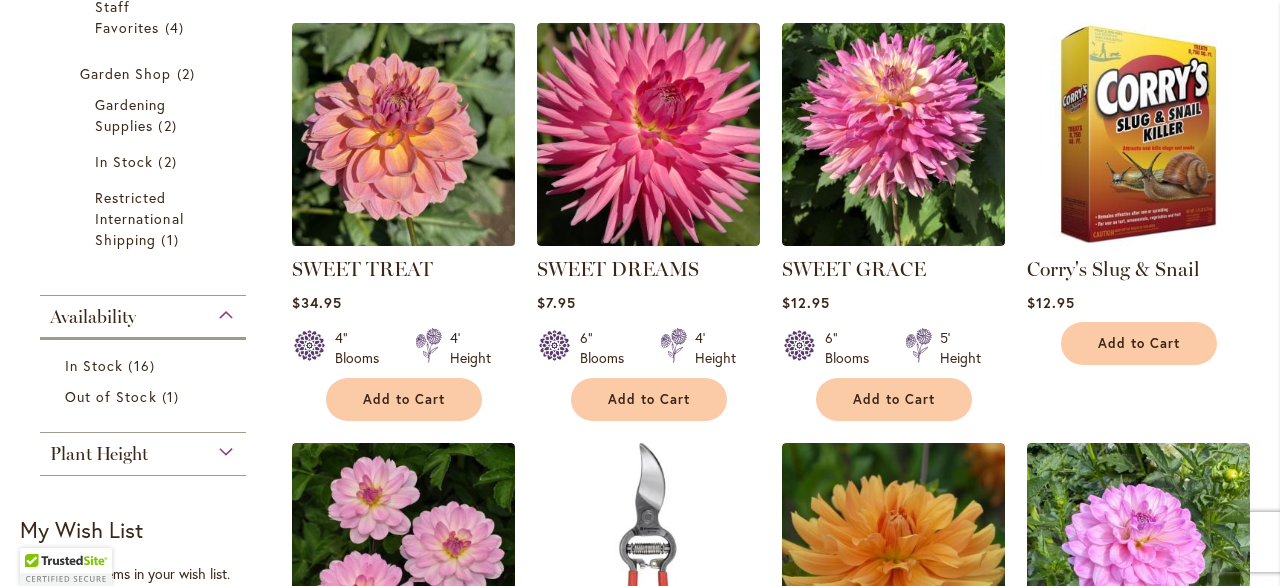 type on "**********" 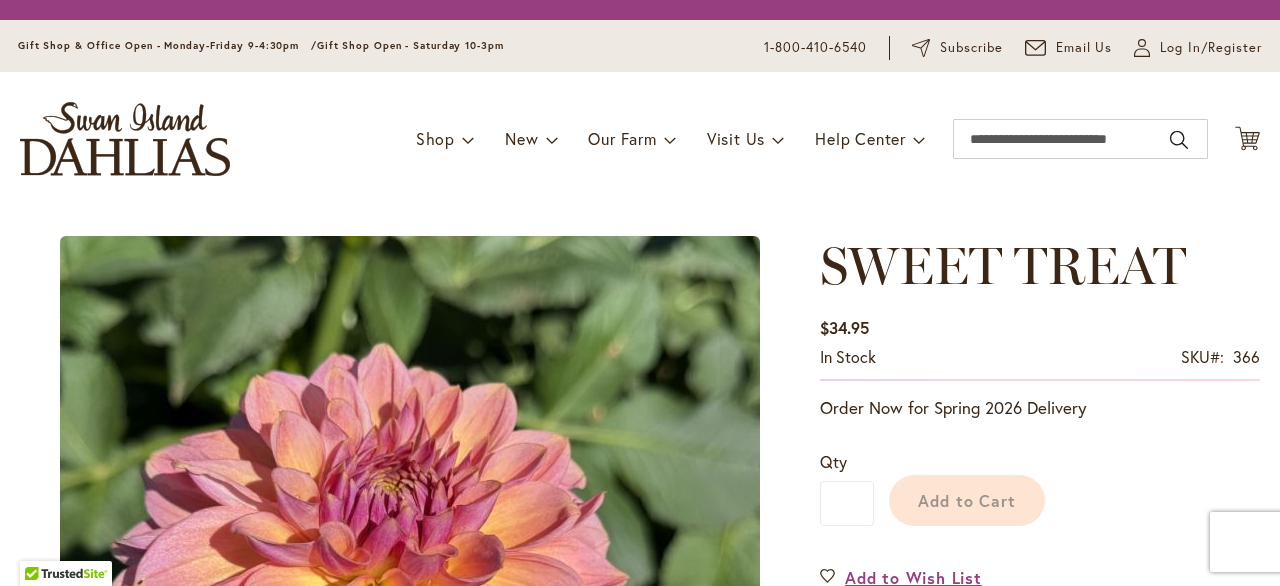 scroll, scrollTop: 0, scrollLeft: 0, axis: both 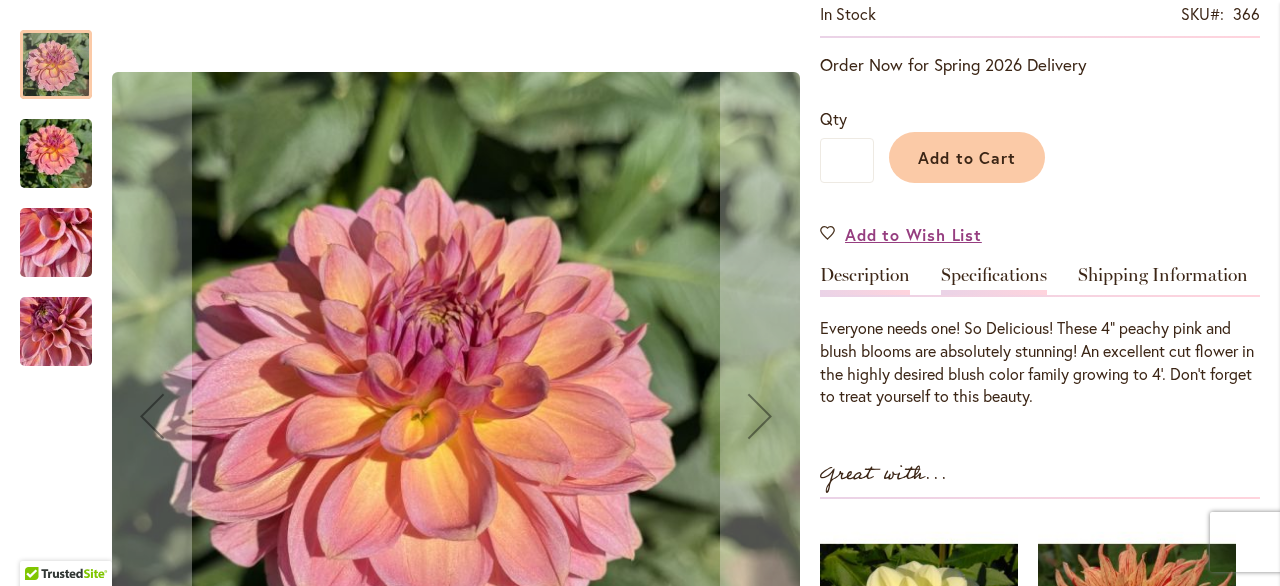 type on "**********" 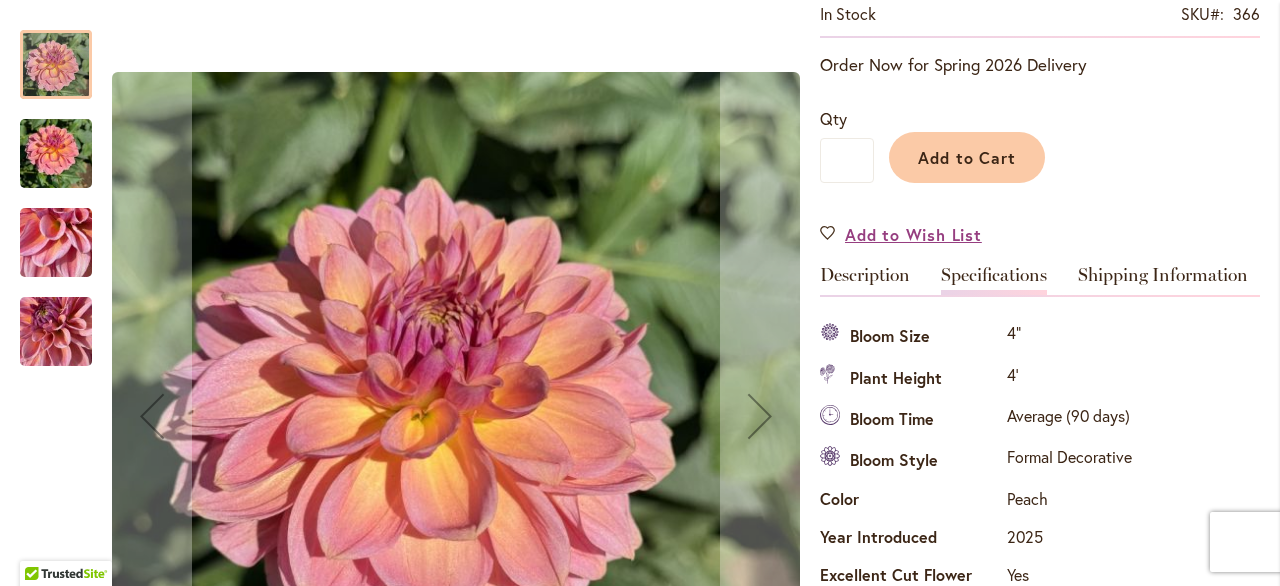 scroll, scrollTop: 664, scrollLeft: 0, axis: vertical 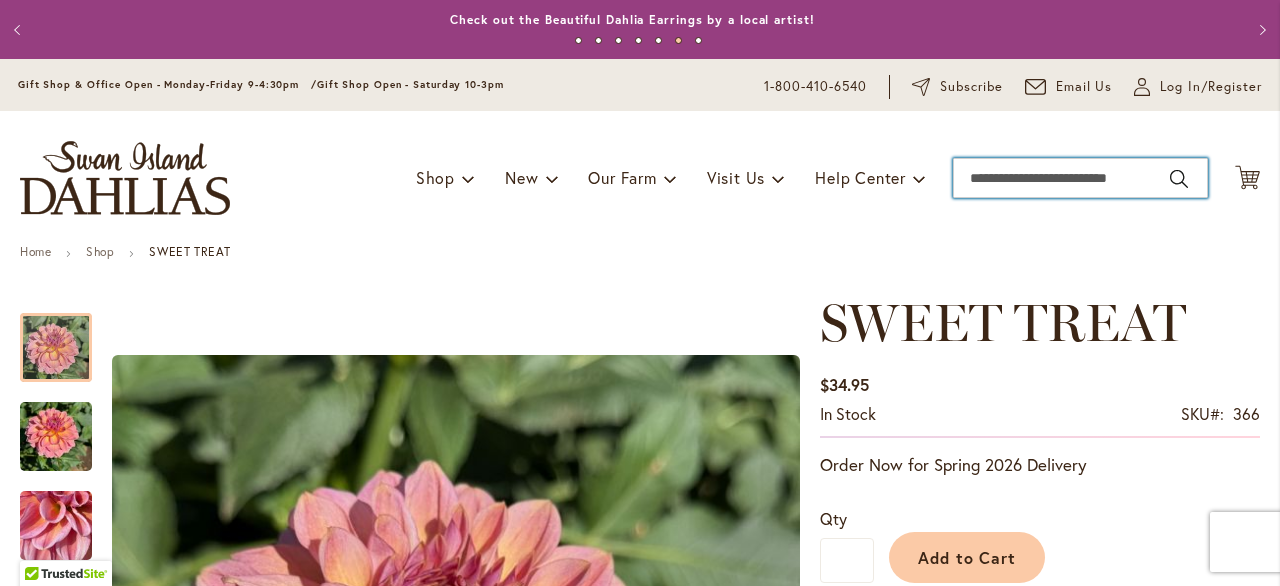 click on "Search" at bounding box center [1080, 178] 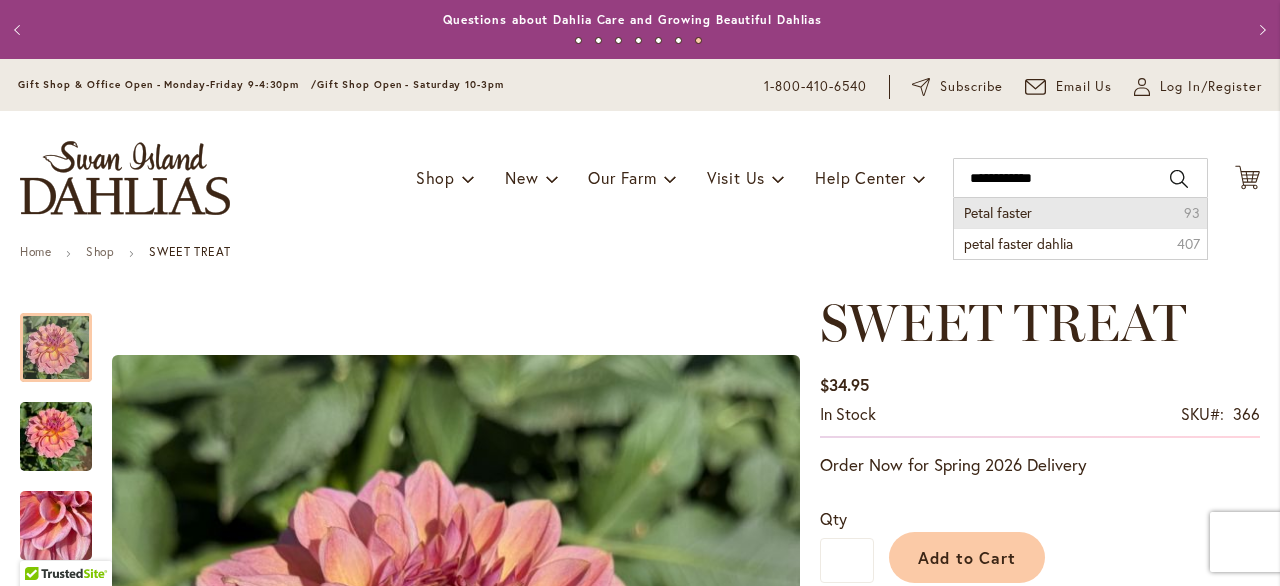 click on "Petal faster" at bounding box center [998, 212] 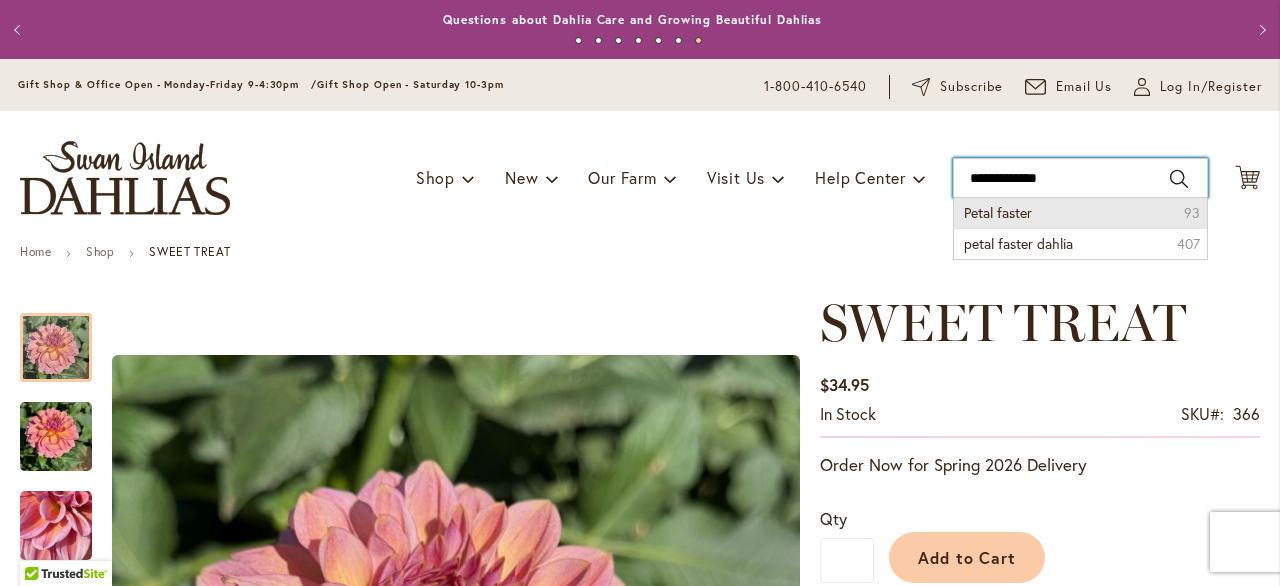 type on "**********" 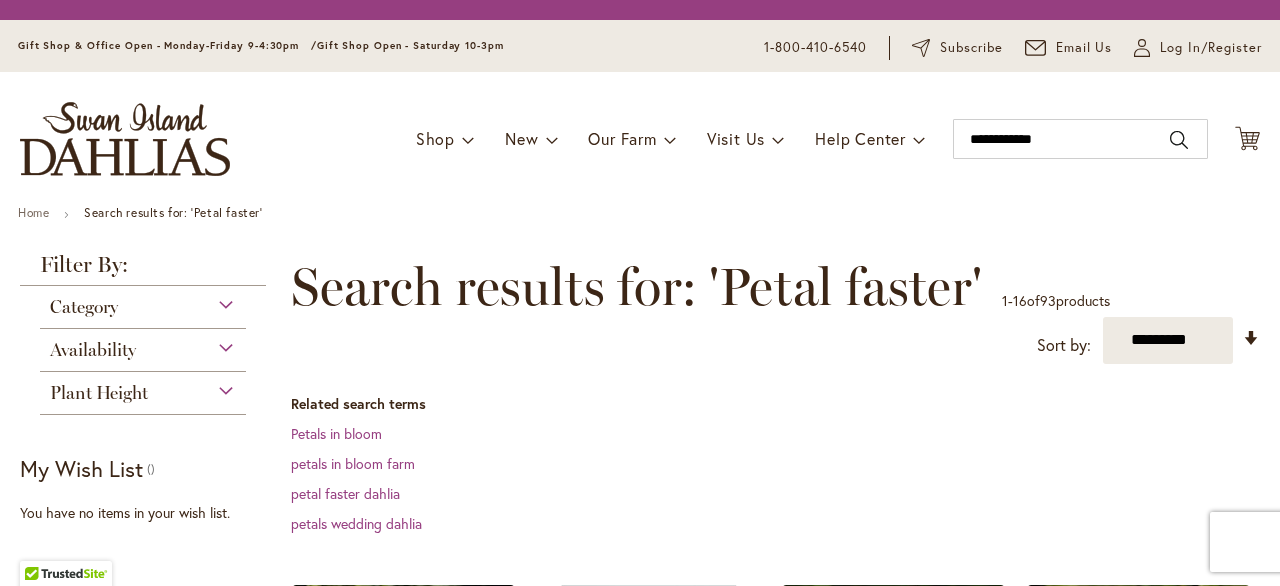 scroll, scrollTop: 0, scrollLeft: 0, axis: both 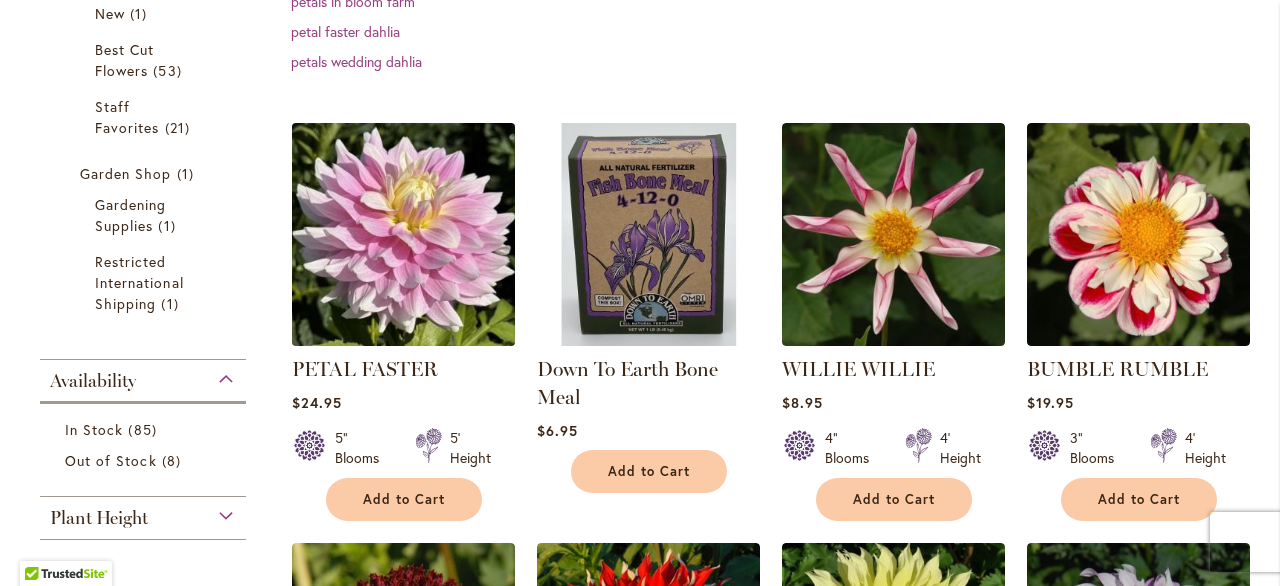 type on "**********" 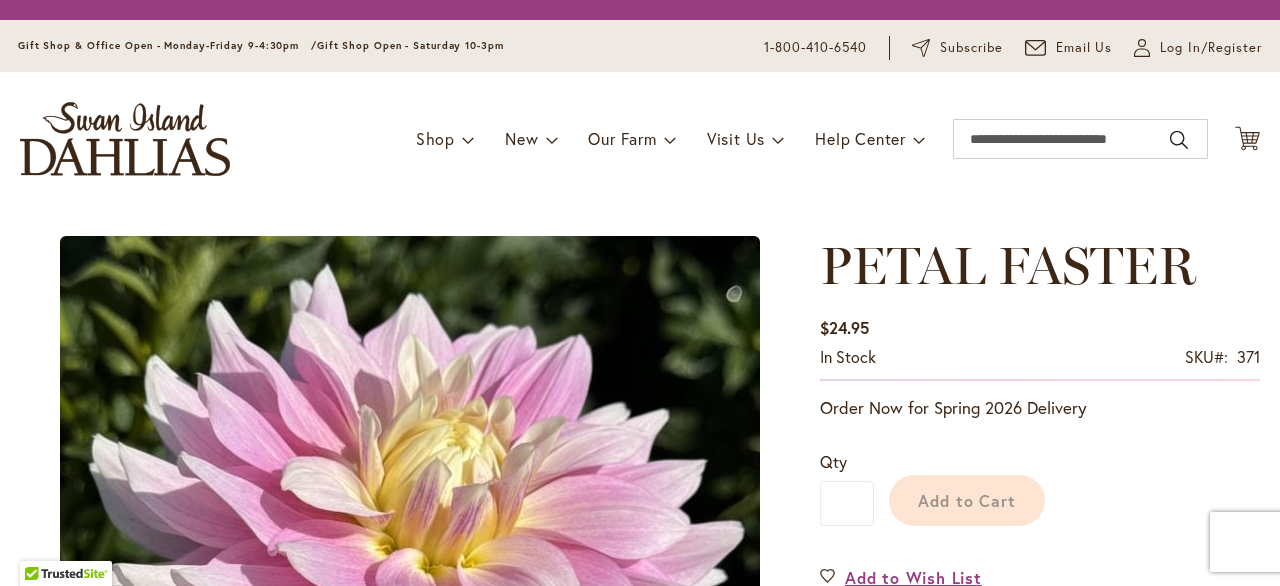 scroll, scrollTop: 0, scrollLeft: 0, axis: both 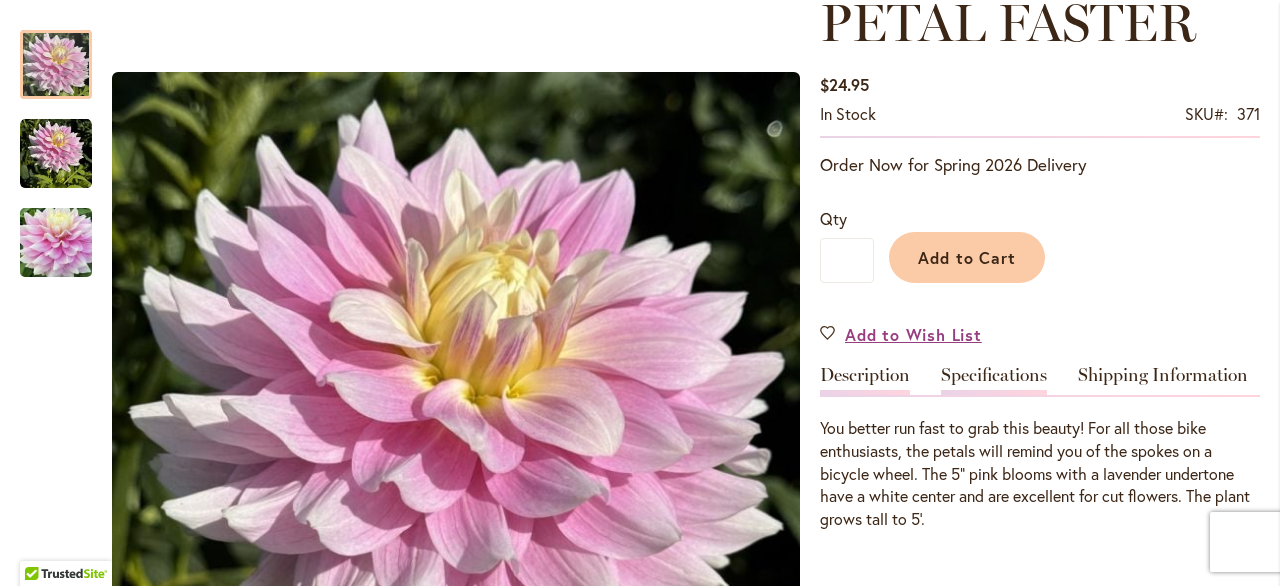 type on "**********" 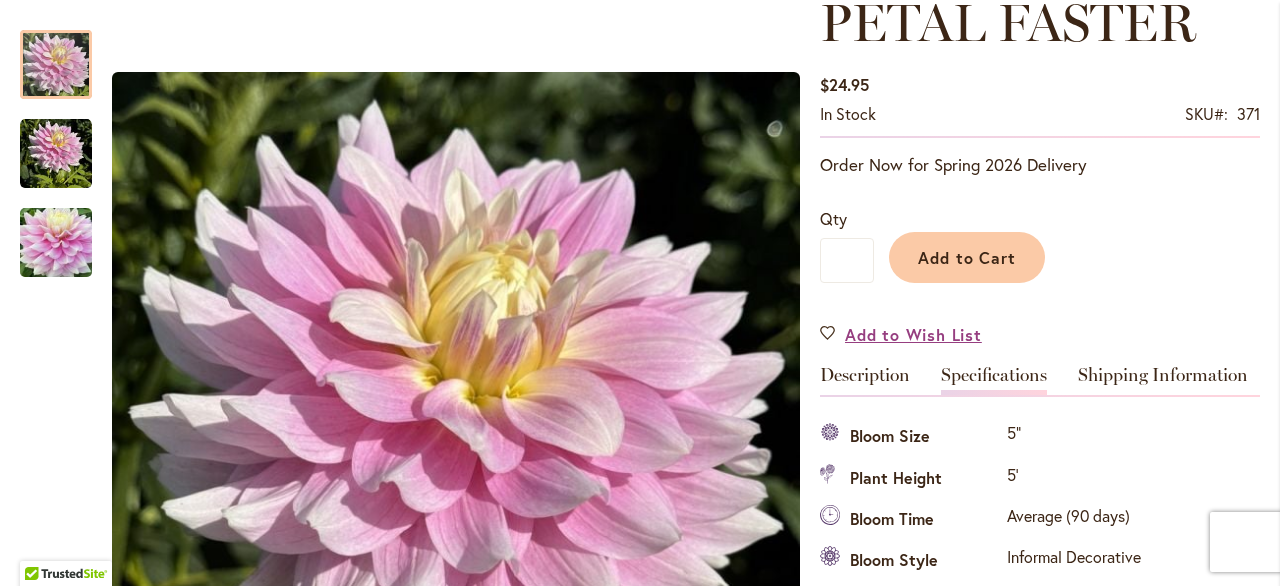 scroll, scrollTop: 664, scrollLeft: 0, axis: vertical 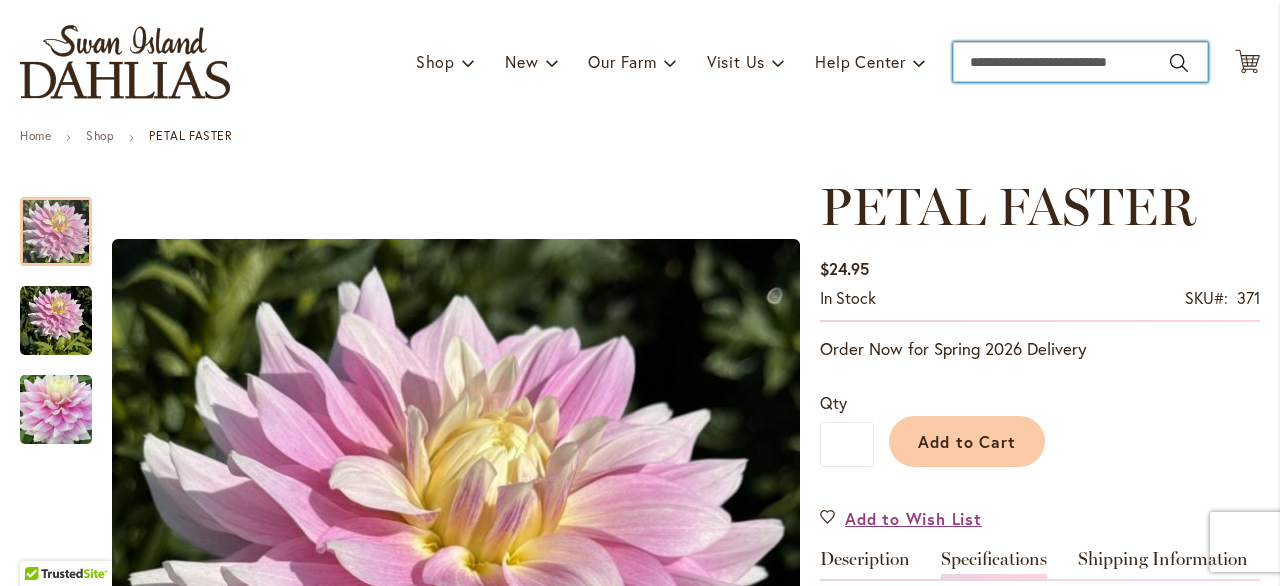 click on "Search" at bounding box center (1080, 62) 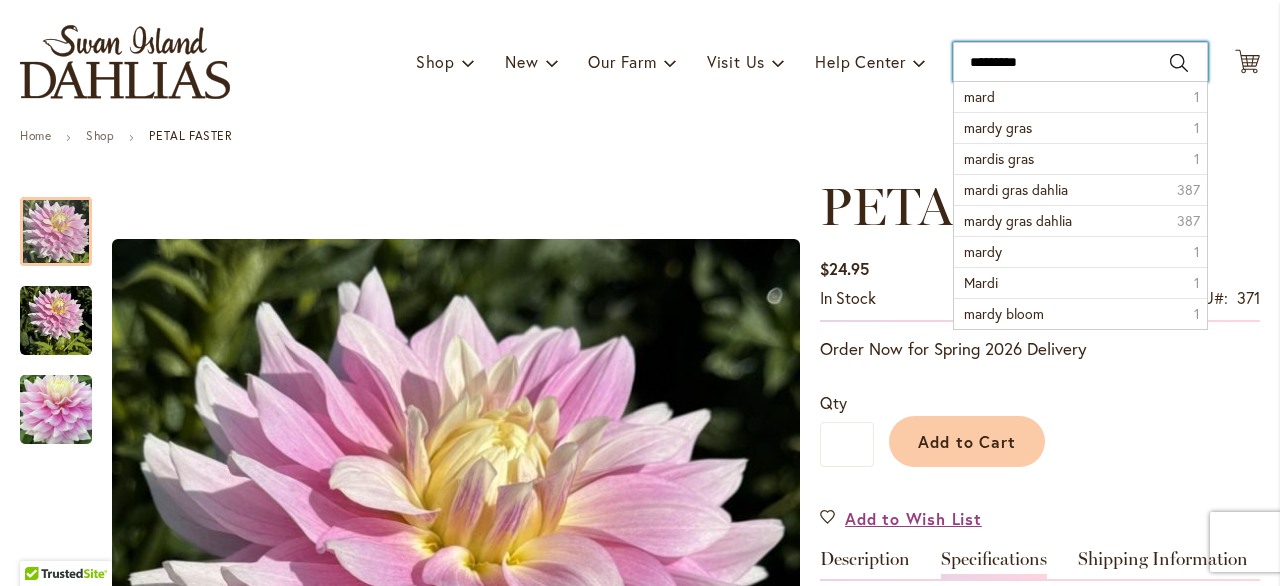 type on "**********" 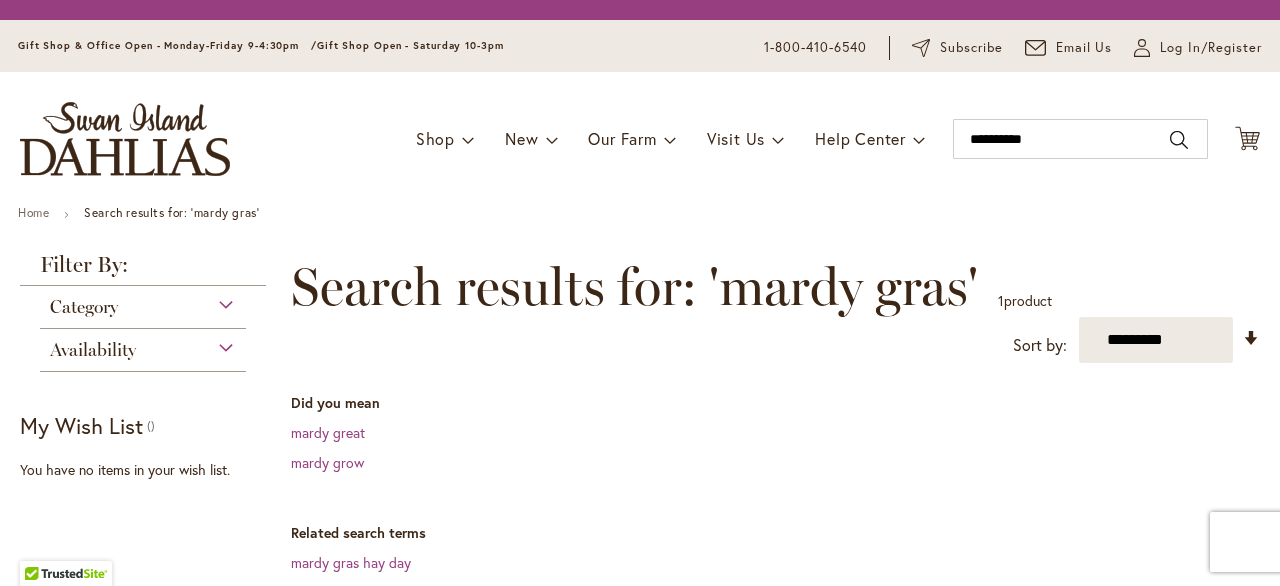 scroll, scrollTop: 0, scrollLeft: 0, axis: both 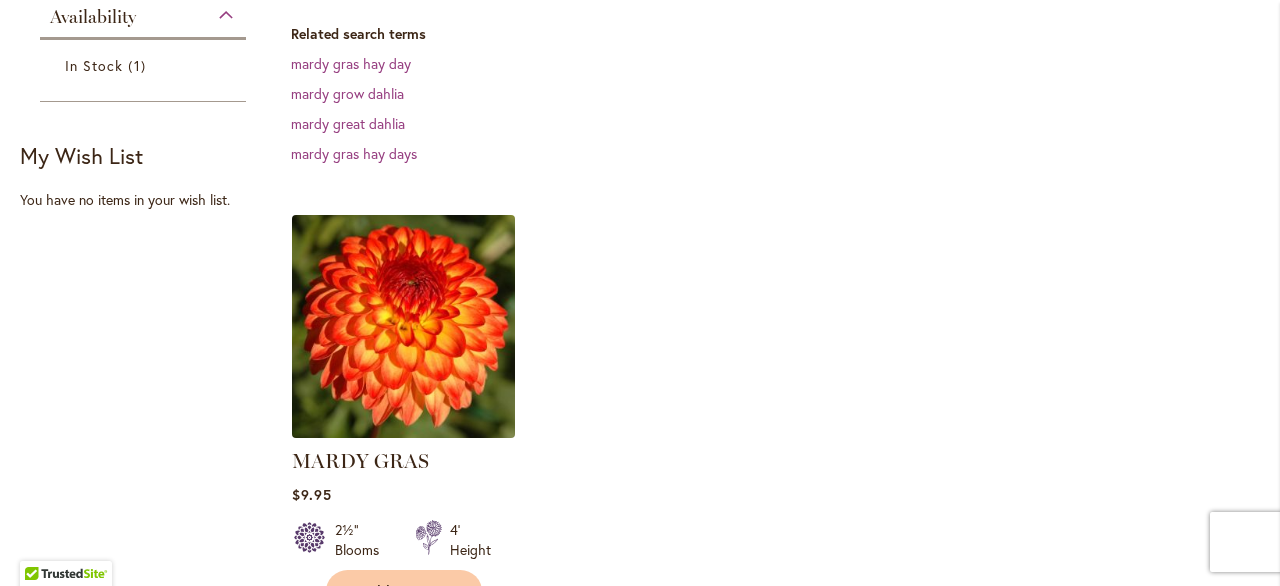 type on "**********" 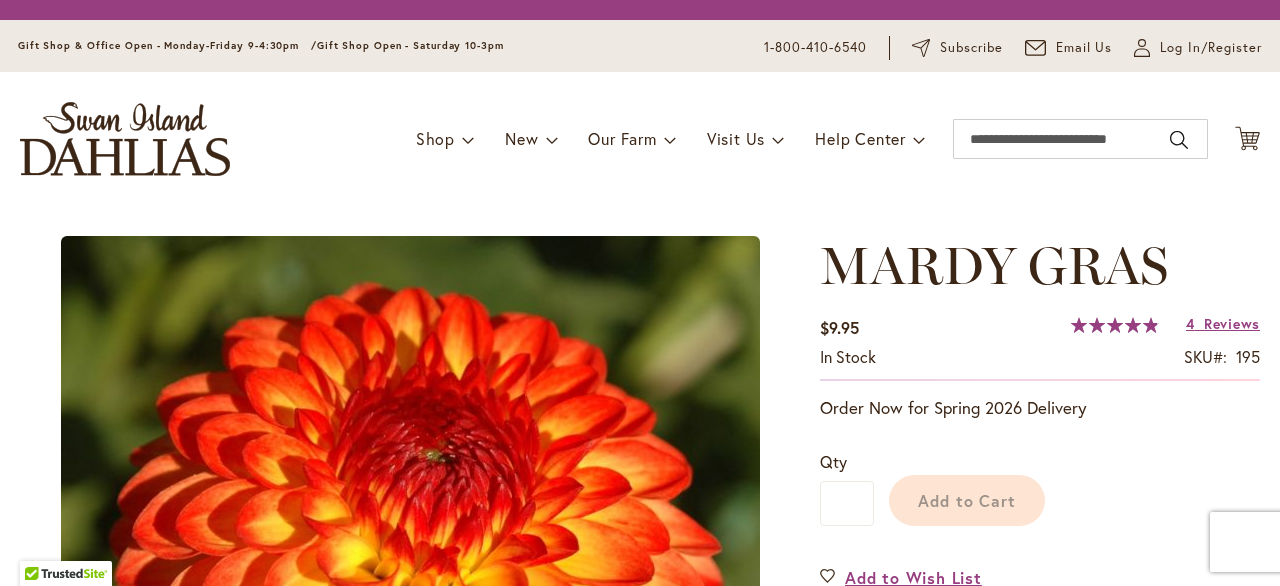scroll, scrollTop: 0, scrollLeft: 0, axis: both 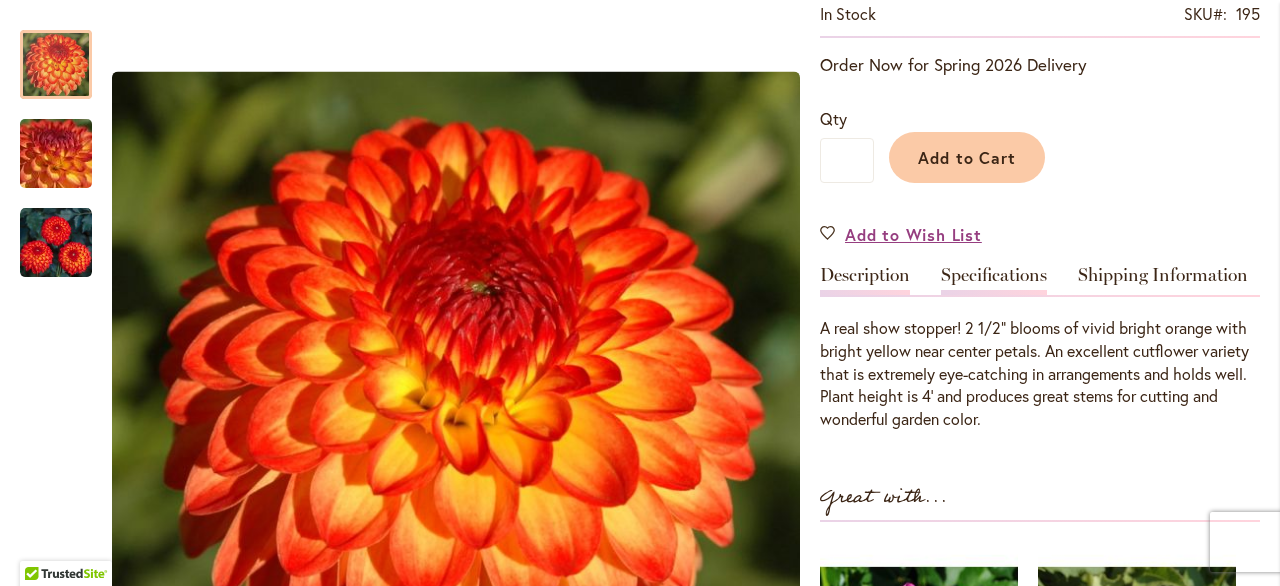 type on "**********" 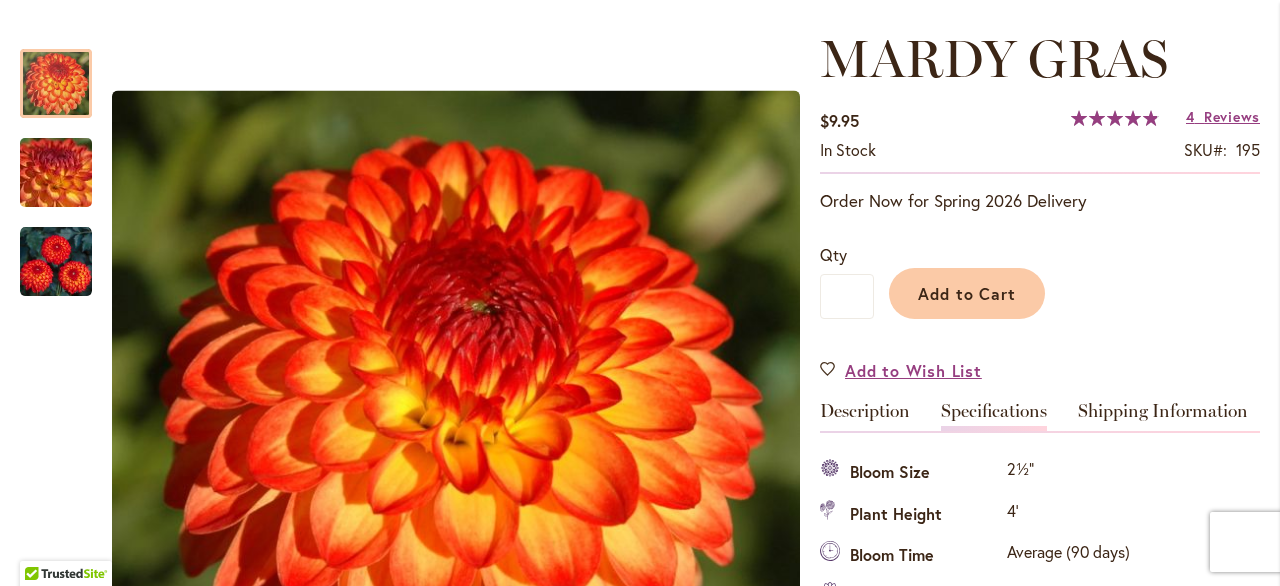 scroll, scrollTop: 64, scrollLeft: 0, axis: vertical 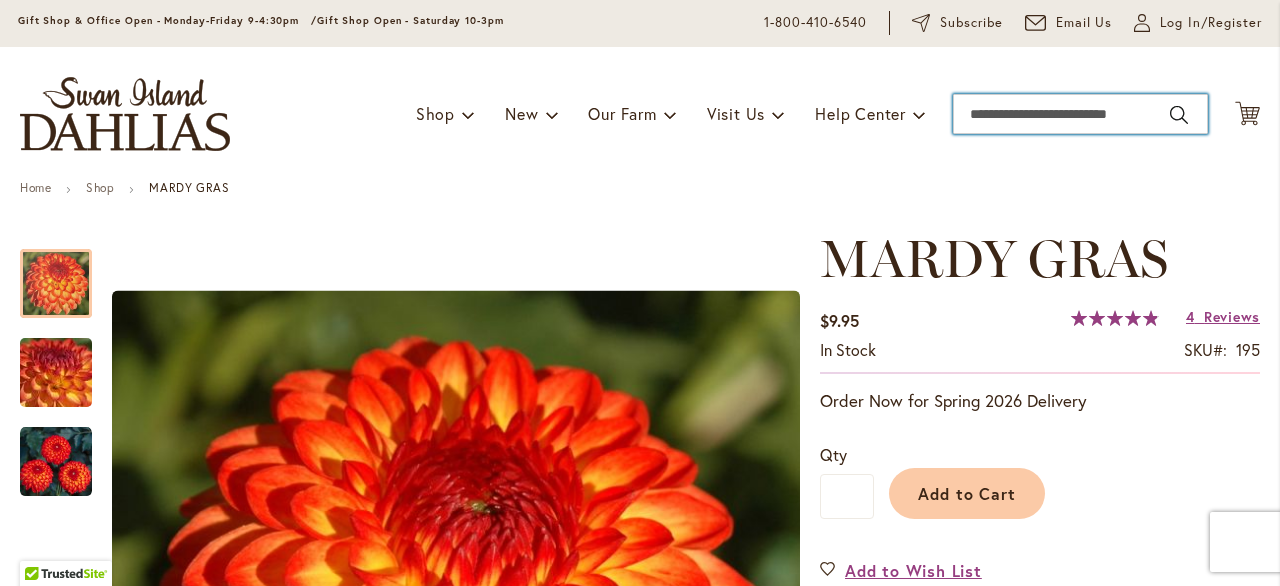 click on "Search" at bounding box center [1080, 114] 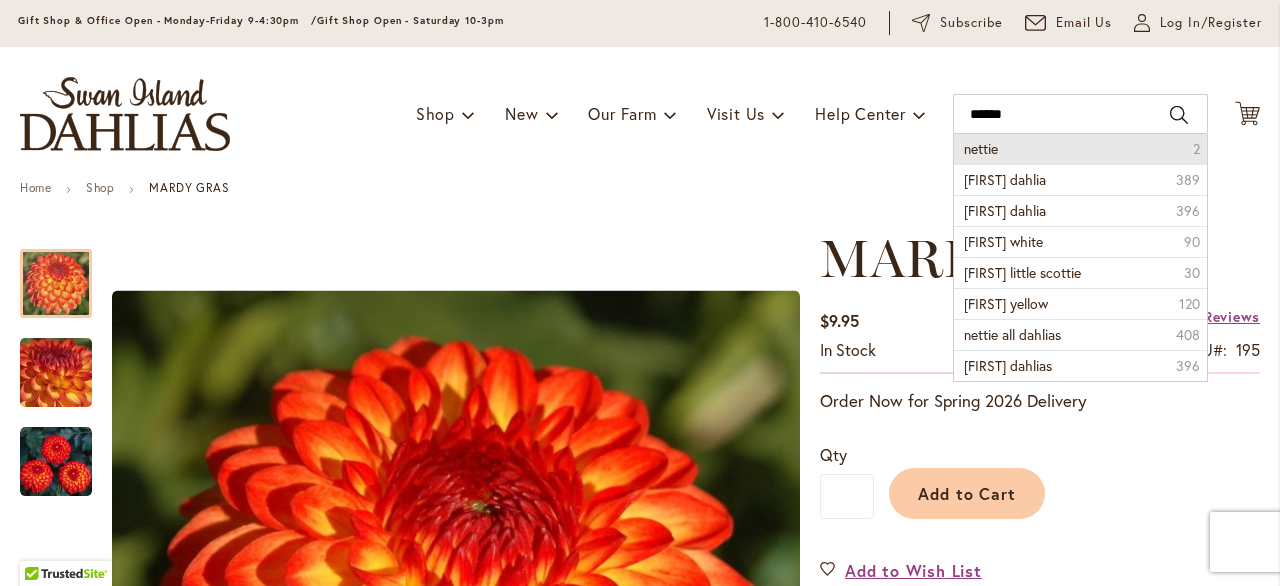 click on "nettie" at bounding box center (981, 148) 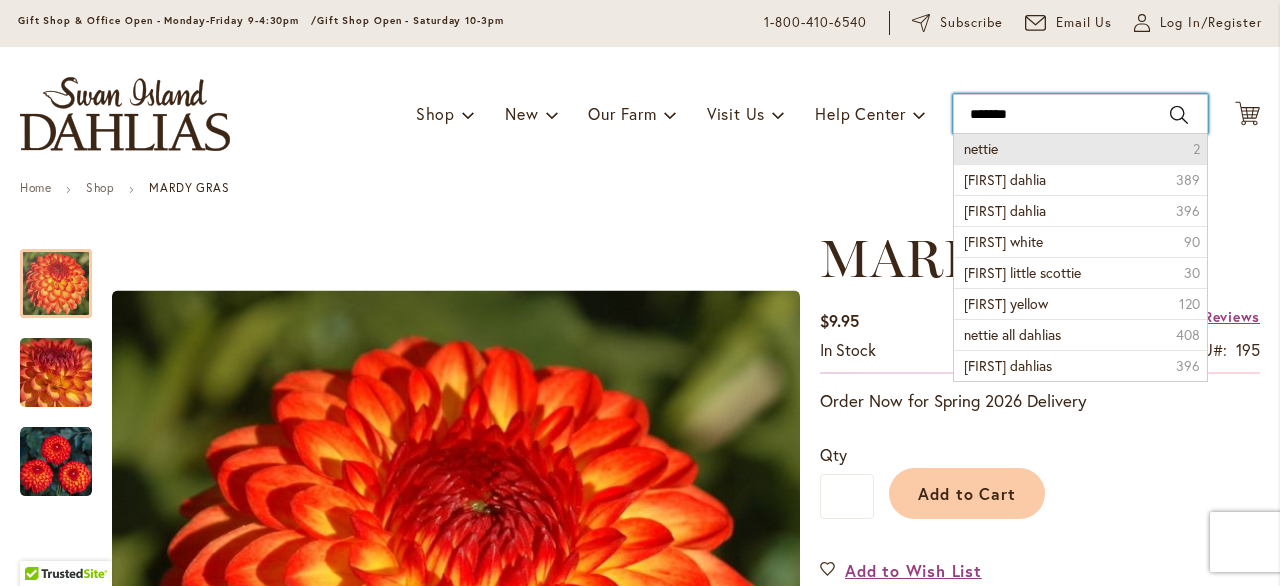 type on "******" 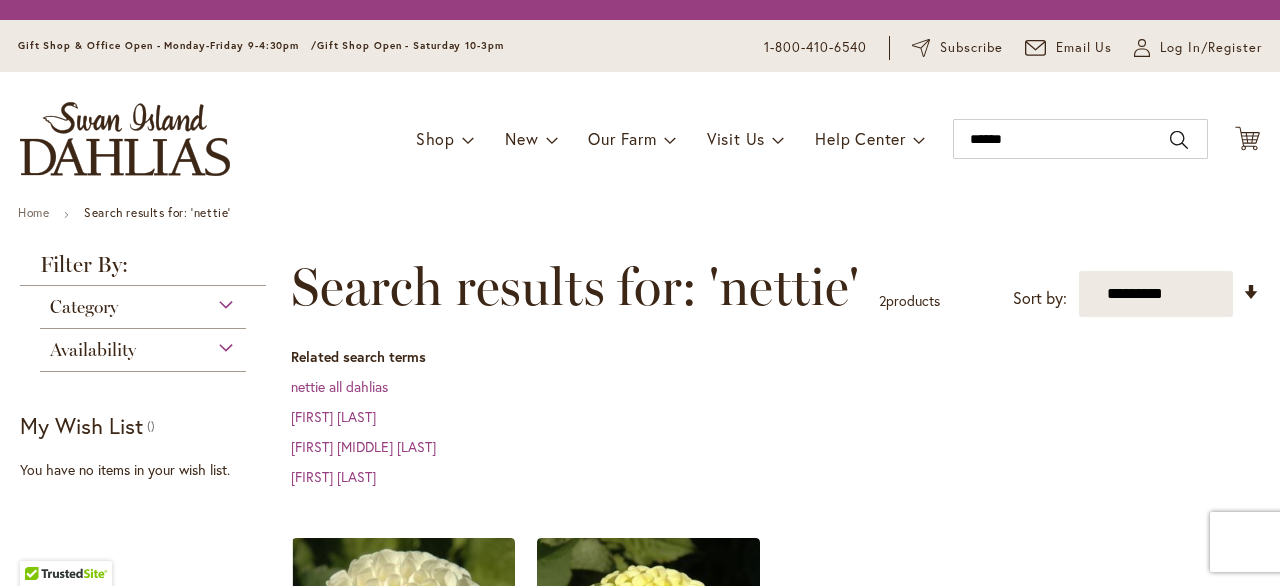 scroll, scrollTop: 0, scrollLeft: 0, axis: both 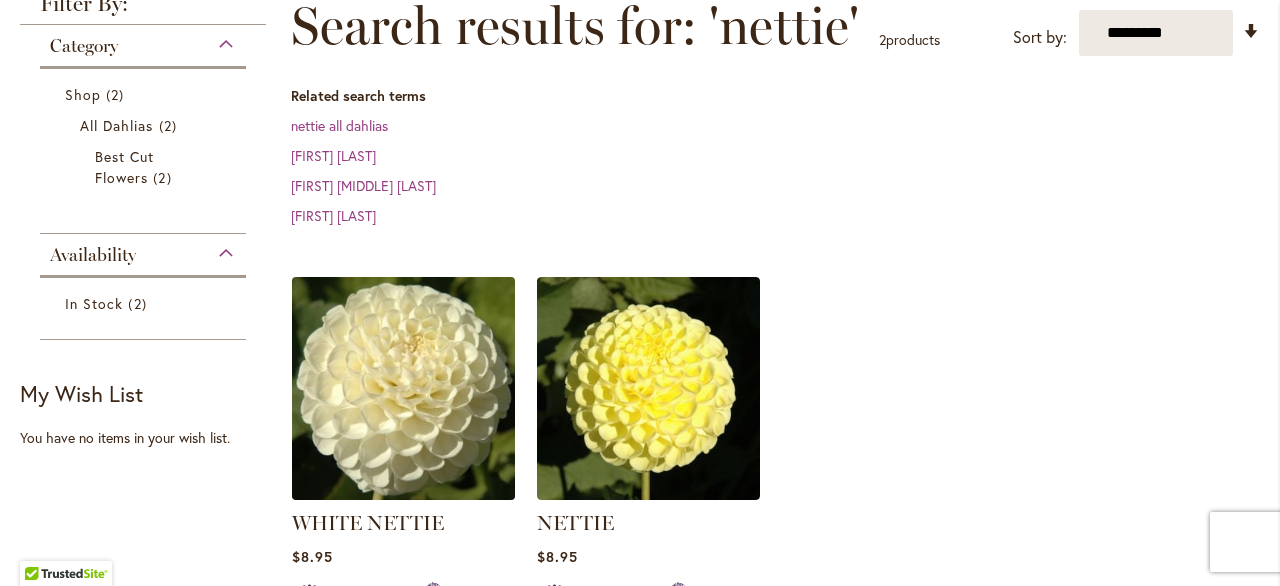 type on "**********" 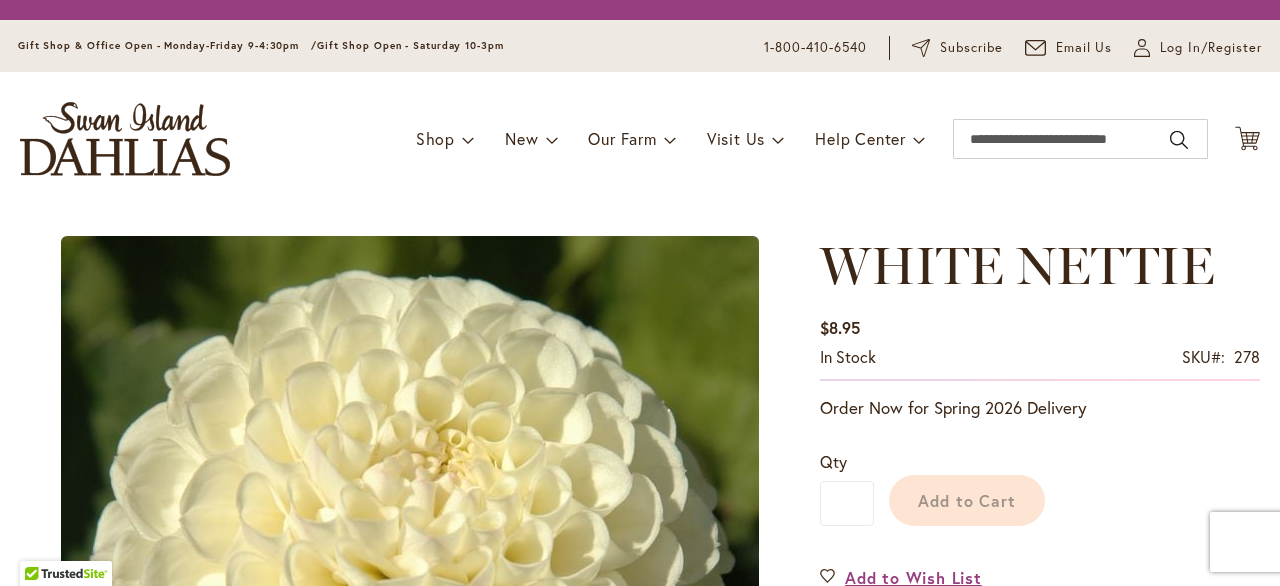 scroll, scrollTop: 0, scrollLeft: 0, axis: both 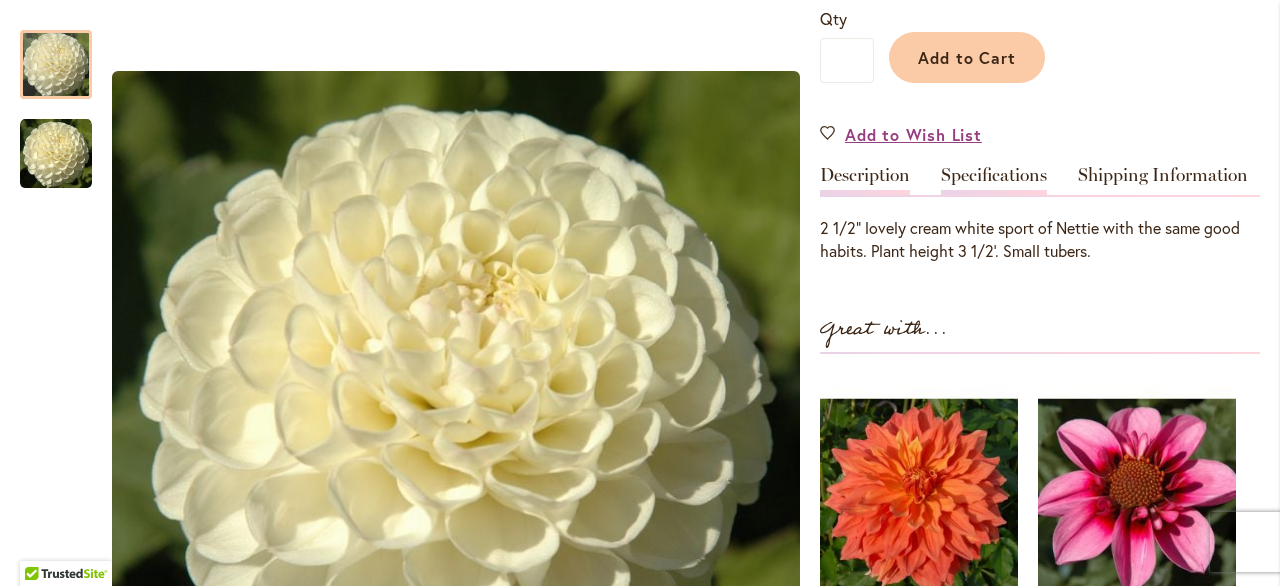 type on "**********" 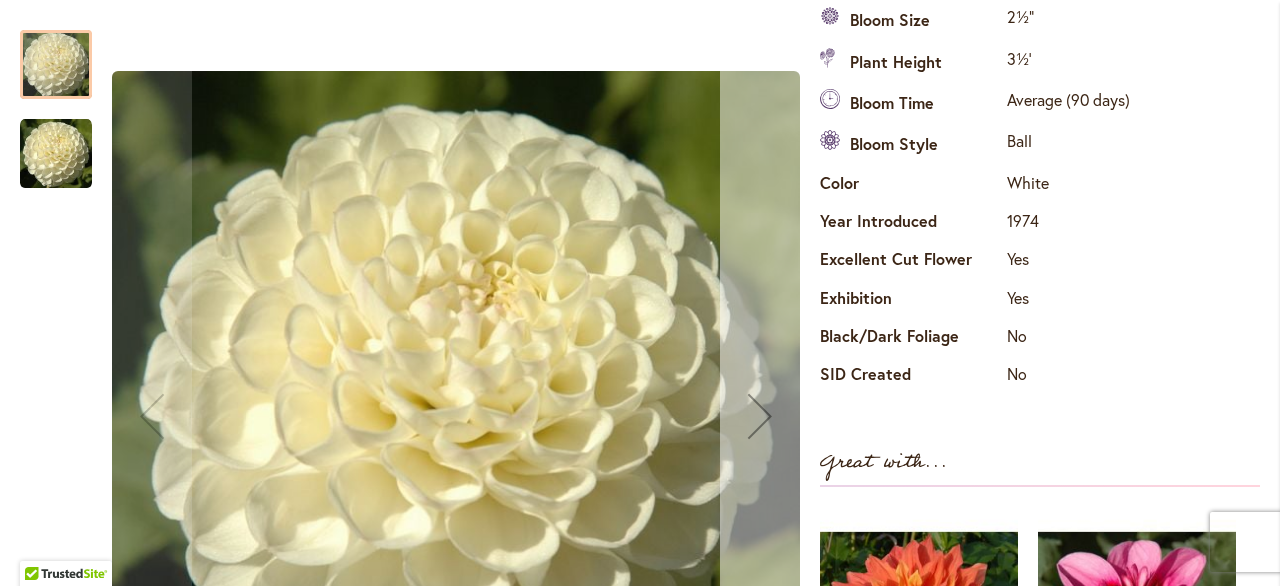scroll, scrollTop: 768, scrollLeft: 0, axis: vertical 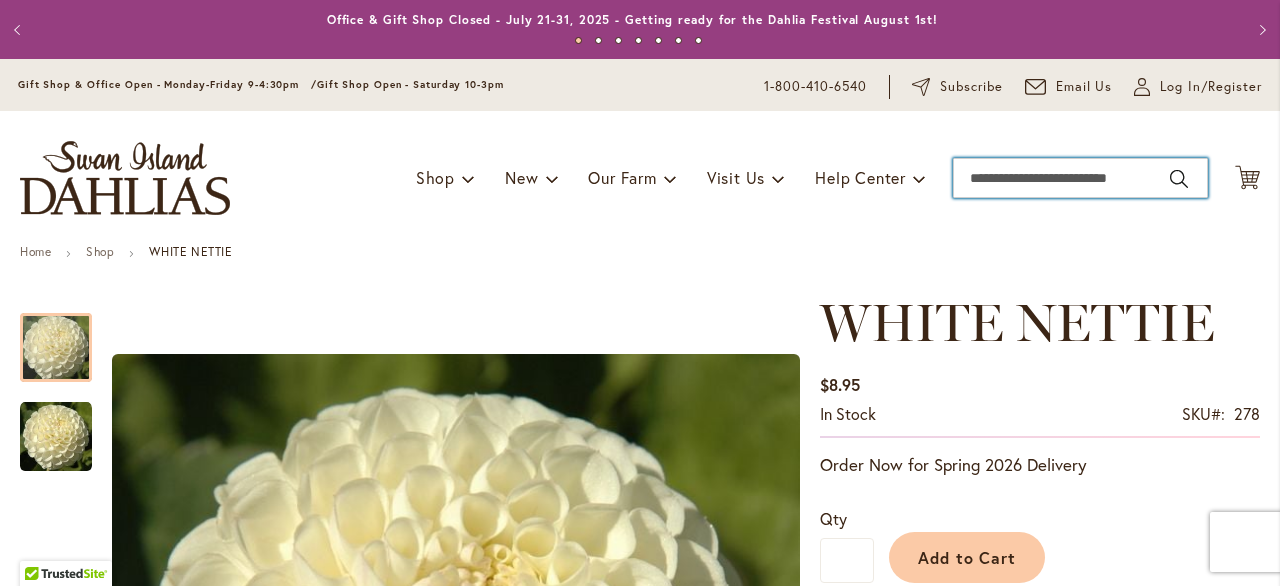 click on "Search" at bounding box center [1080, 178] 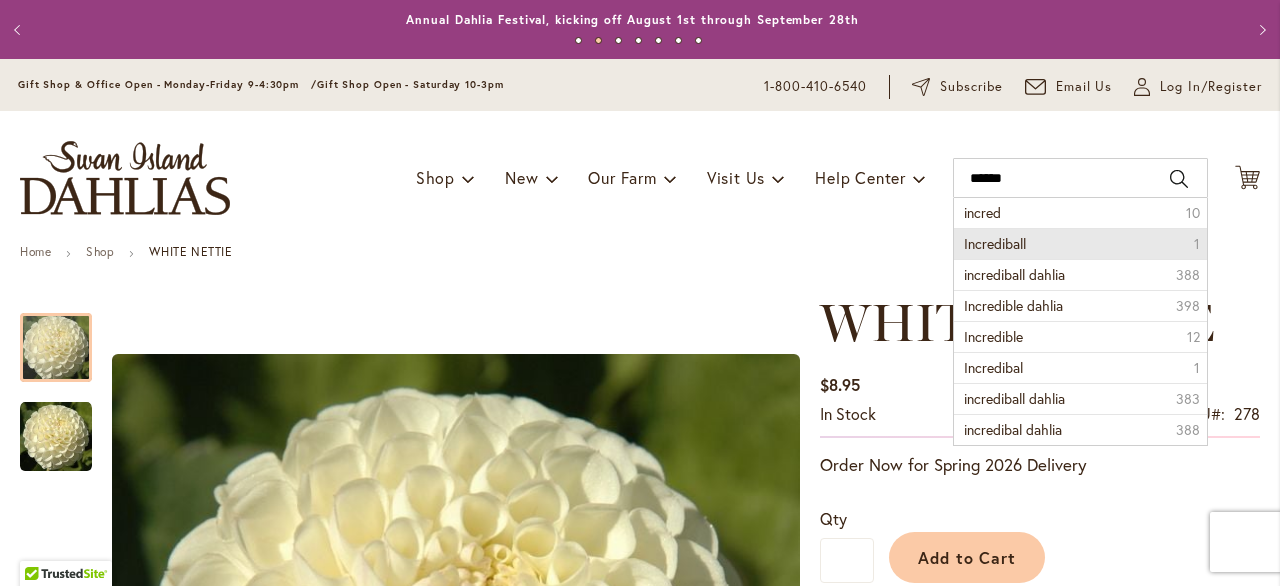 click on "Incrediball" at bounding box center (995, 243) 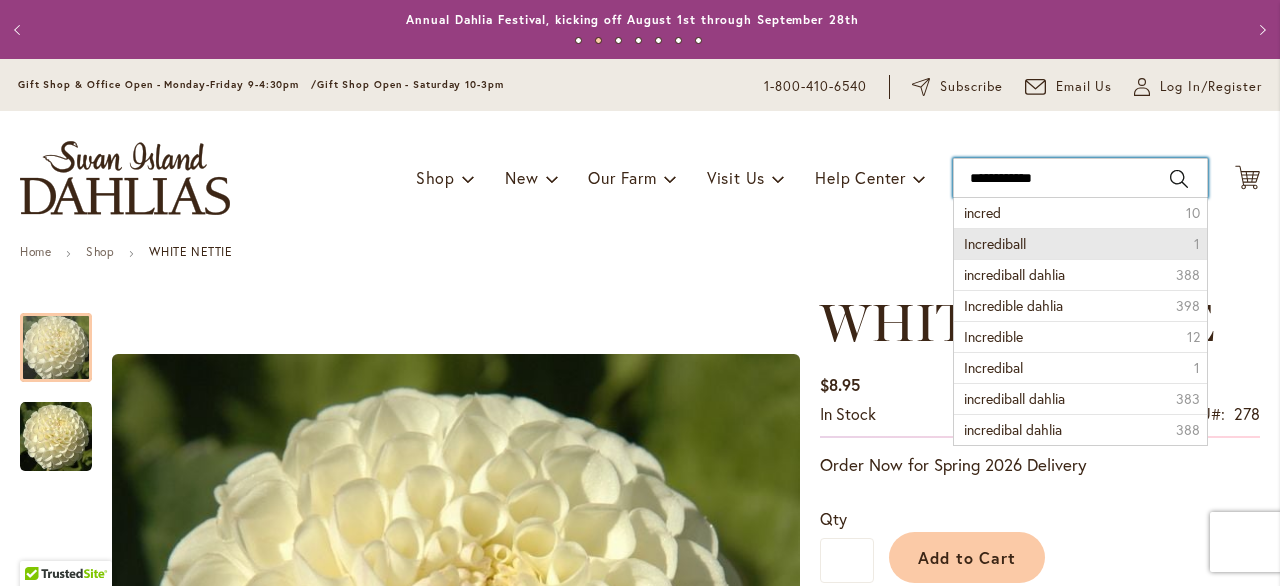 type on "**********" 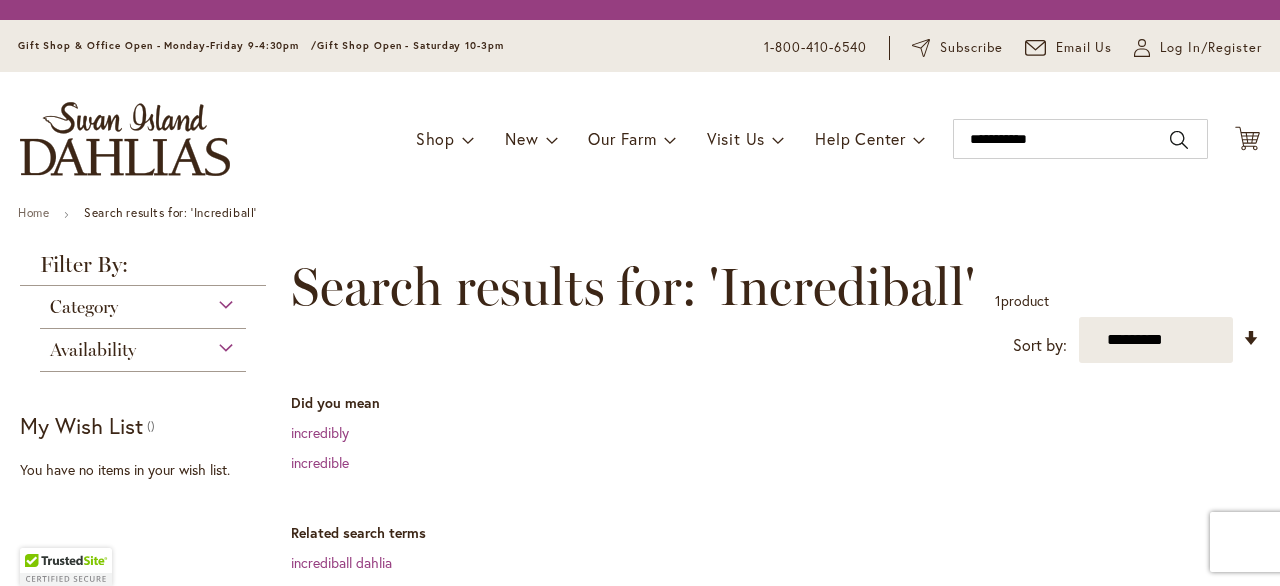 scroll, scrollTop: 0, scrollLeft: 0, axis: both 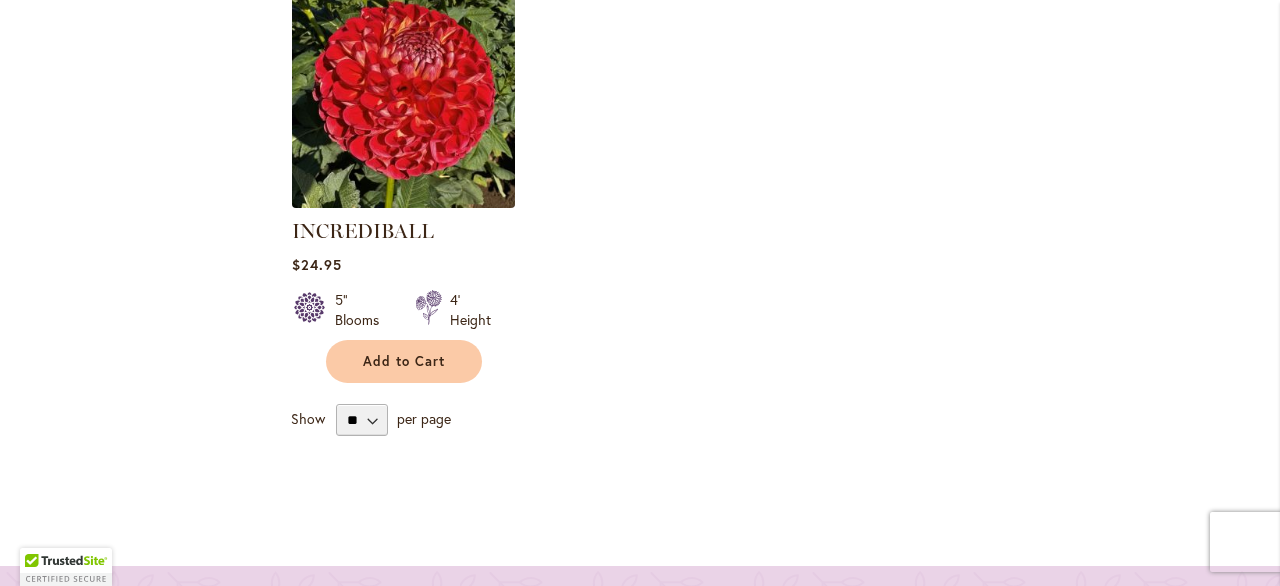 type on "**********" 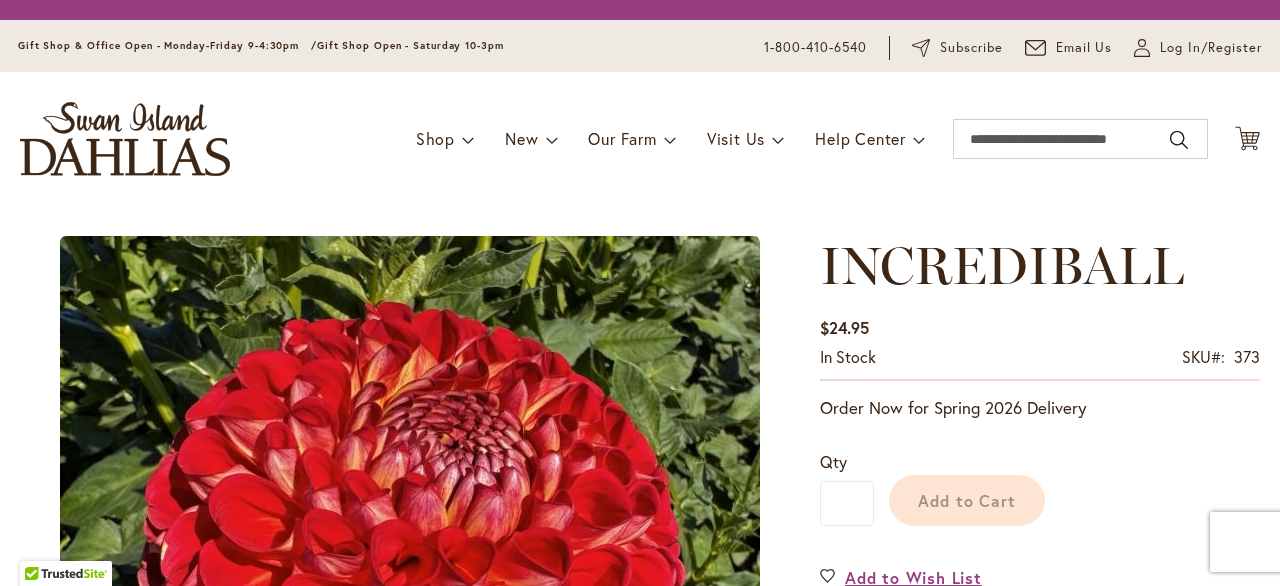 scroll, scrollTop: 0, scrollLeft: 0, axis: both 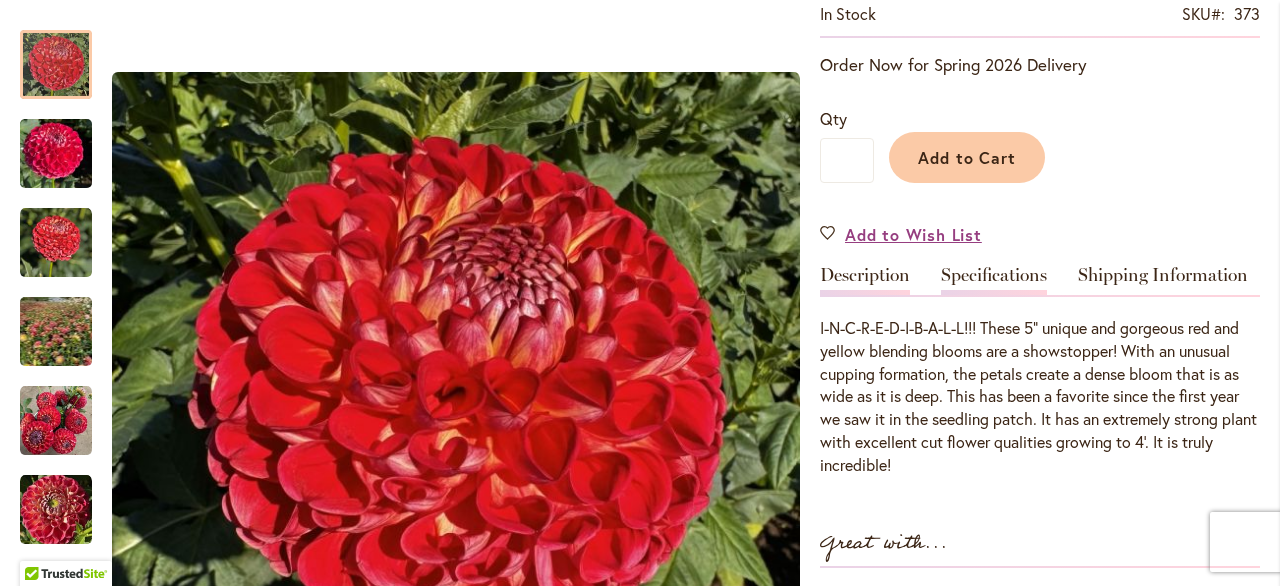 type on "**********" 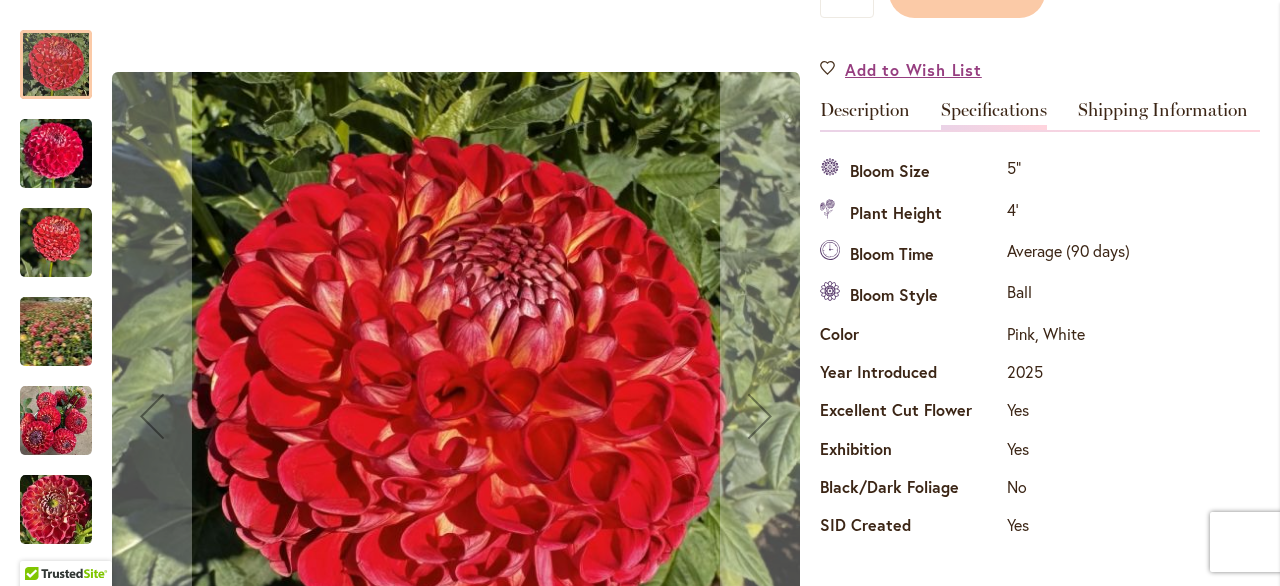 scroll, scrollTop: 564, scrollLeft: 0, axis: vertical 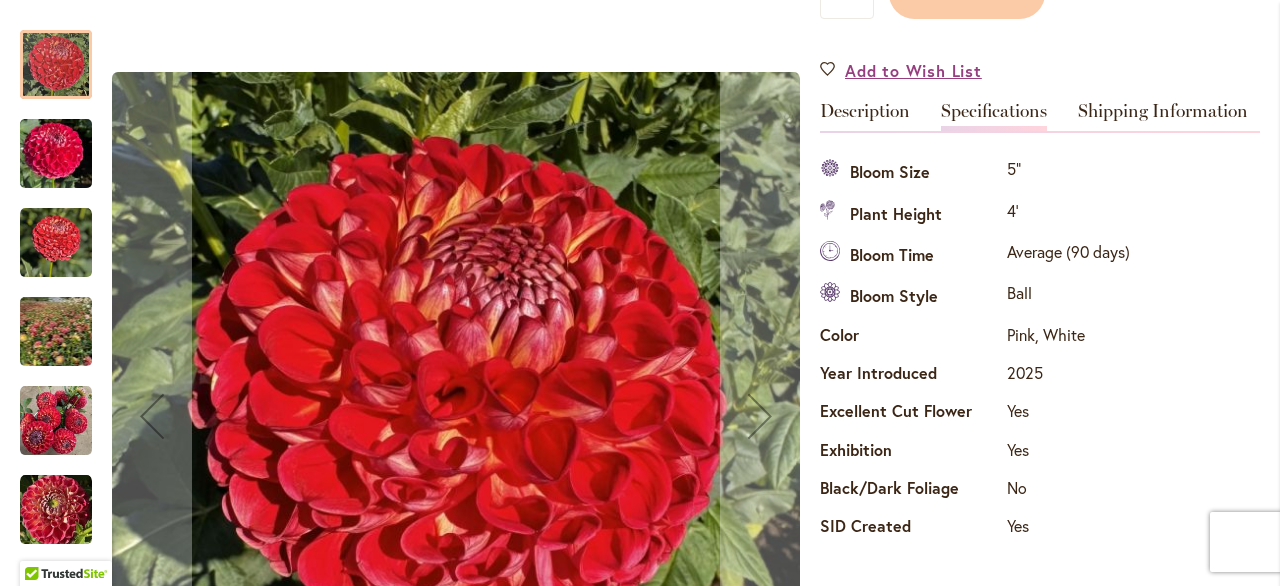 click at bounding box center (56, 154) 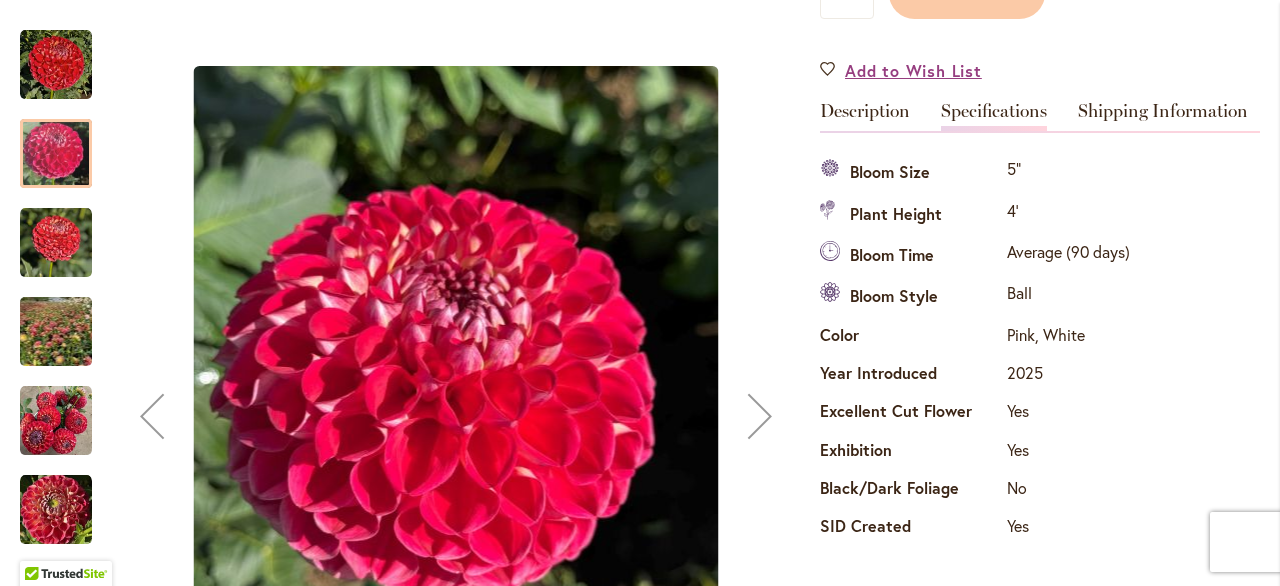 click at bounding box center [56, 243] 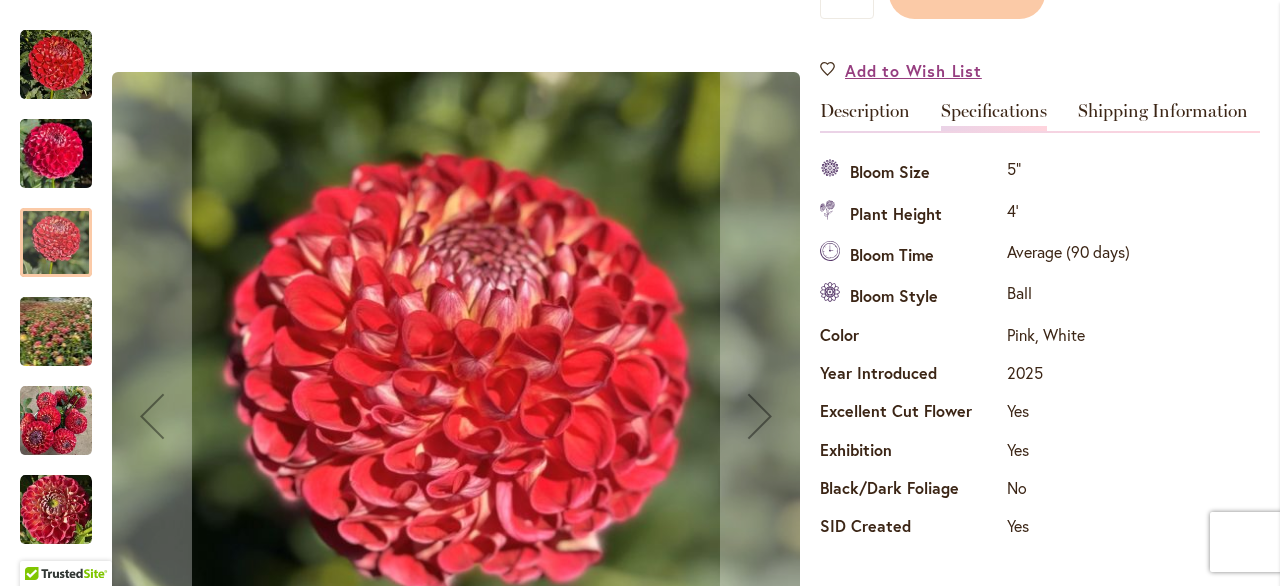 click at bounding box center (56, 332) 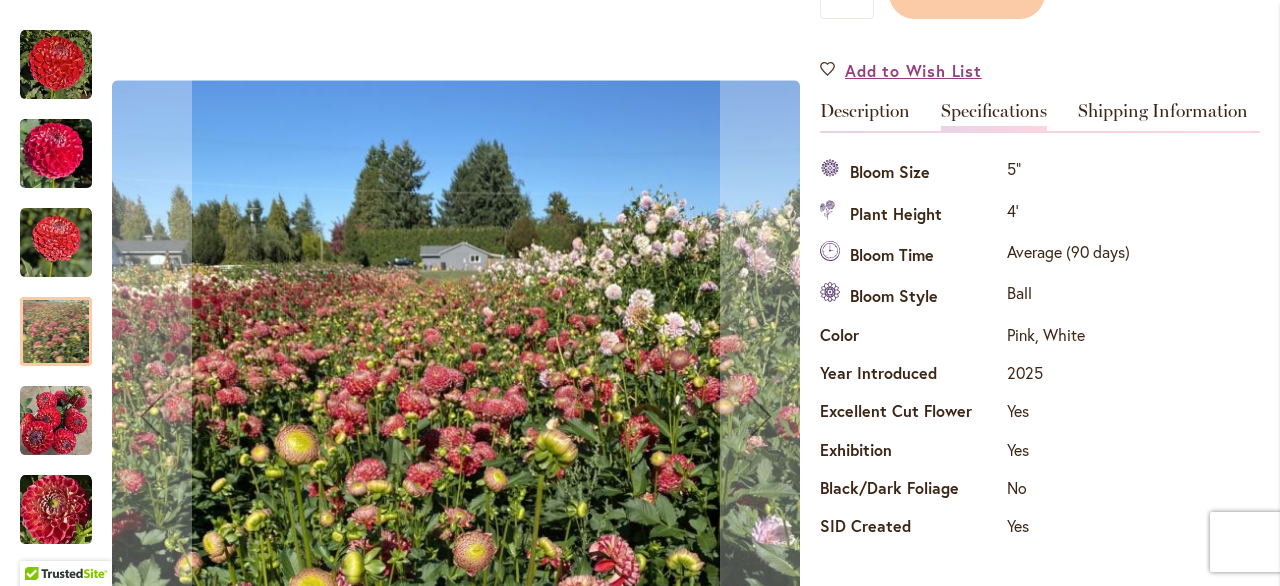 click at bounding box center (56, 421) 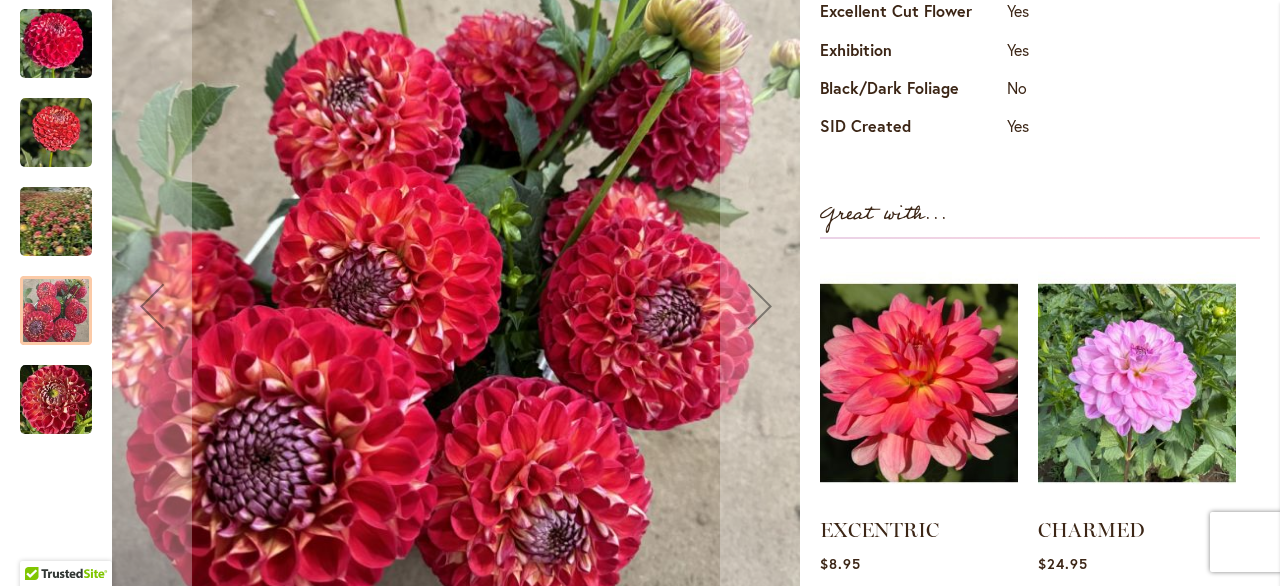 scroll, scrollTop: 964, scrollLeft: 0, axis: vertical 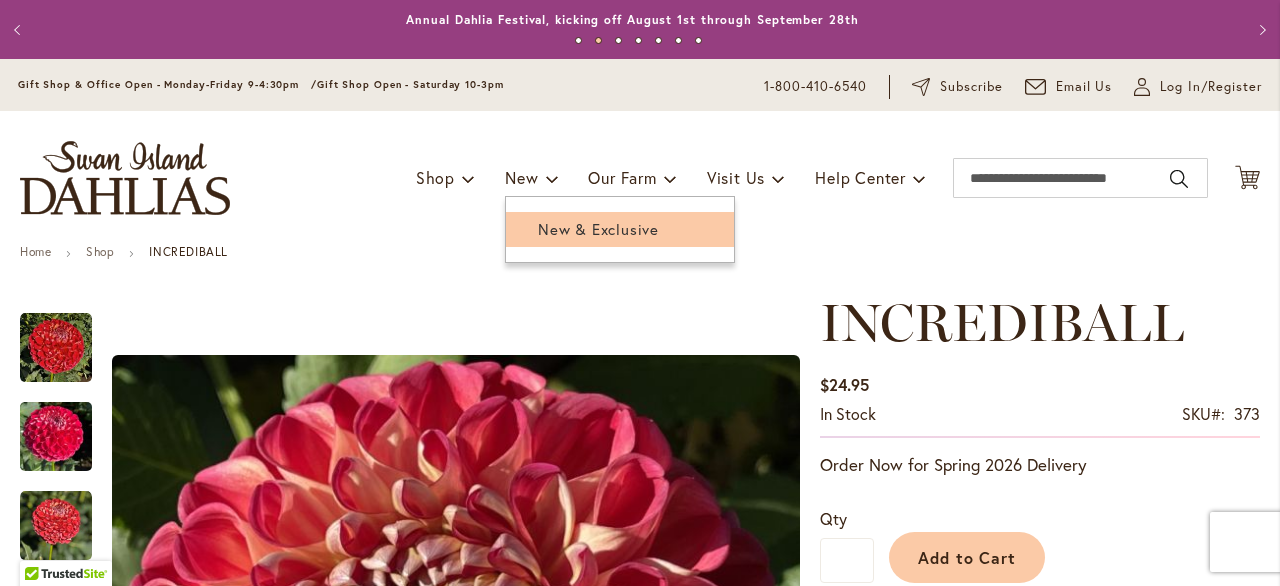 click on "New & Exclusive" at bounding box center (598, 229) 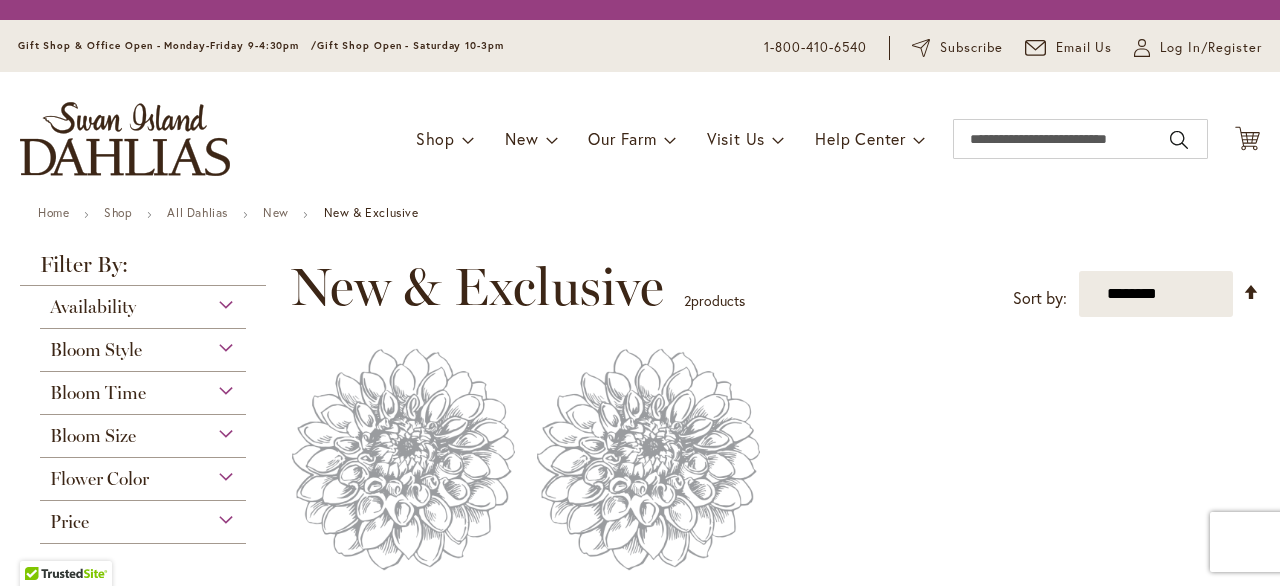 scroll, scrollTop: 0, scrollLeft: 0, axis: both 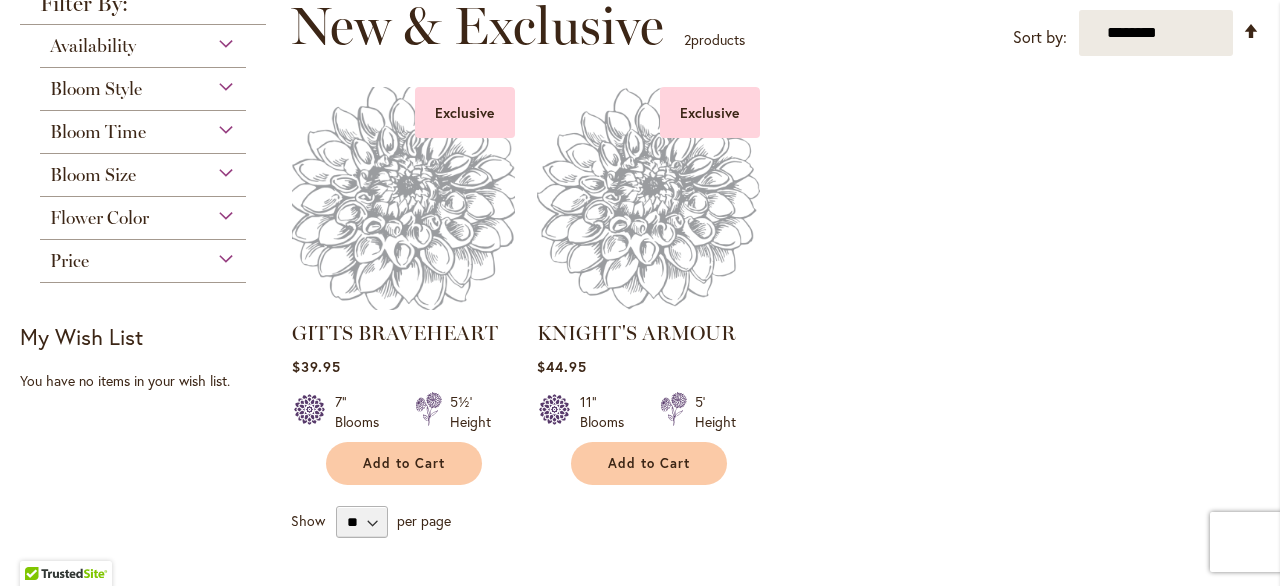 type on "**********" 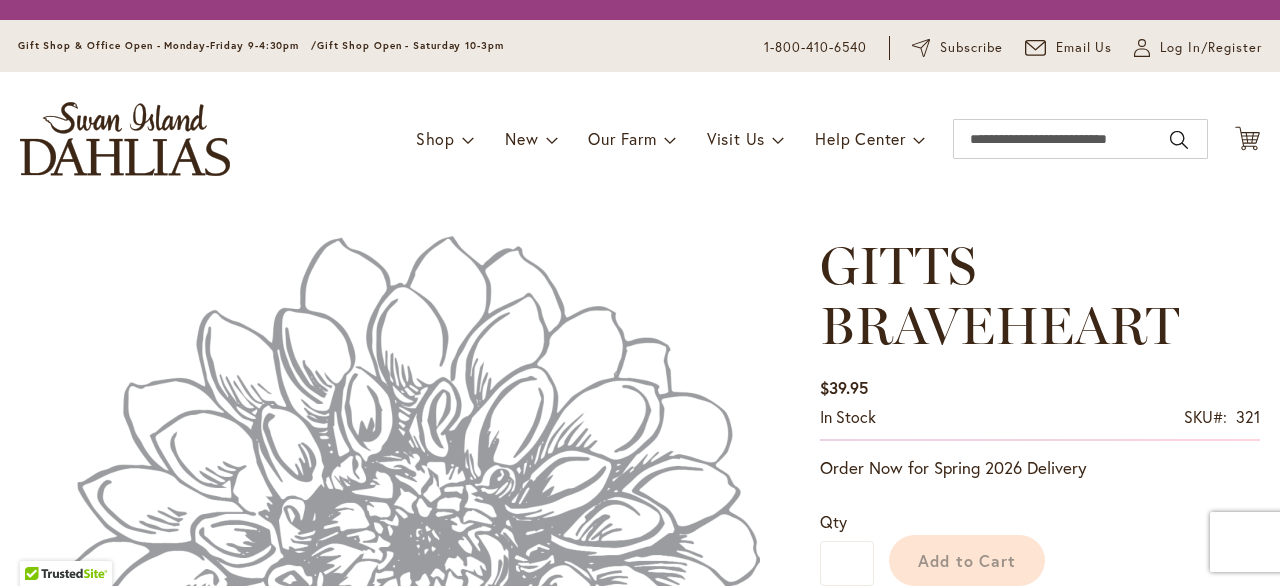 scroll, scrollTop: 0, scrollLeft: 0, axis: both 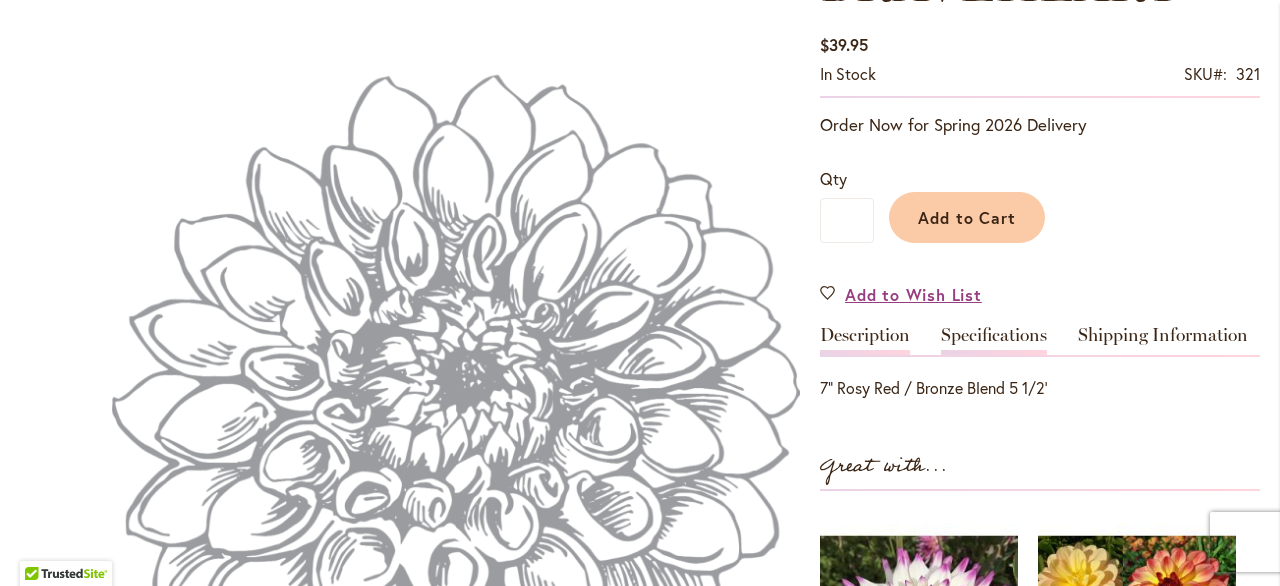 type on "**********" 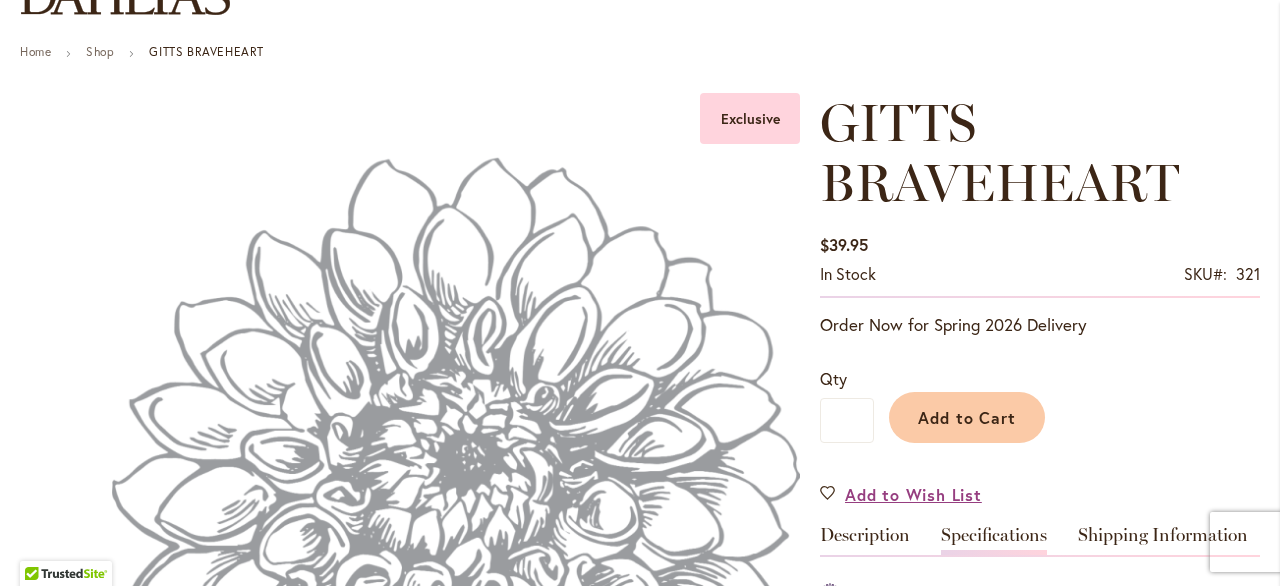 scroll, scrollTop: 0, scrollLeft: 0, axis: both 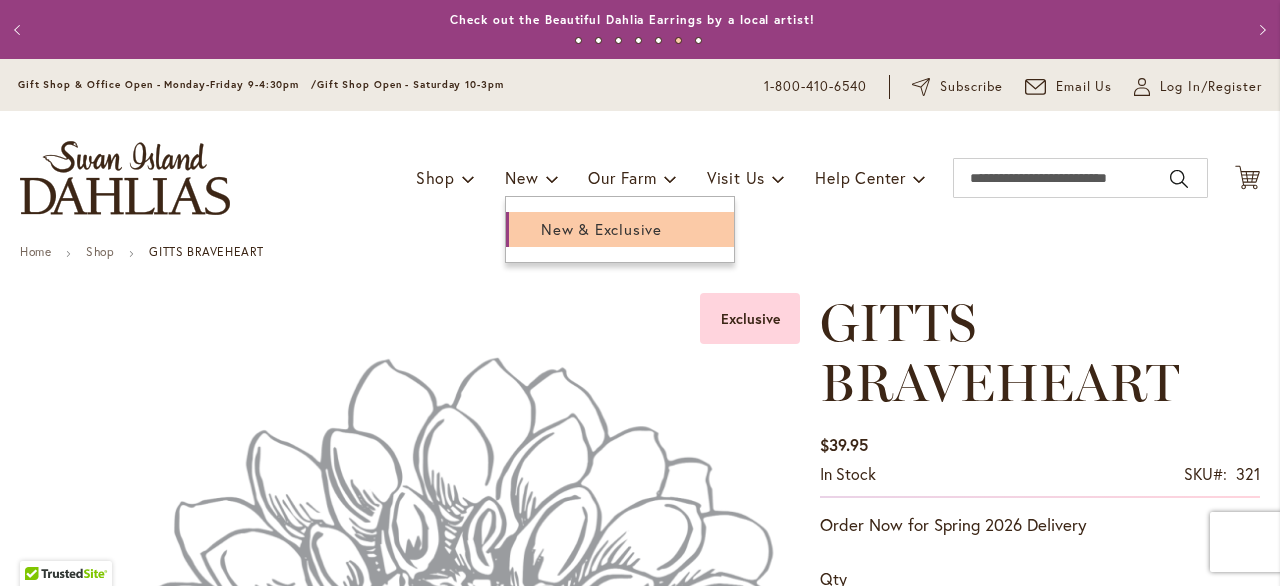 click on "New & Exclusive" at bounding box center (601, 229) 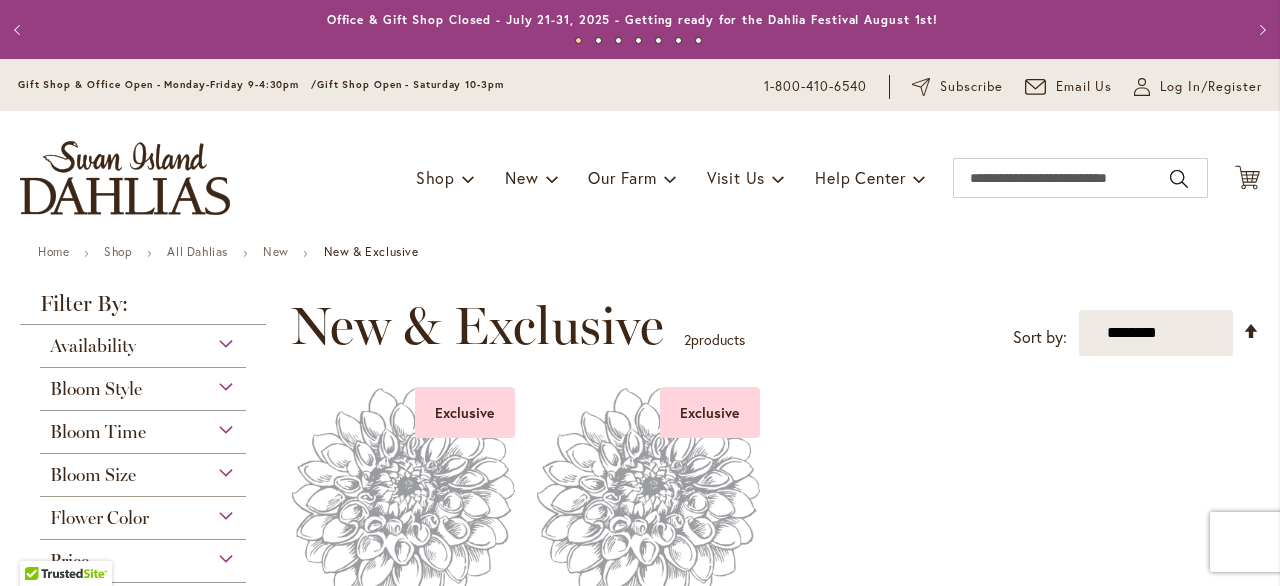 scroll, scrollTop: 0, scrollLeft: 0, axis: both 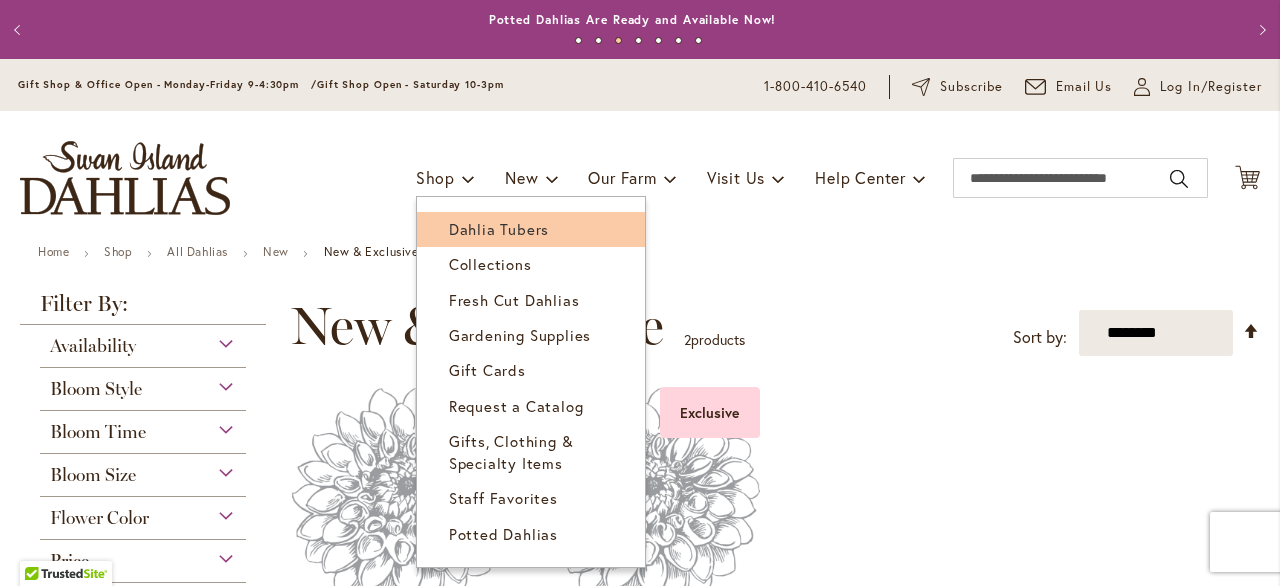 type on "**********" 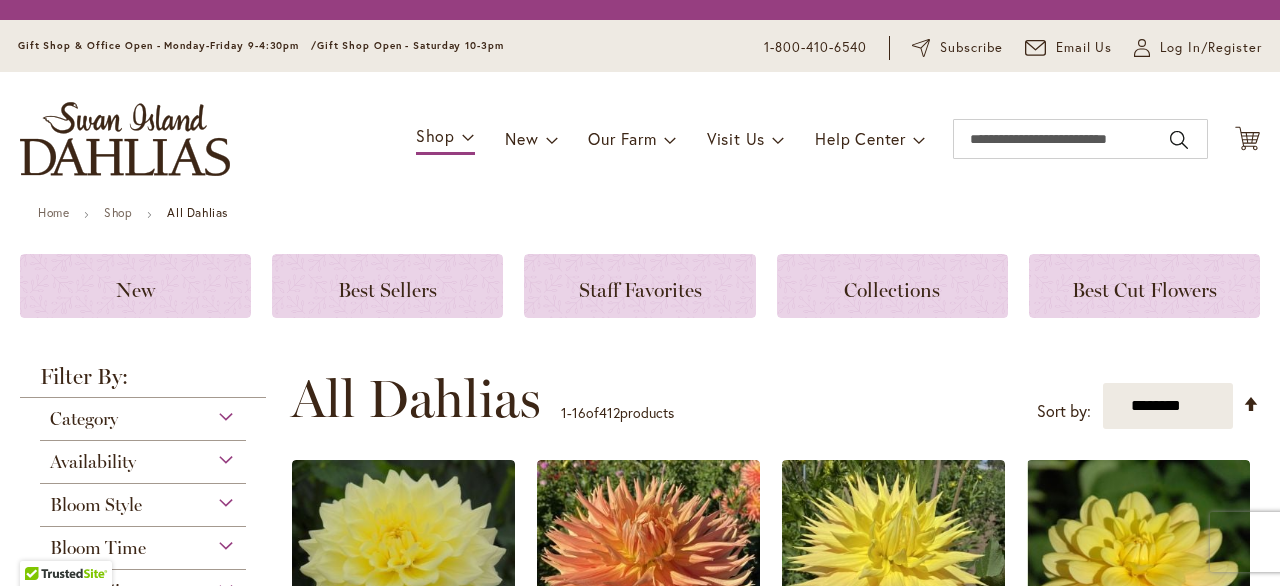 scroll, scrollTop: 0, scrollLeft: 0, axis: both 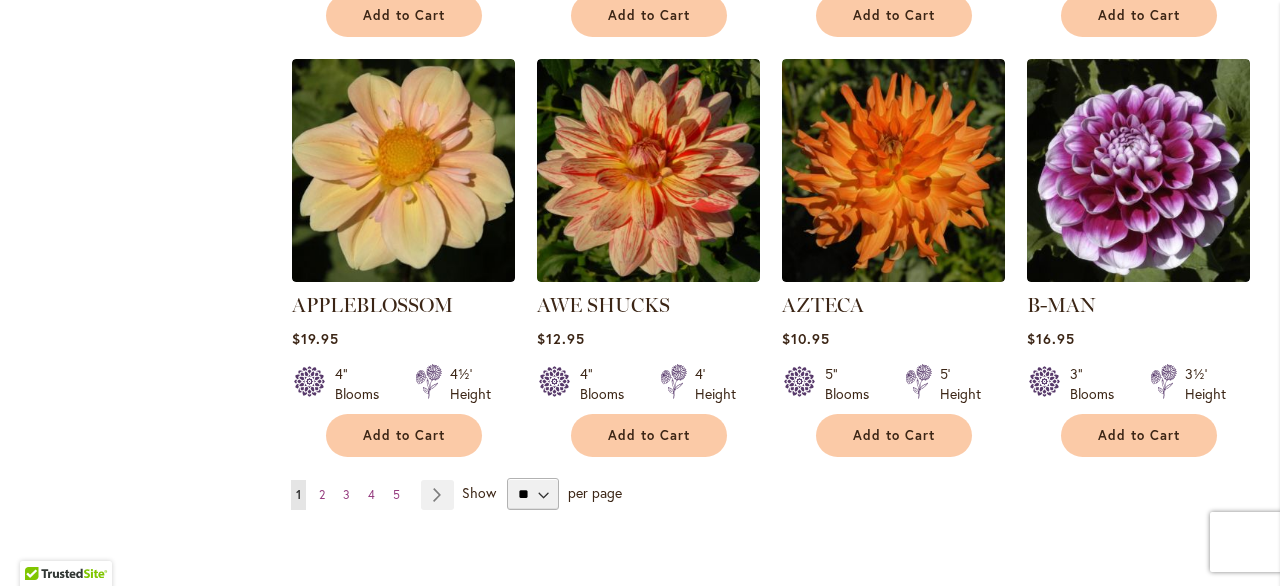 type on "**********" 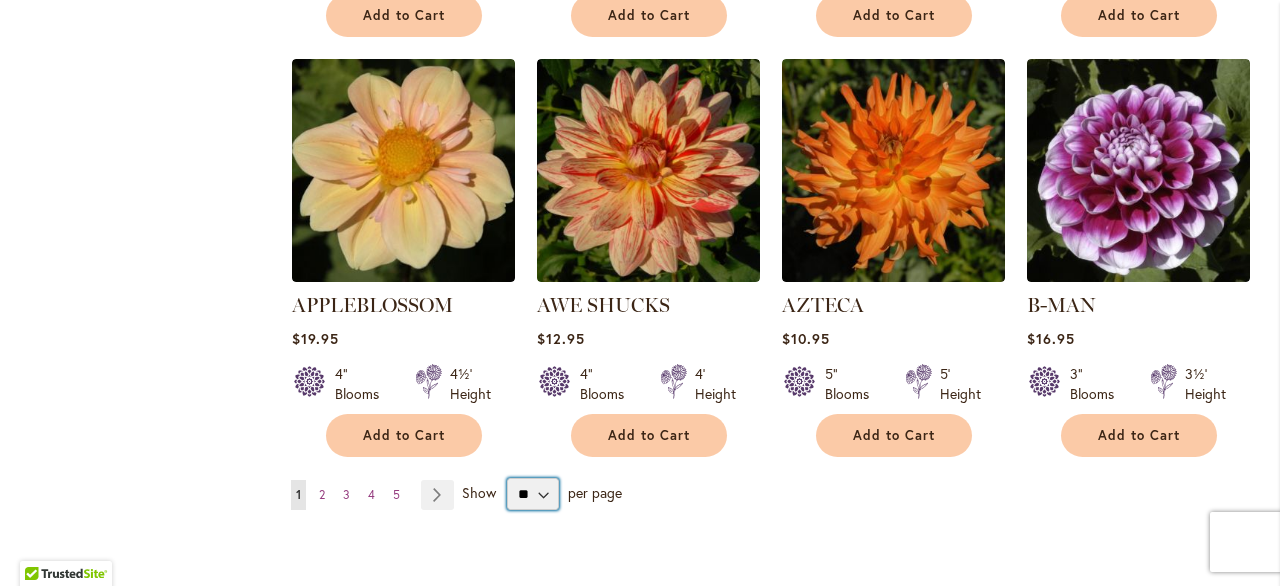 click on "**
**
**
**" at bounding box center [533, 494] 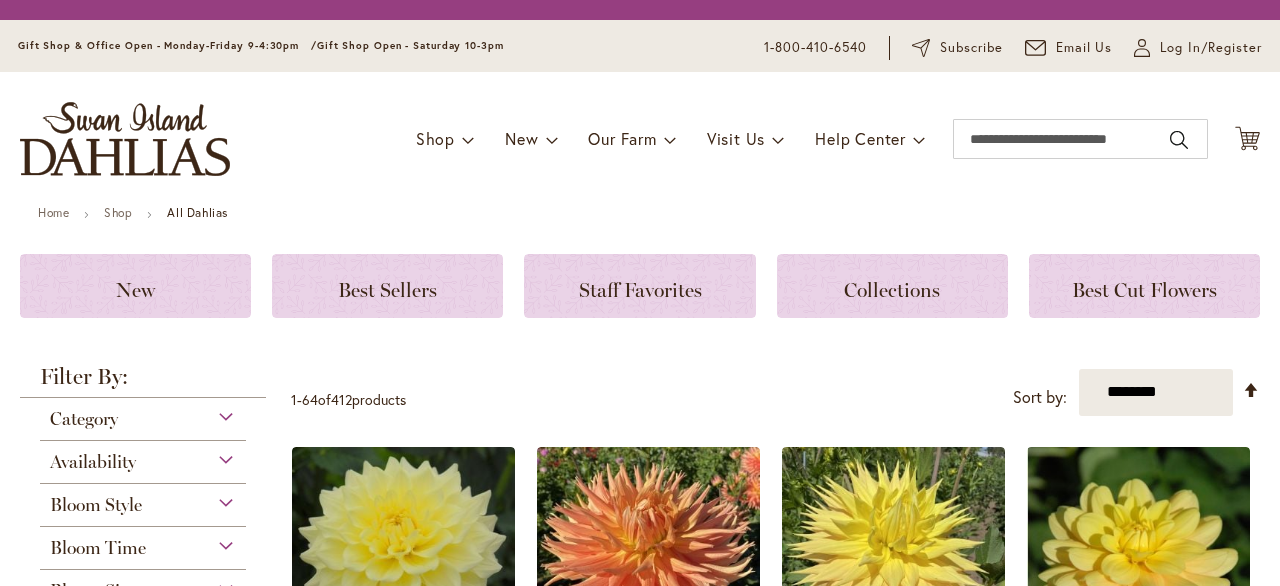 scroll, scrollTop: 0, scrollLeft: 0, axis: both 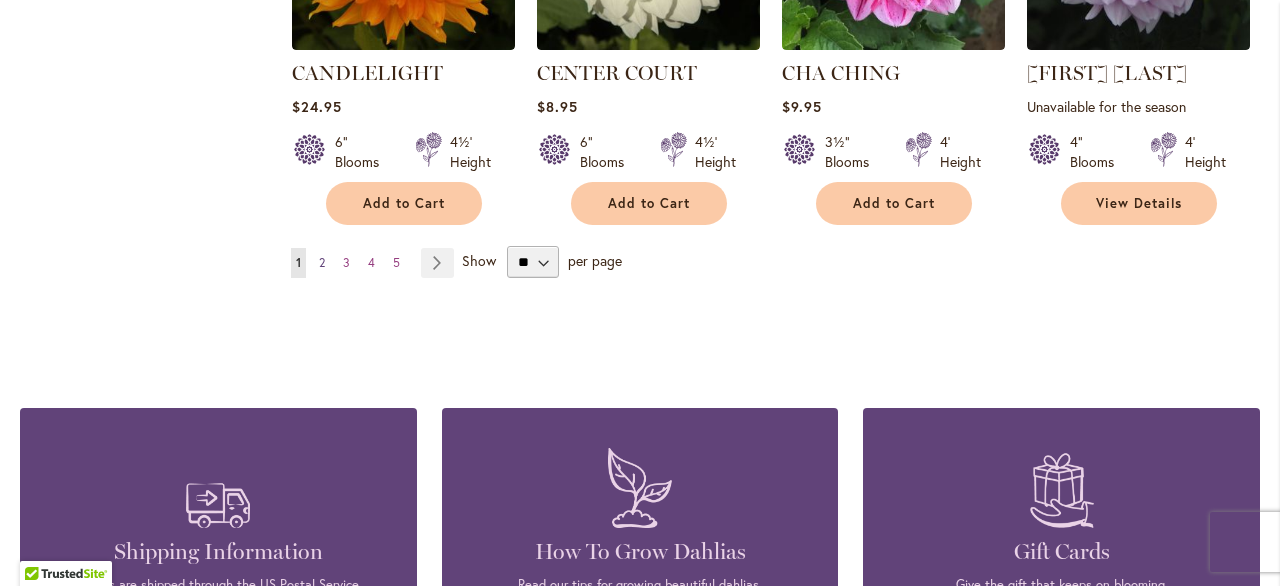 type on "**********" 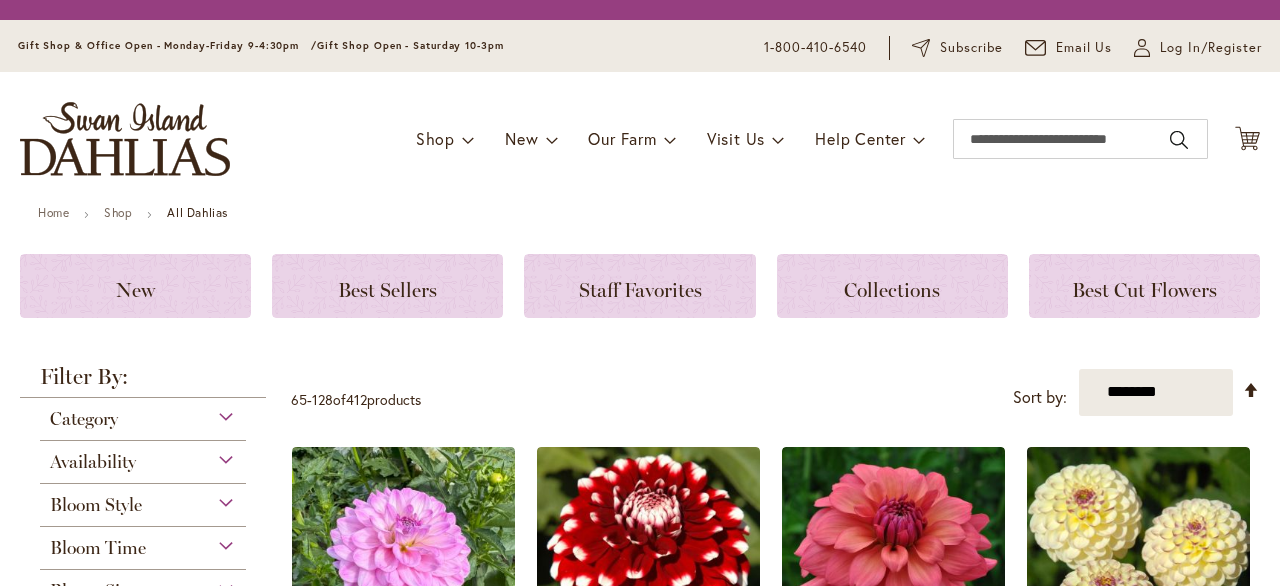 scroll, scrollTop: 0, scrollLeft: 0, axis: both 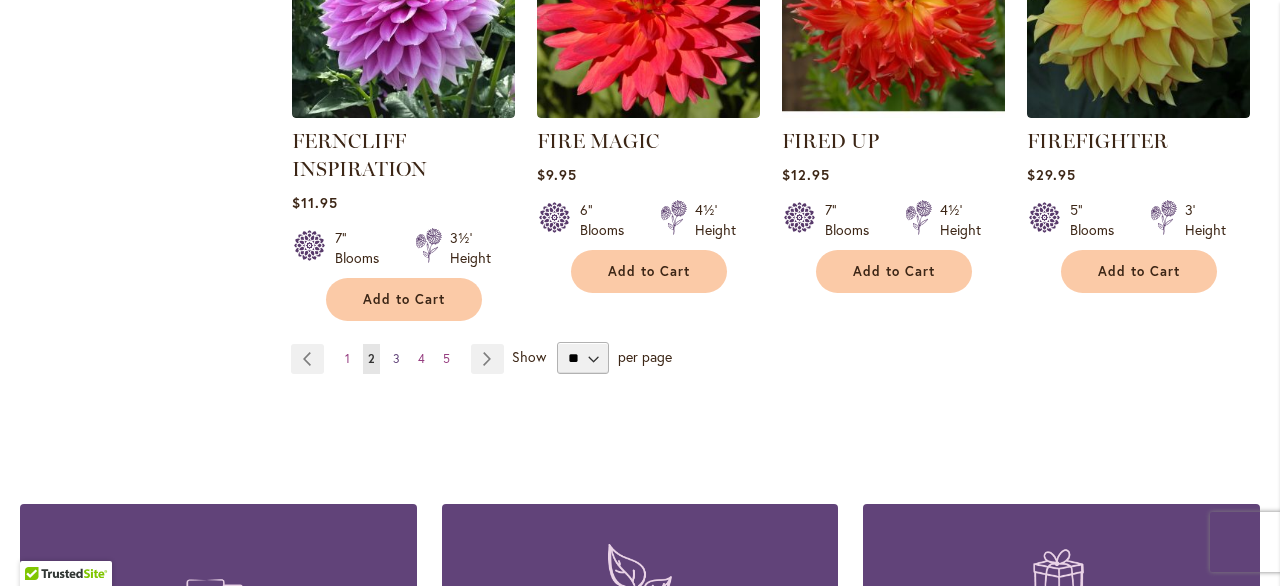 type on "**********" 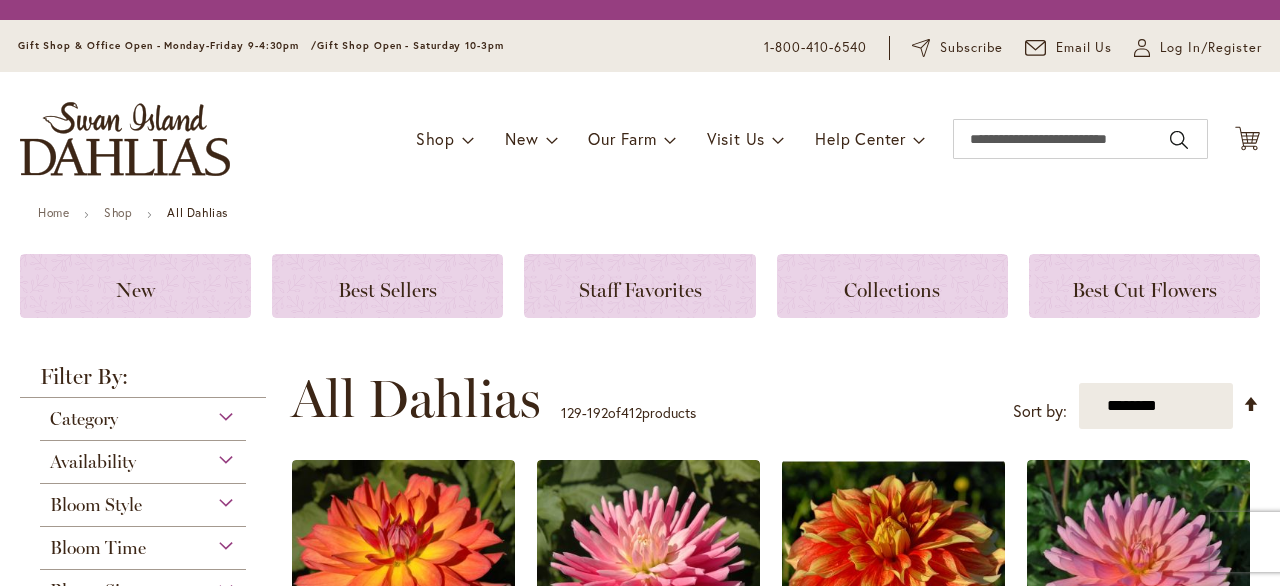 scroll, scrollTop: 0, scrollLeft: 0, axis: both 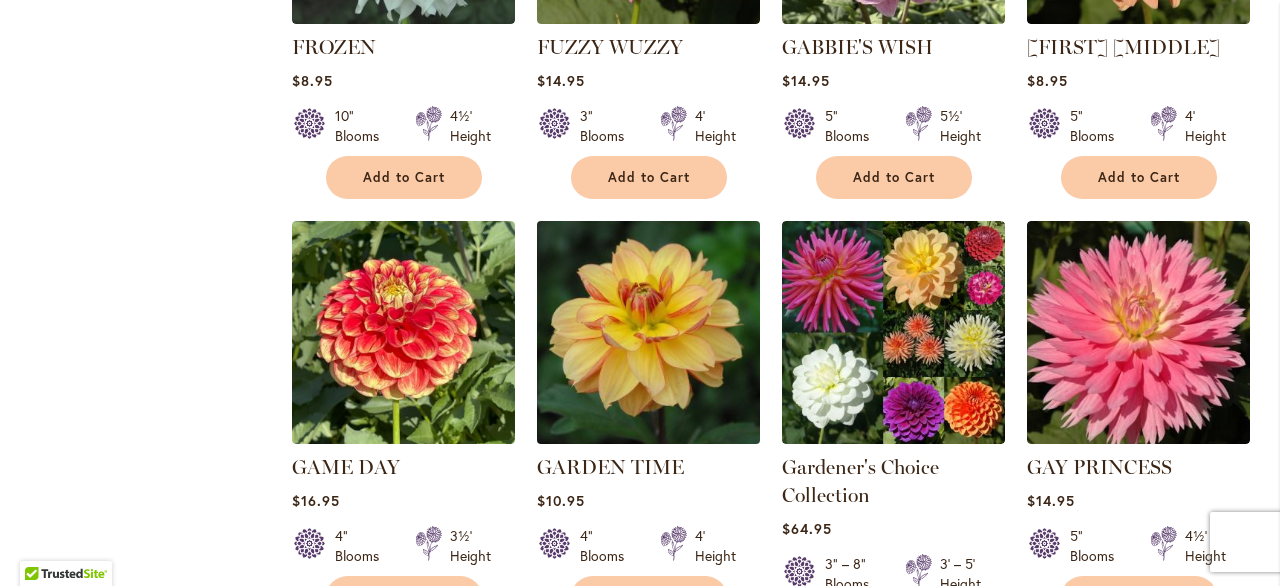 type on "**********" 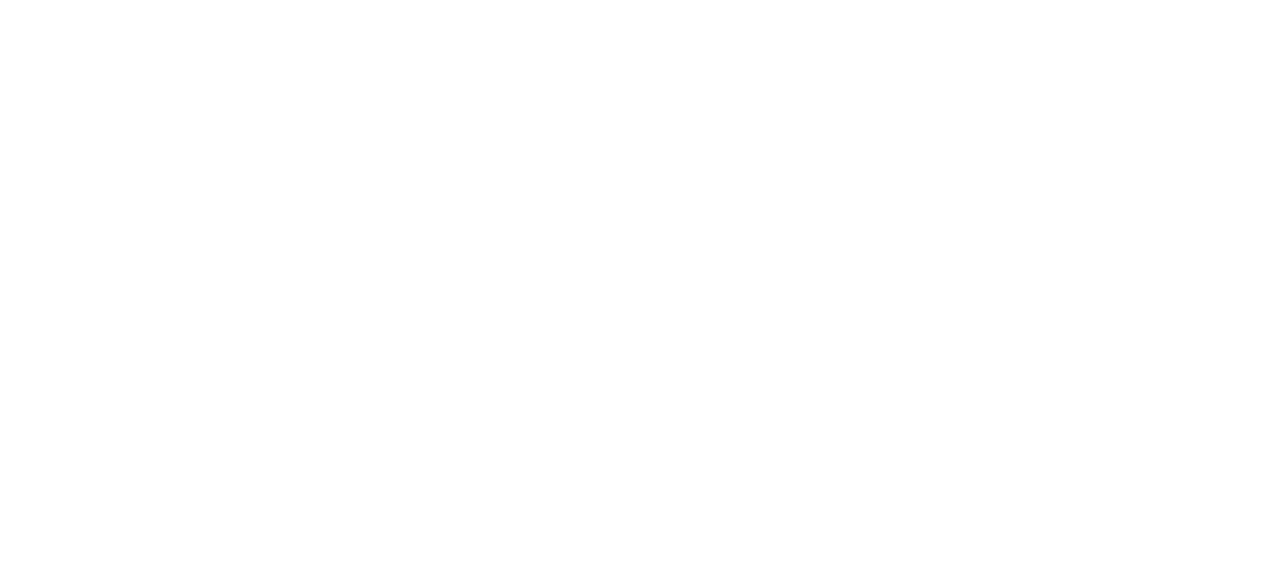scroll, scrollTop: 0, scrollLeft: 0, axis: both 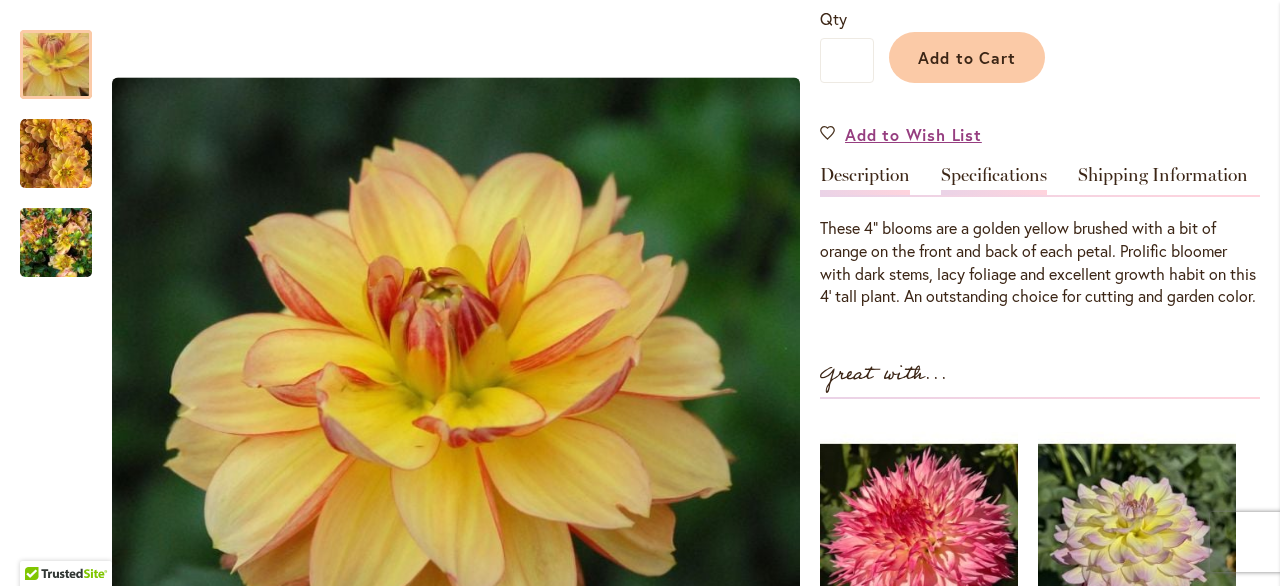 type on "**********" 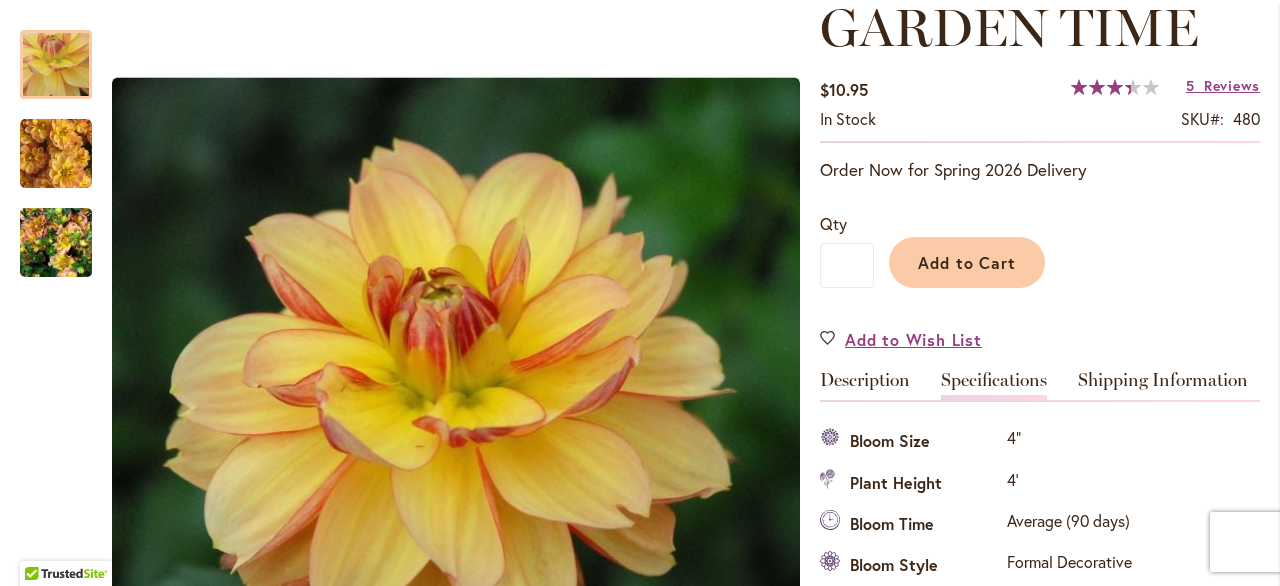 scroll, scrollTop: 264, scrollLeft: 0, axis: vertical 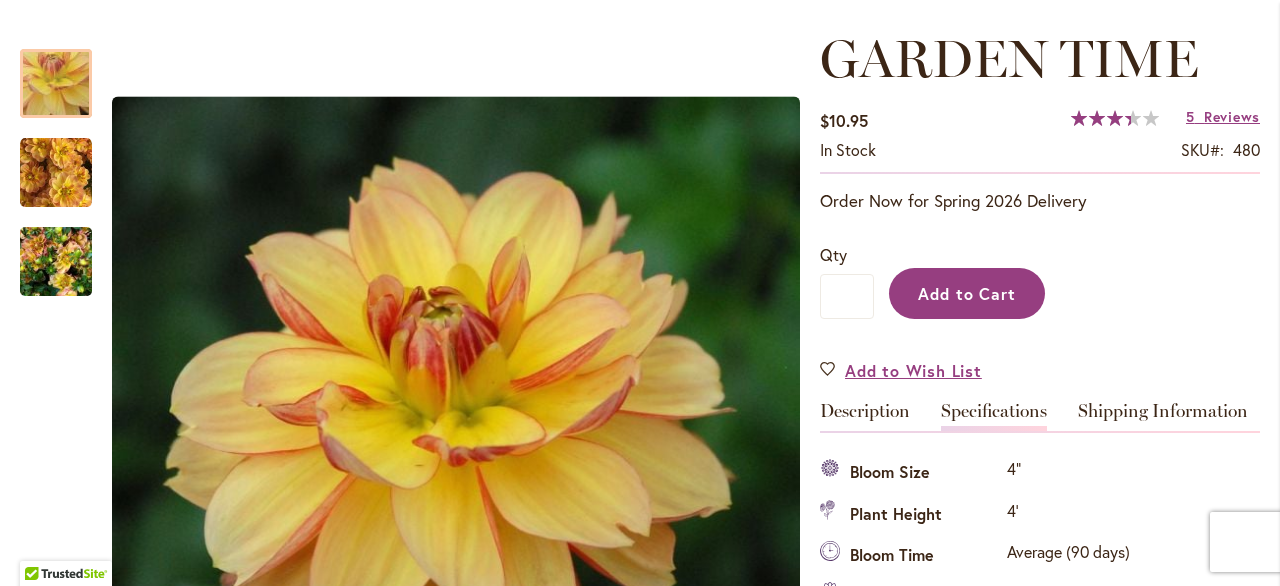 click on "Add to Cart" at bounding box center [967, 293] 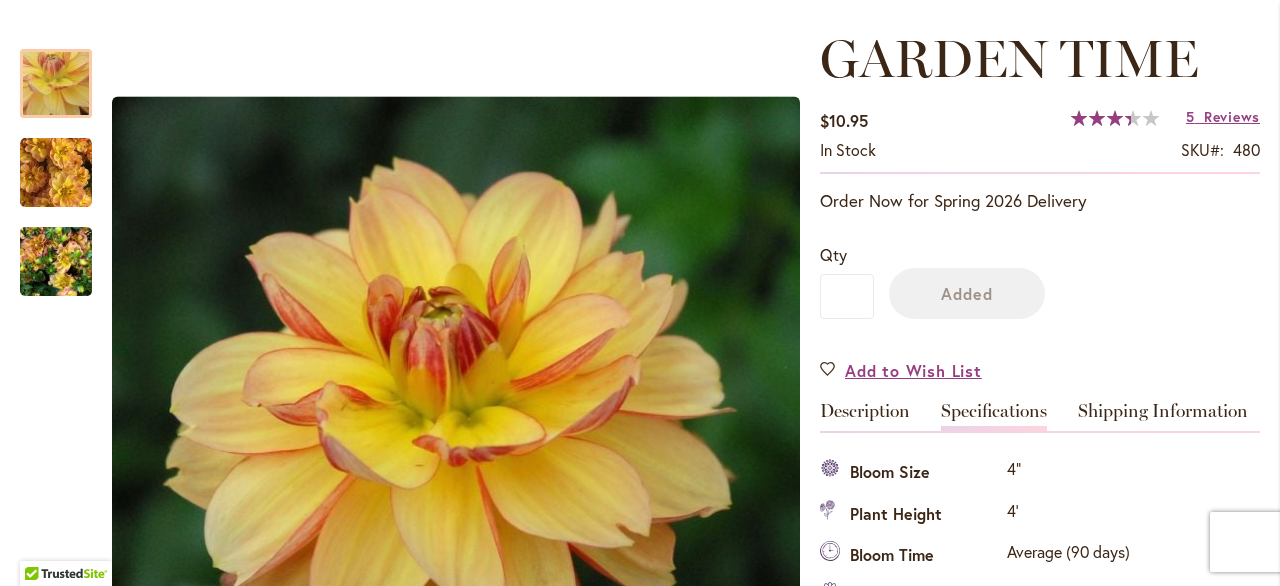 scroll, scrollTop: 316, scrollLeft: 0, axis: vertical 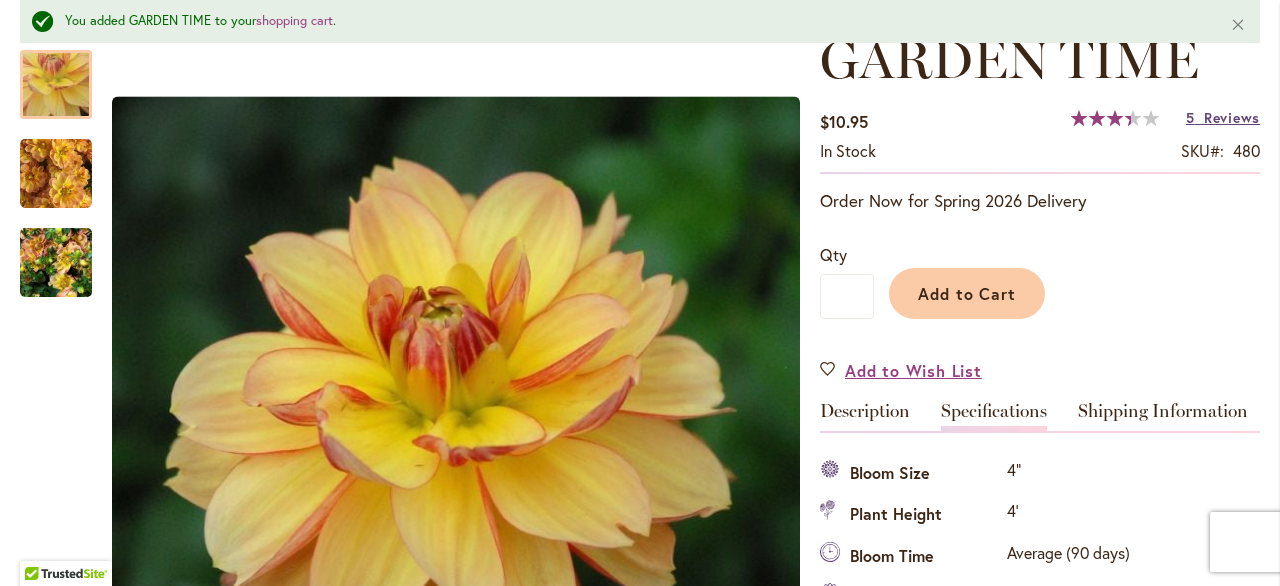 click on "Reviews" at bounding box center (1232, 117) 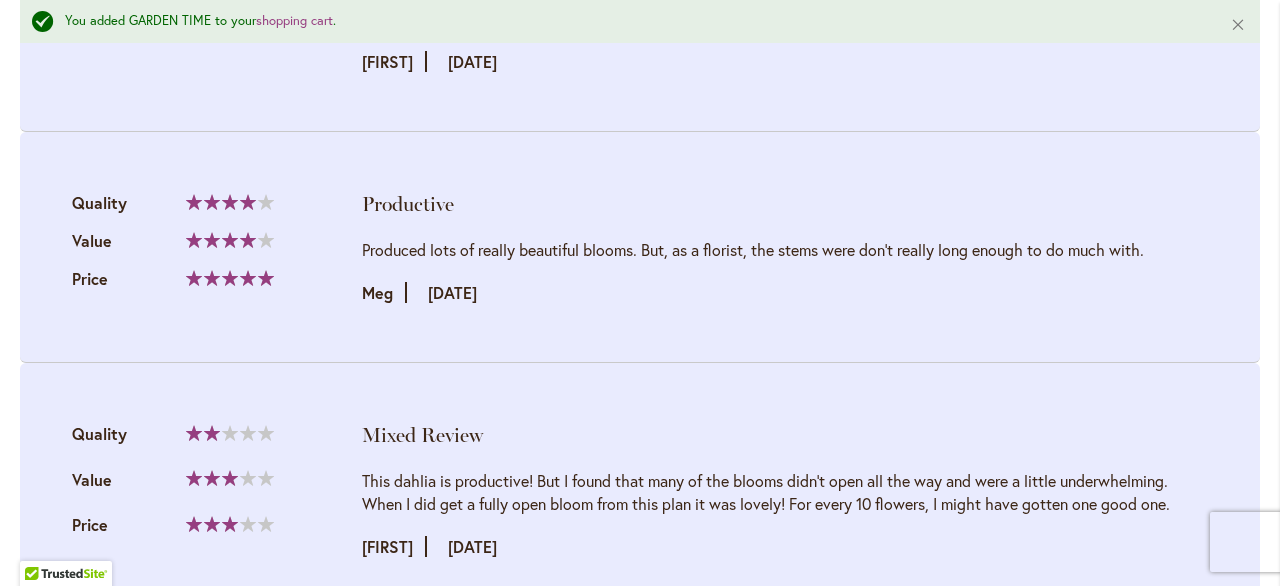 scroll, scrollTop: 3479, scrollLeft: 0, axis: vertical 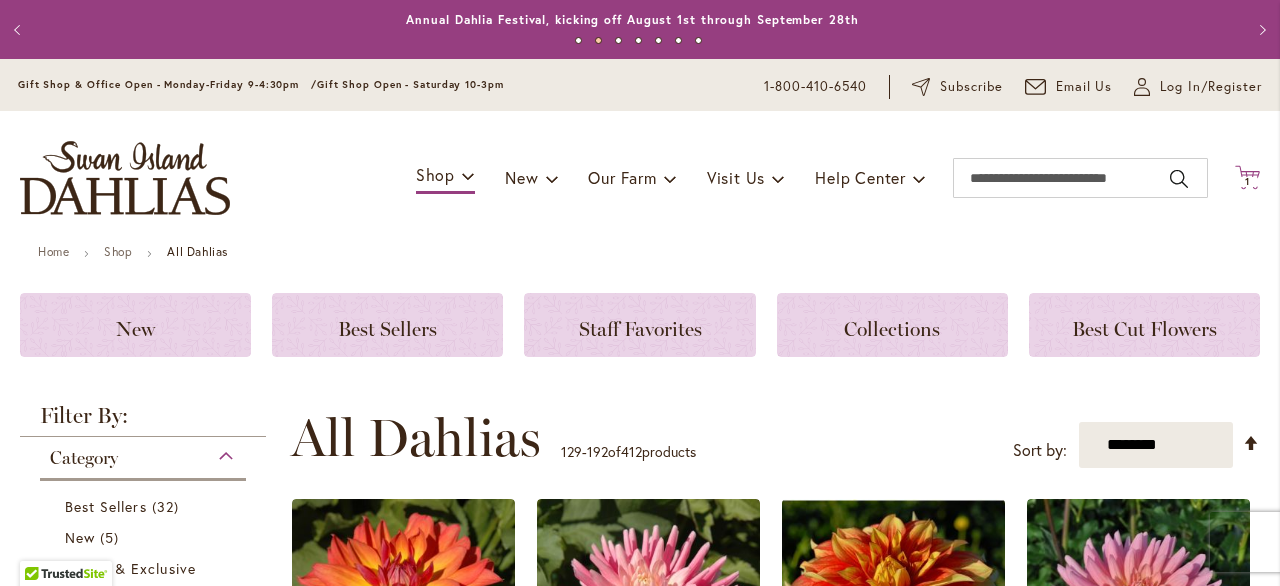 type on "**********" 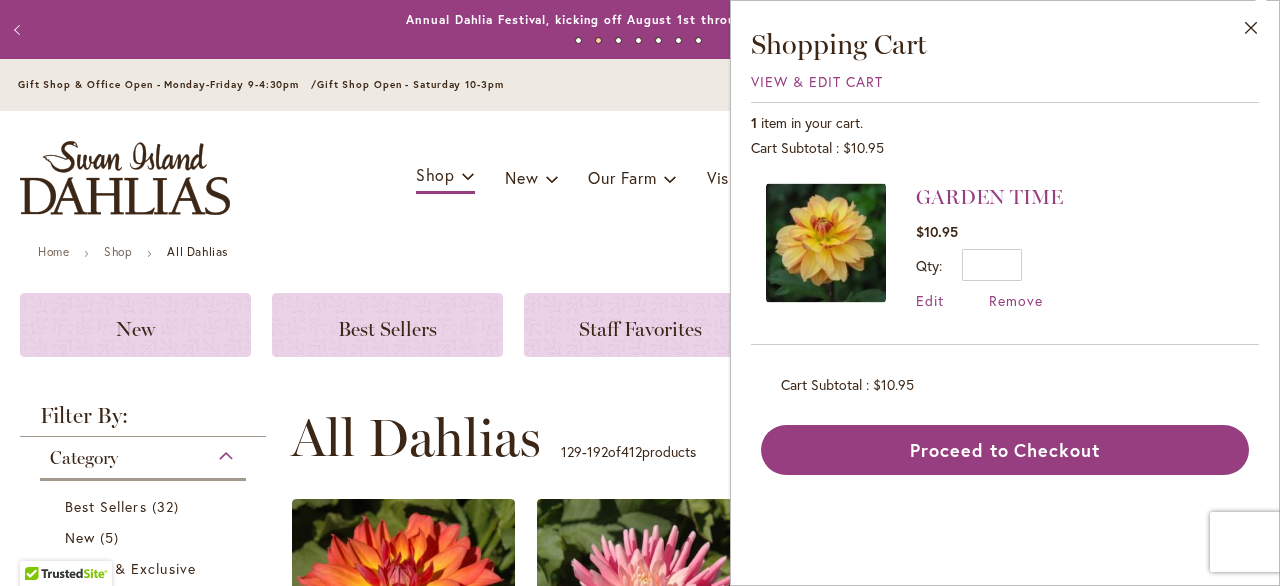 click on "Gift Shop & Office Open - Monday-Friday 9-4:30pm / Gift Shop Open - Saturday 10-3pm
[PHONE]
Subscribe
Email Us
My Account
Log In/Register" at bounding box center (640, 87) 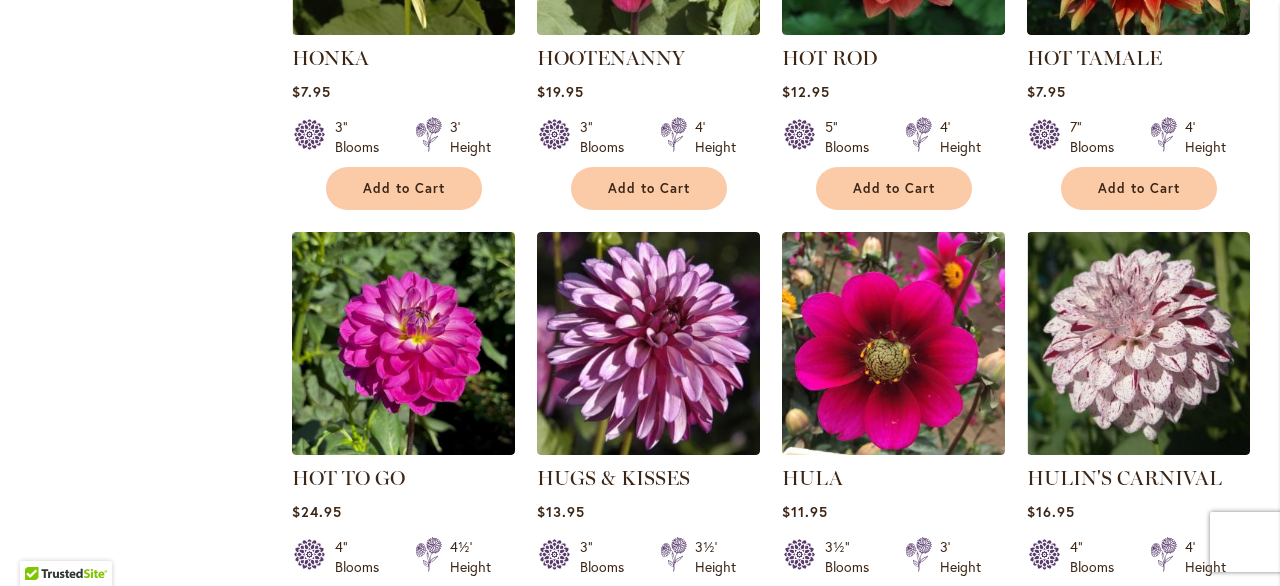 scroll, scrollTop: 6300, scrollLeft: 0, axis: vertical 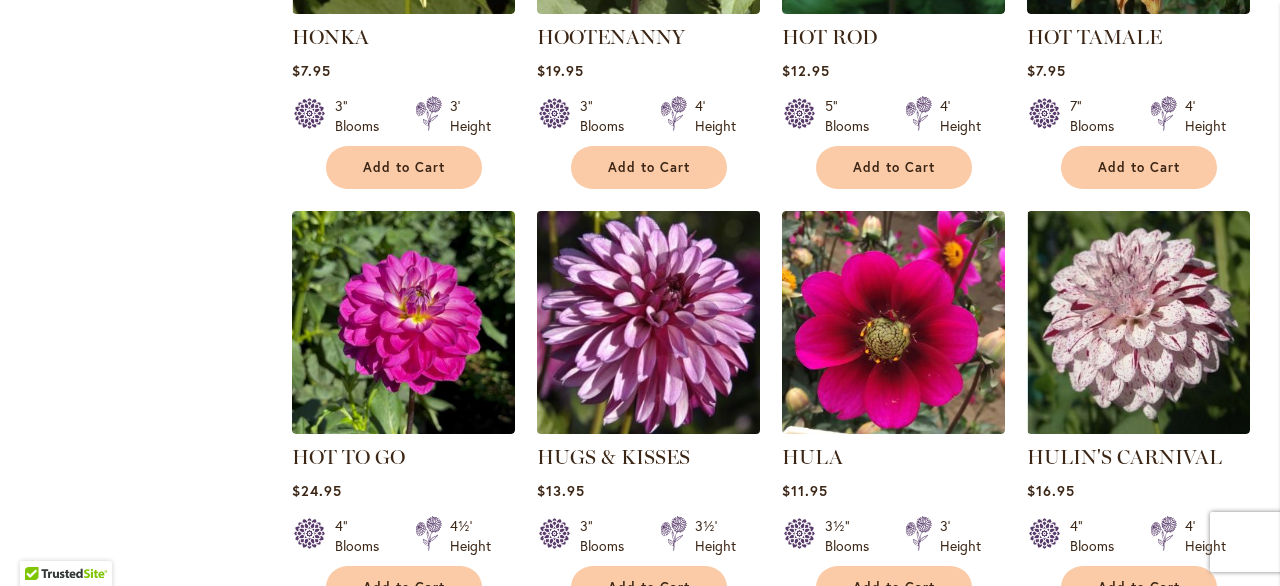 click at bounding box center [648, 323] 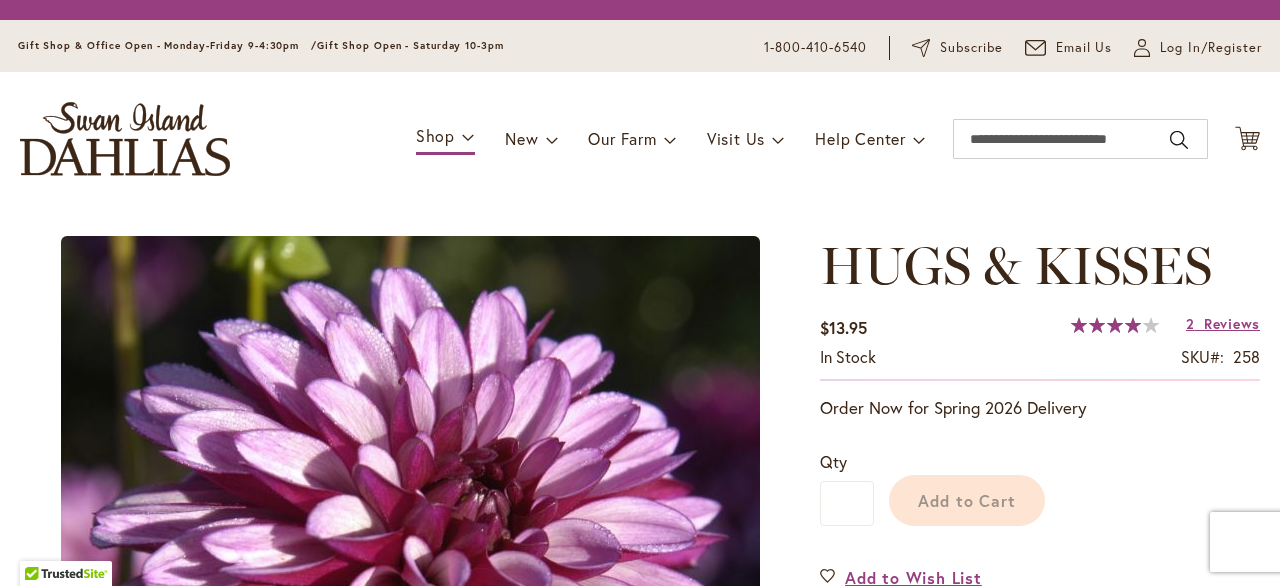 scroll, scrollTop: 0, scrollLeft: 0, axis: both 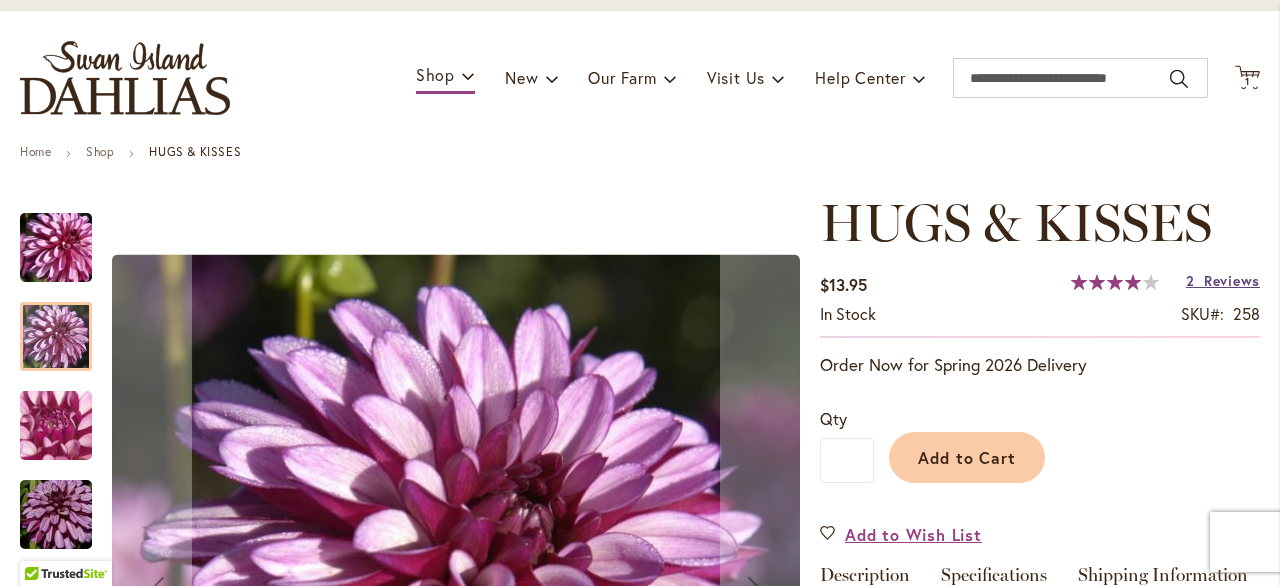 type on "**********" 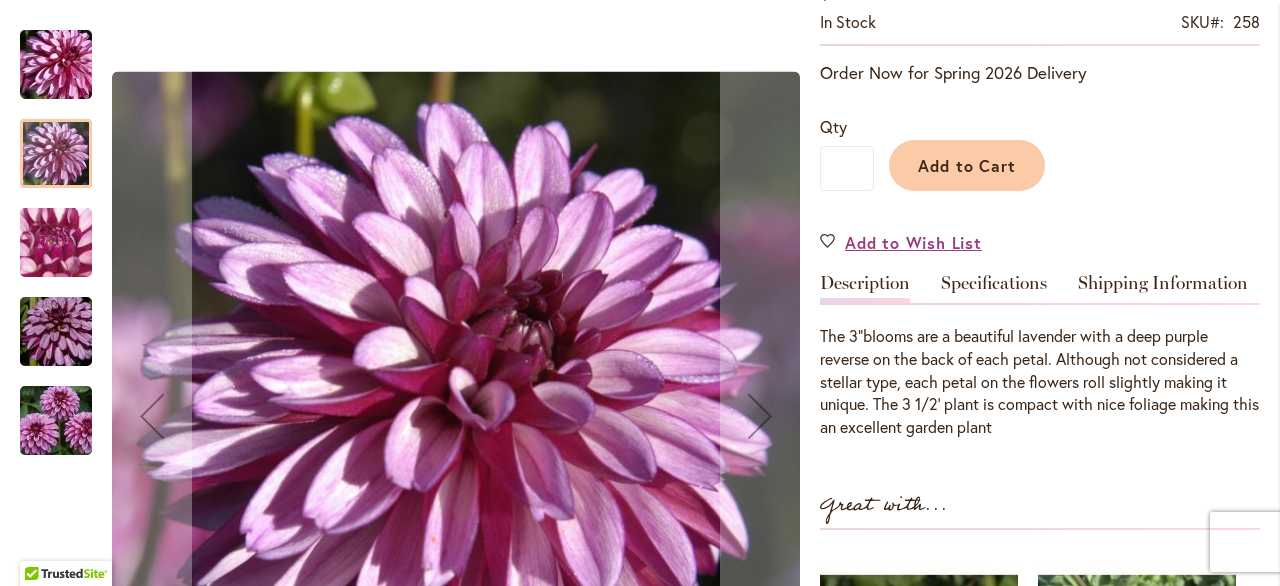 scroll, scrollTop: 400, scrollLeft: 0, axis: vertical 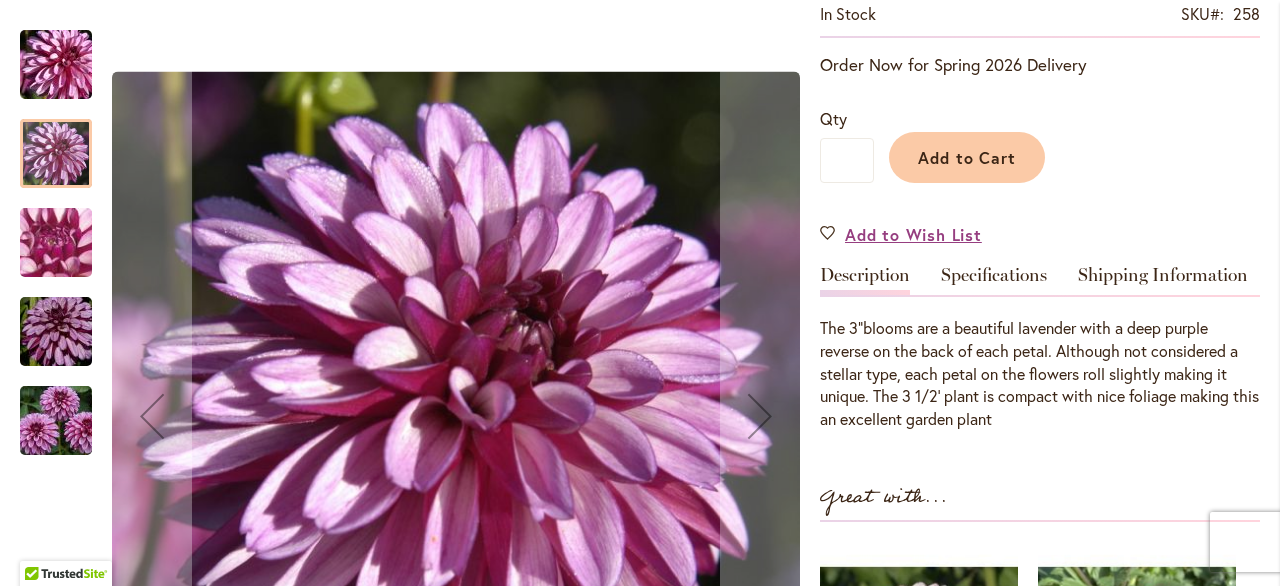 click at bounding box center (56, 153) 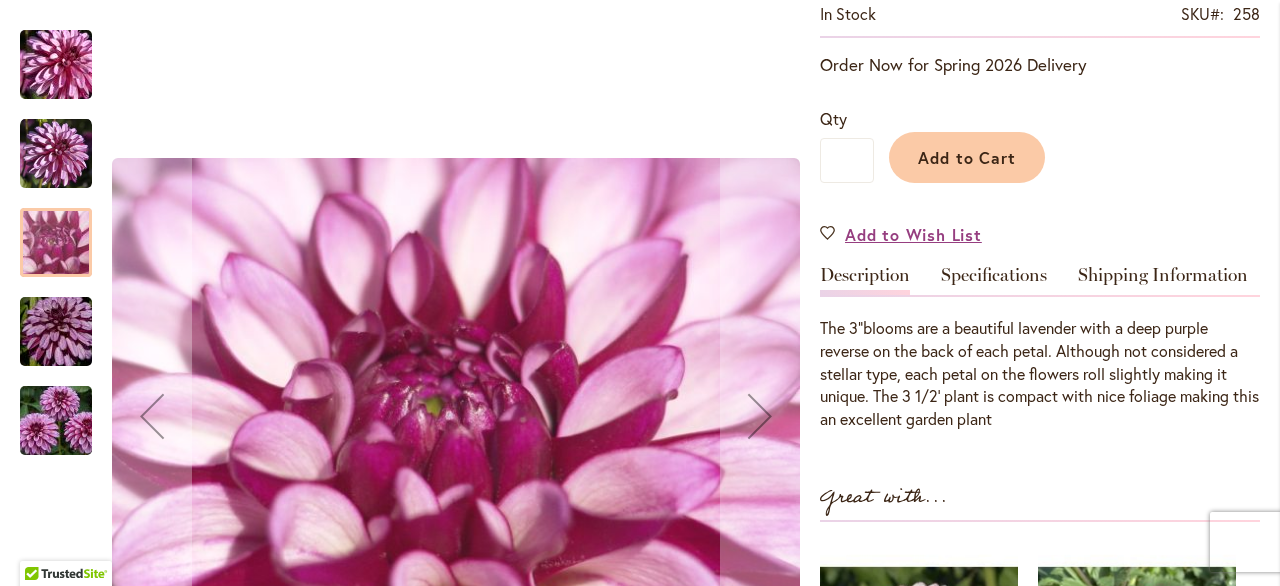 click at bounding box center (56, 332) 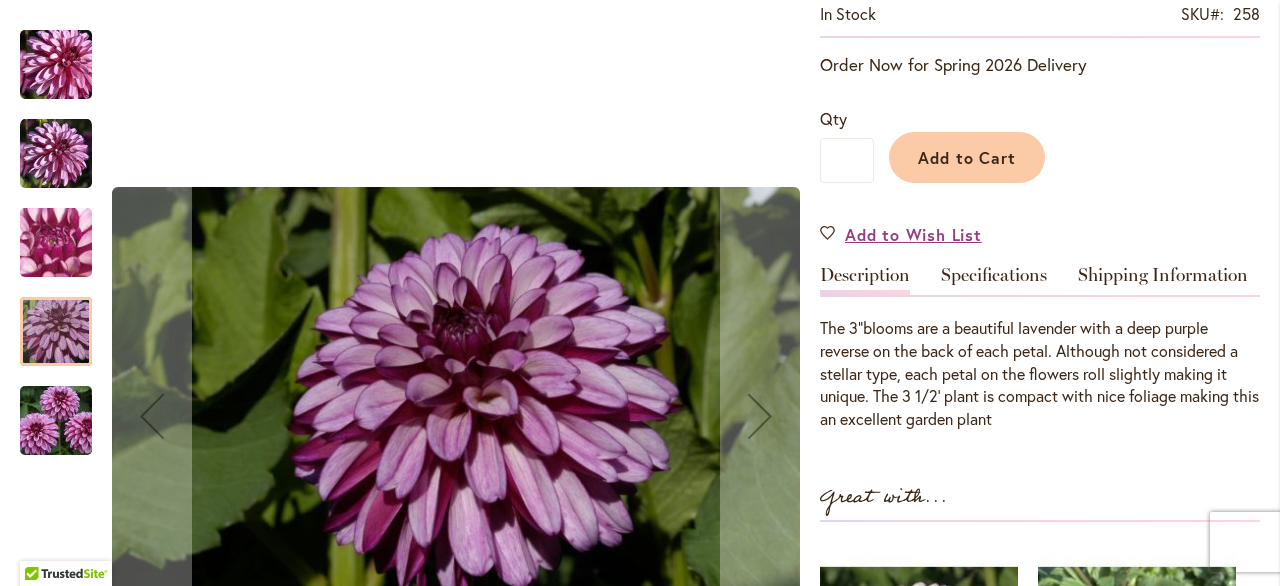 click at bounding box center [56, 421] 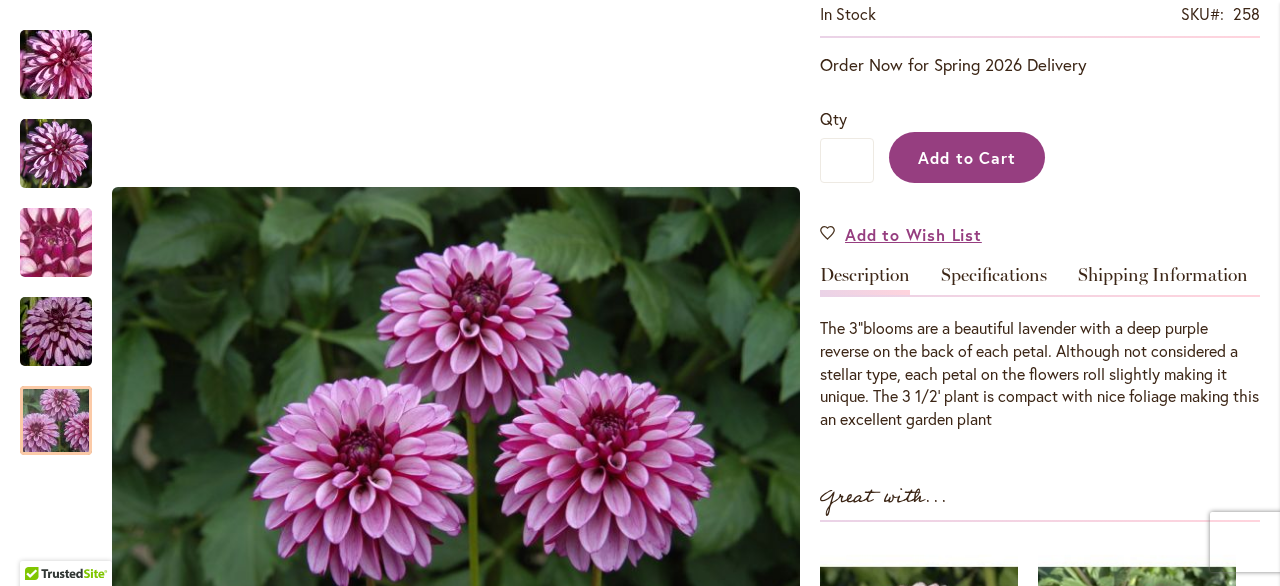 click on "Add to Cart" at bounding box center [967, 157] 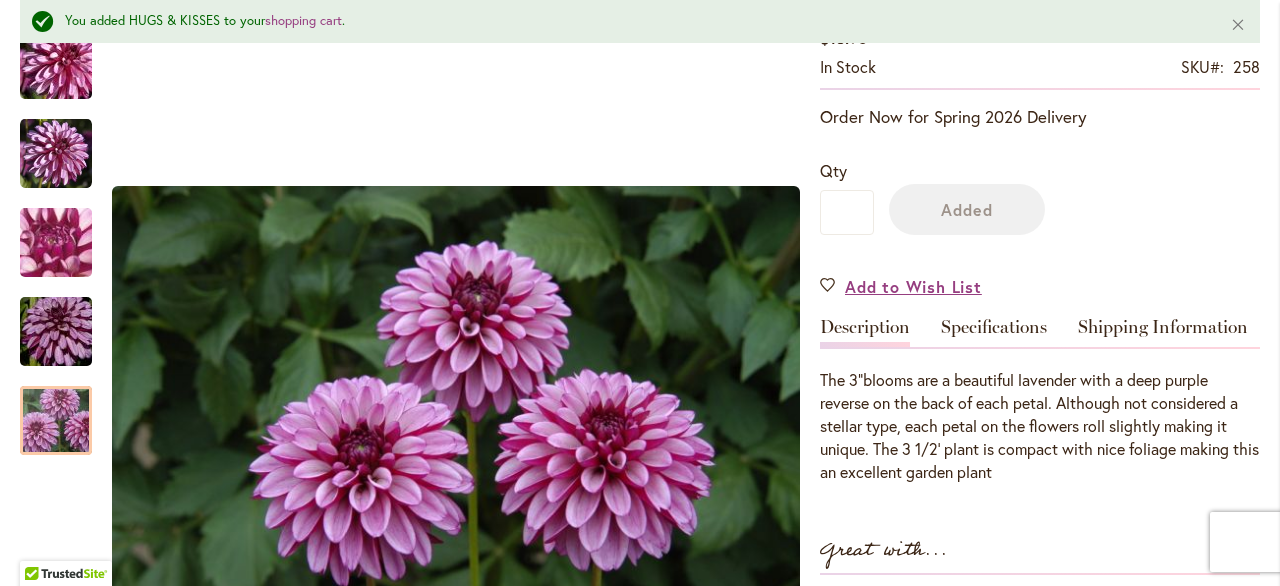scroll, scrollTop: 452, scrollLeft: 0, axis: vertical 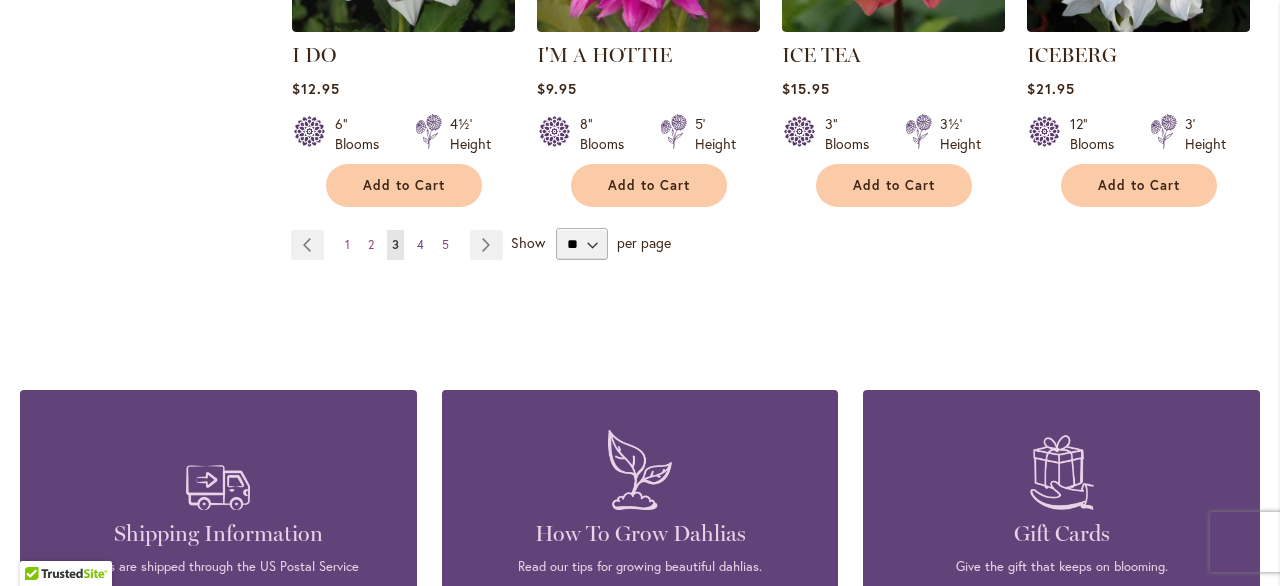 type on "**********" 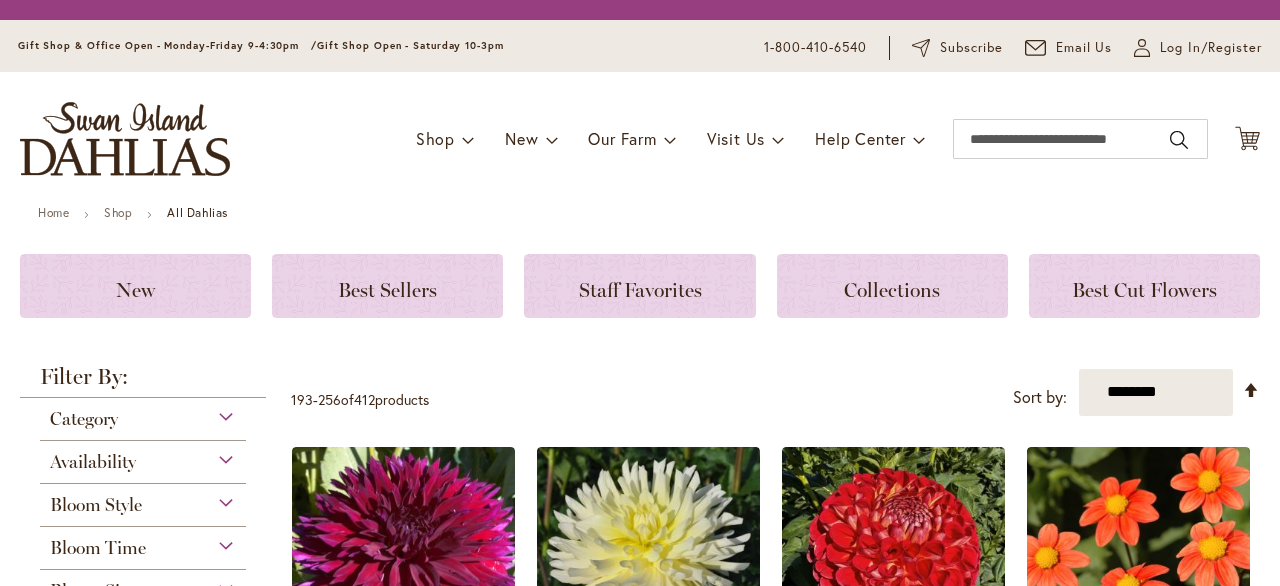 scroll, scrollTop: 0, scrollLeft: 0, axis: both 